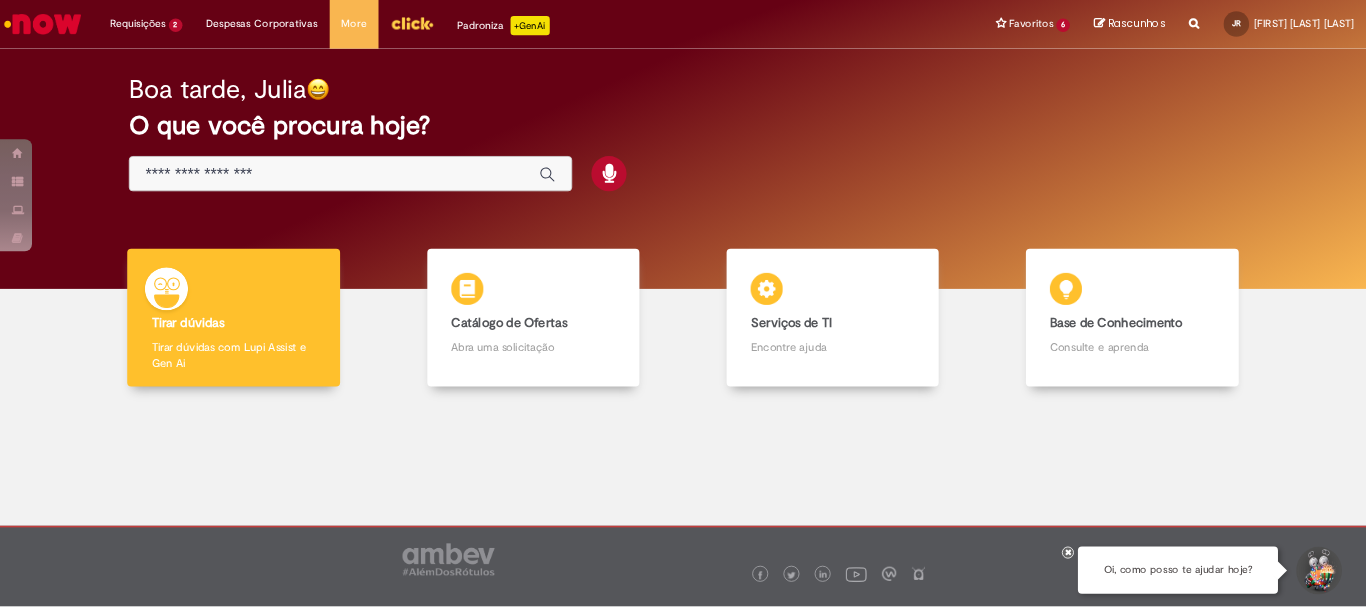 scroll, scrollTop: 0, scrollLeft: 0, axis: both 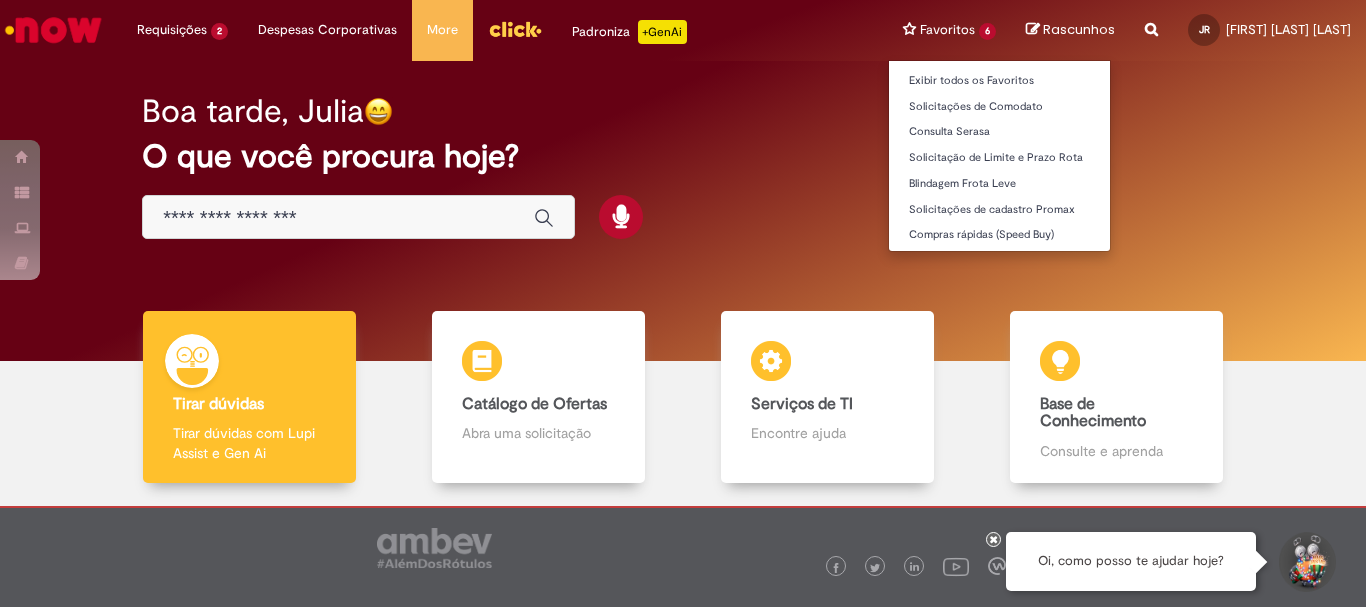 click on "Compras rápidas (Speed Buy)" at bounding box center [999, 233] 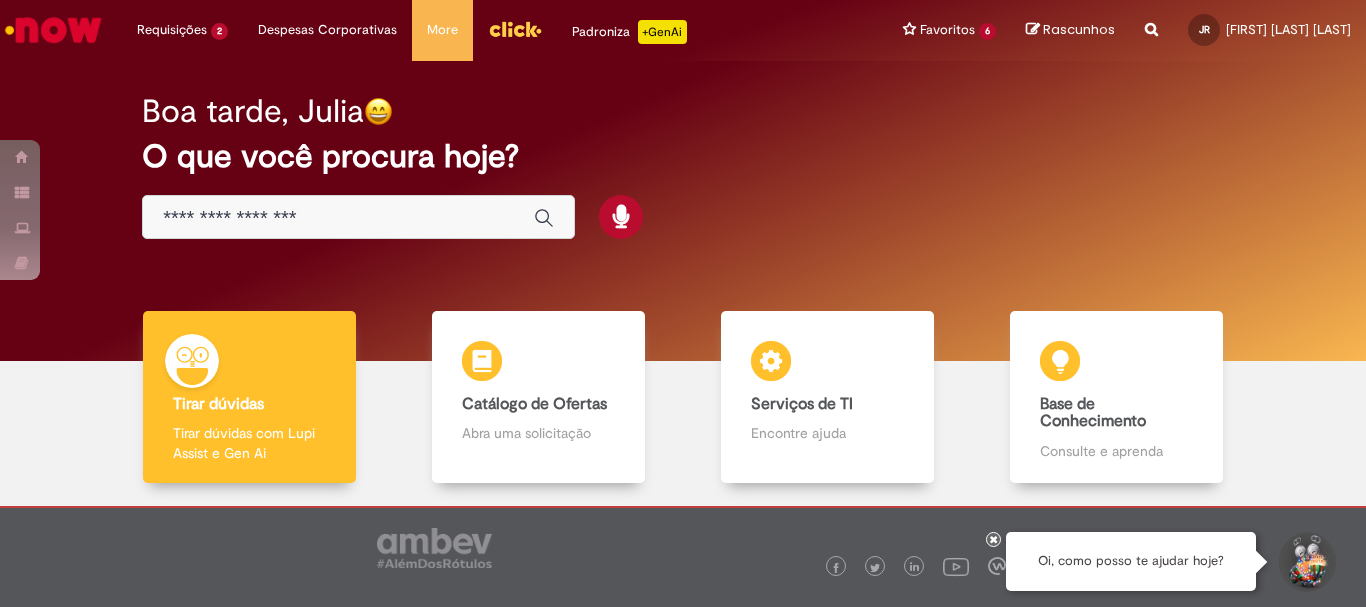 click on "Boa tarde, [FIRST]
O que você procura hoje?" at bounding box center (683, 211) 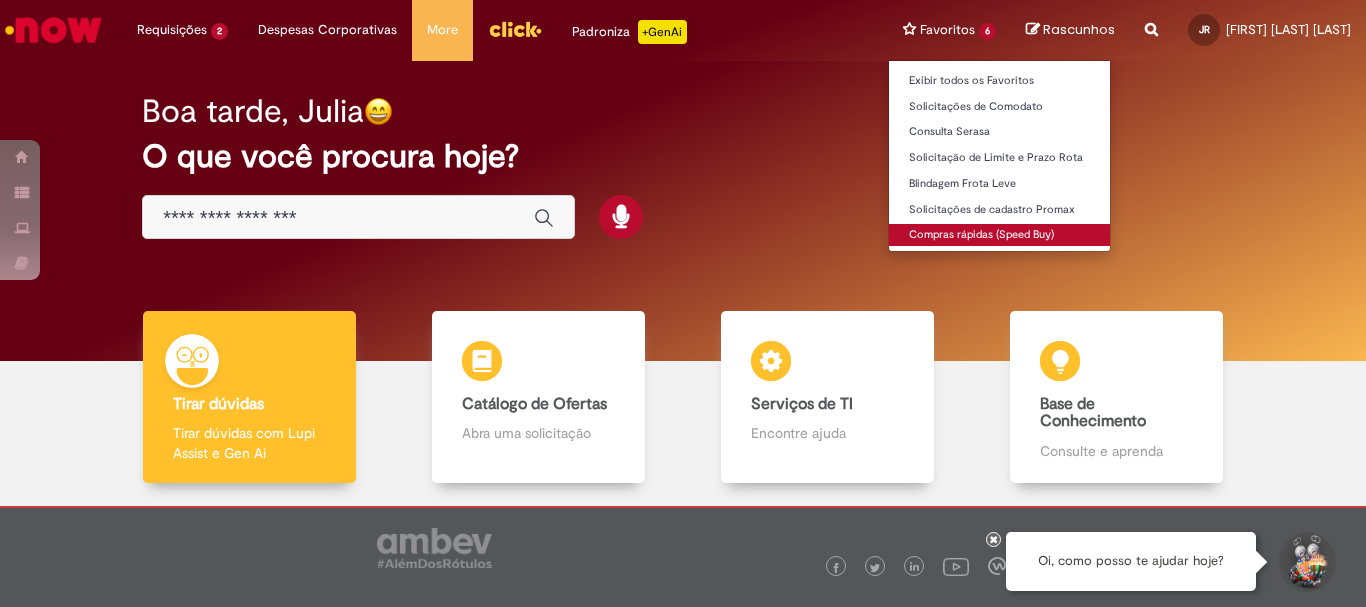 click on "Compras rápidas (Speed Buy)" at bounding box center (999, 235) 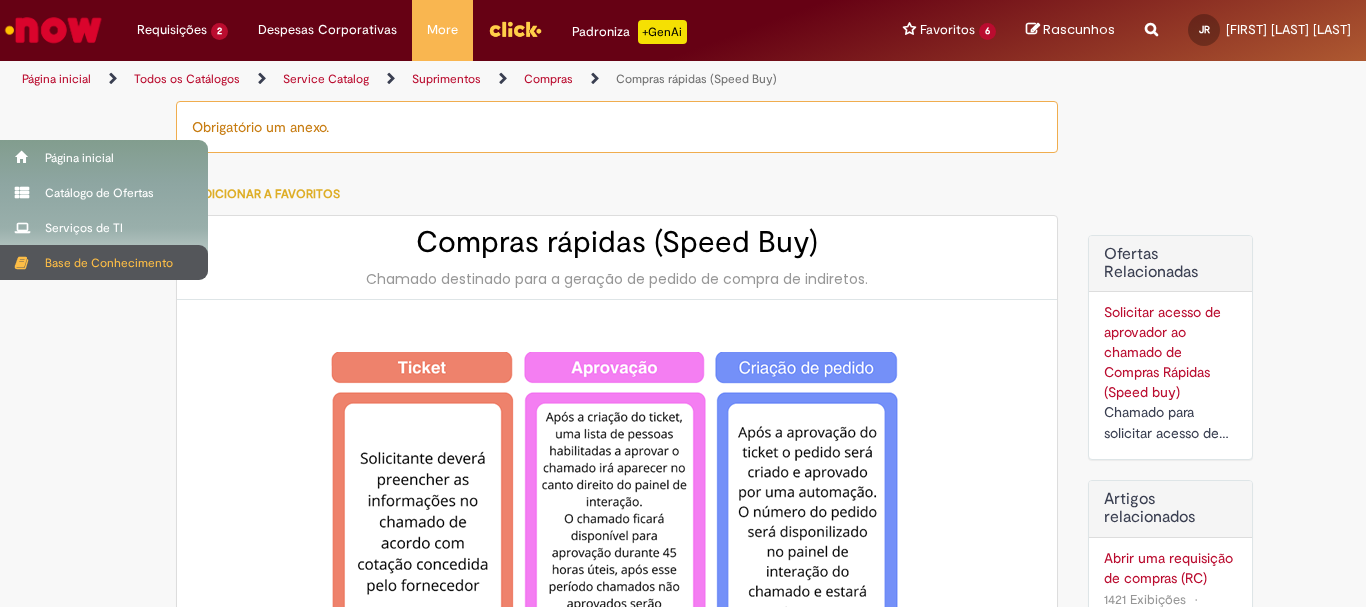 type on "********" 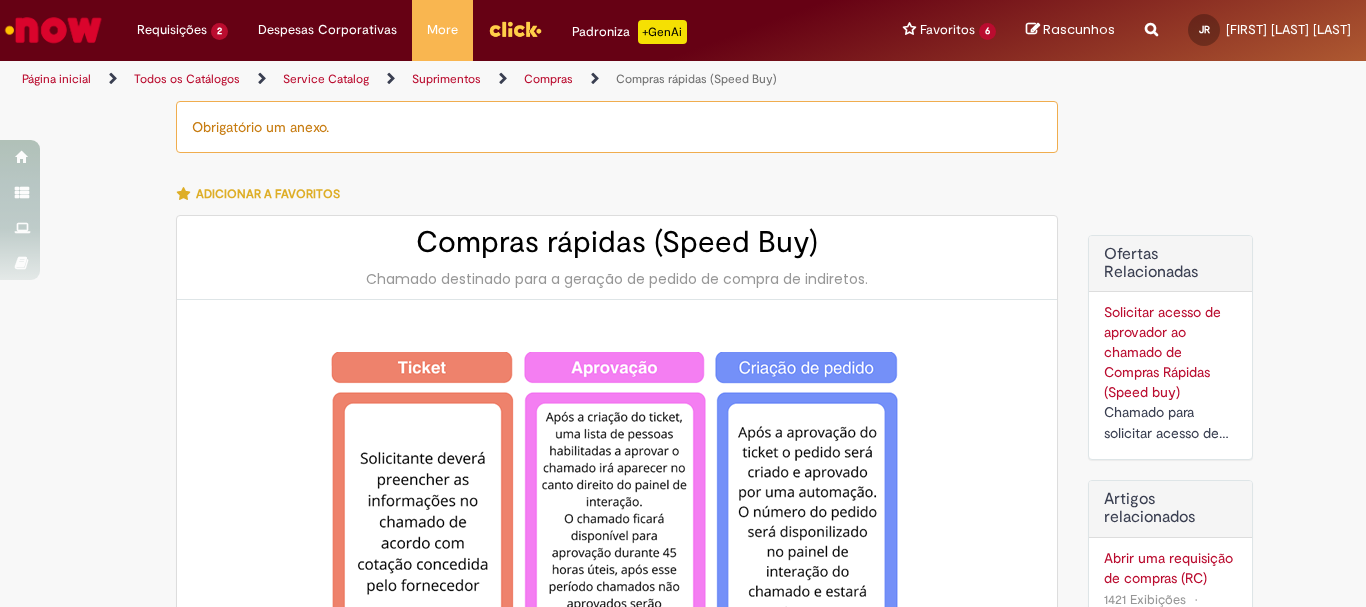 type on "**********" 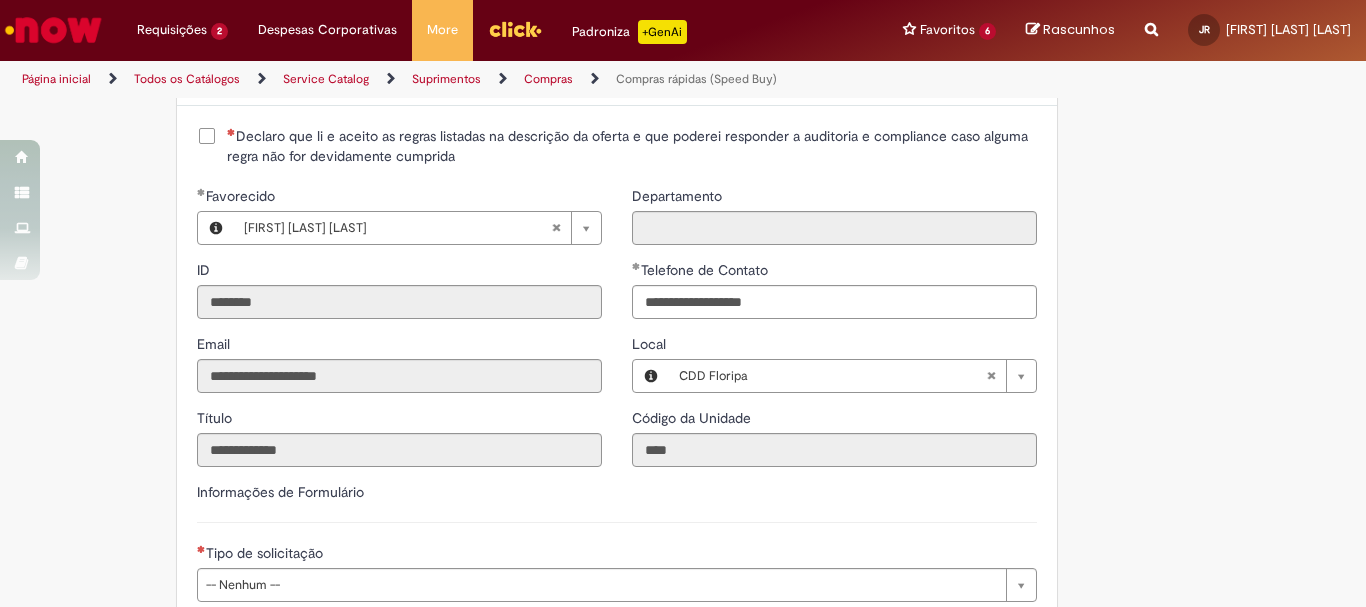 scroll, scrollTop: 2400, scrollLeft: 0, axis: vertical 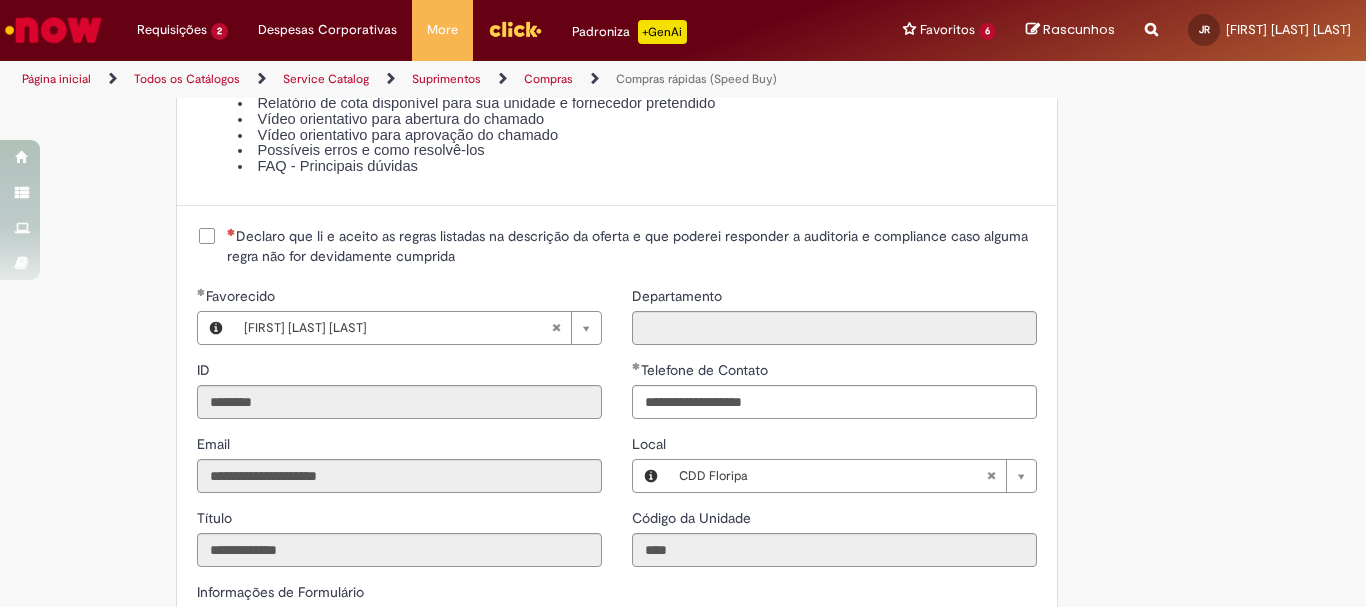 click on "Declaro que li e aceito as regras listadas na descrição da oferta e que poderei responder a auditoria e compliance caso alguma regra não for devidamente cumprida" at bounding box center (632, 246) 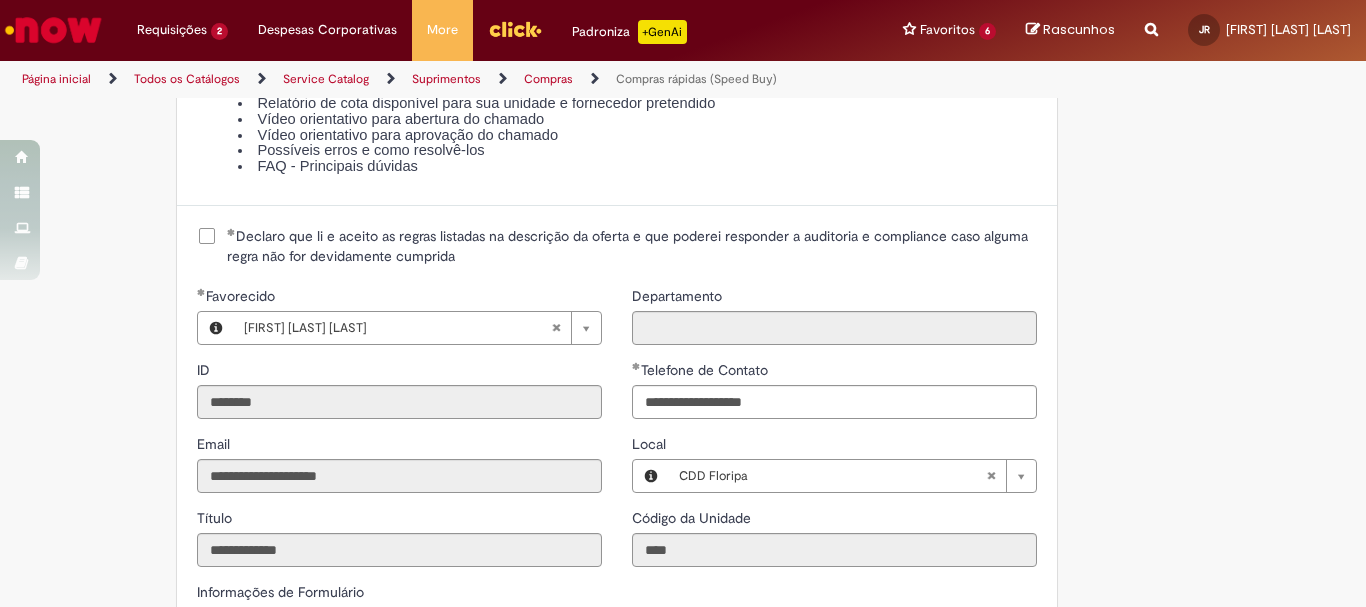 scroll, scrollTop: 2800, scrollLeft: 0, axis: vertical 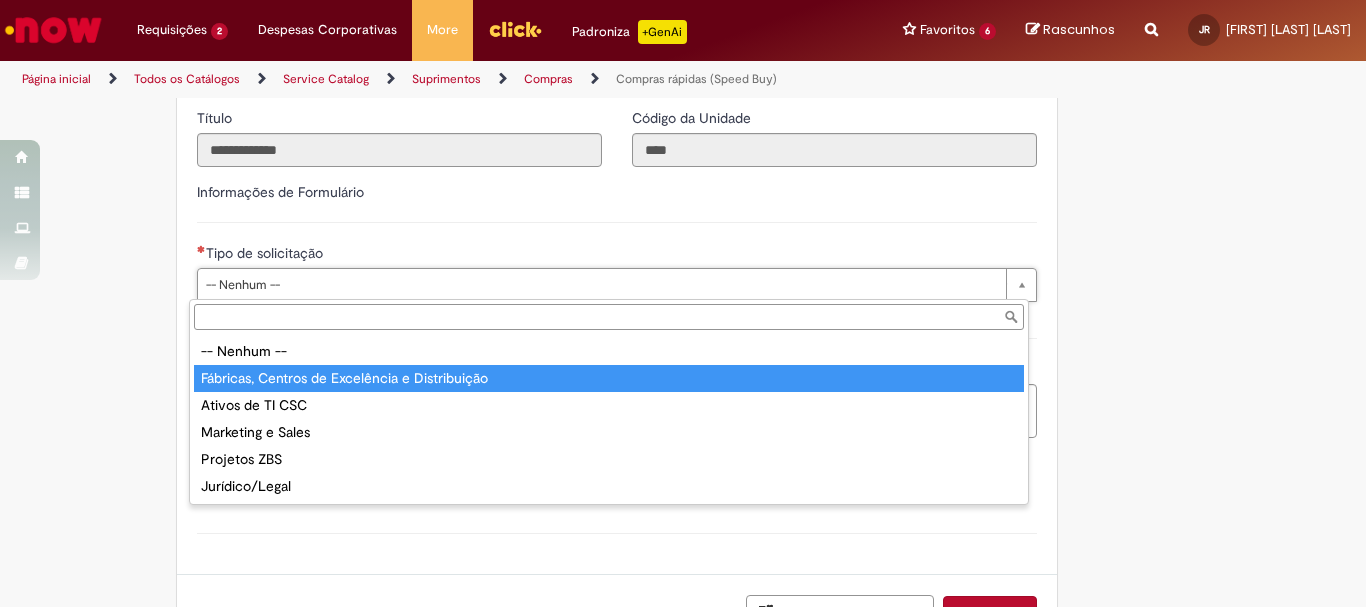 type on "**********" 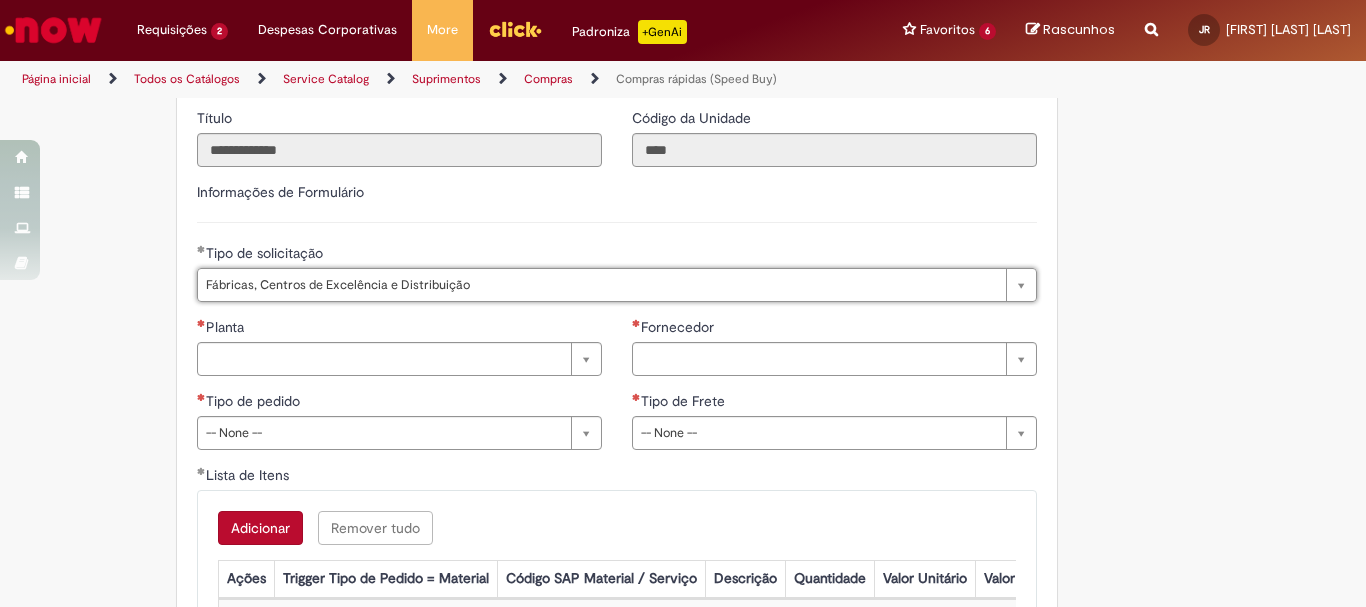 scroll, scrollTop: 3000, scrollLeft: 0, axis: vertical 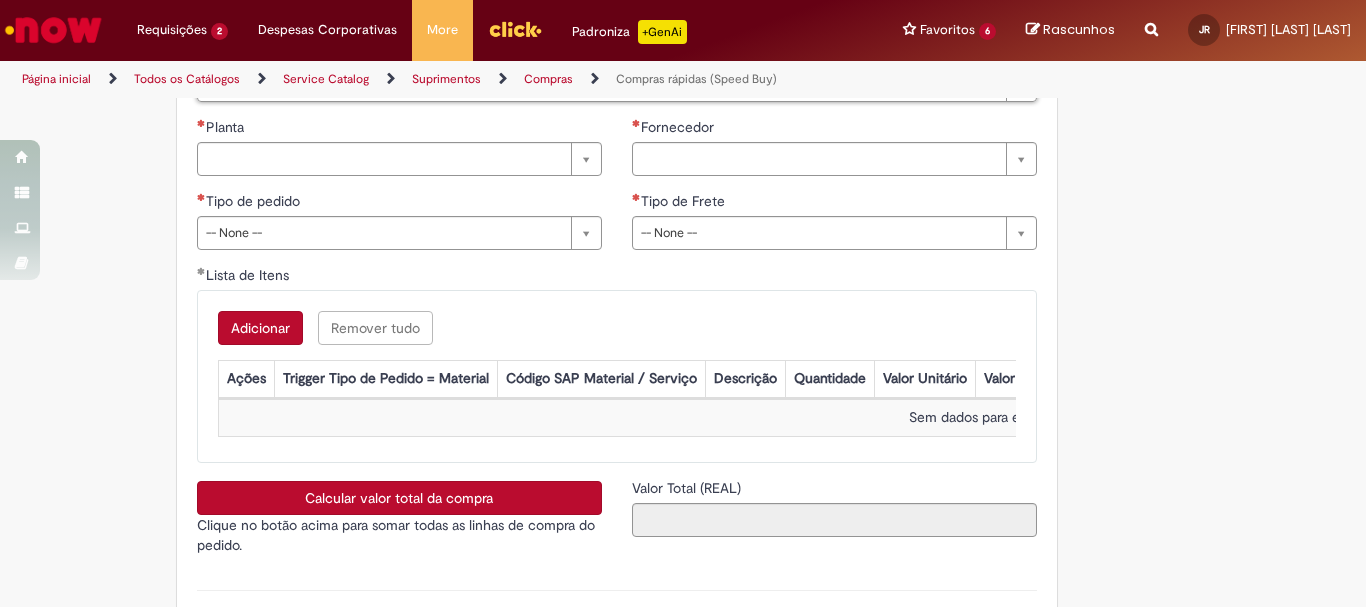 click on "**********" at bounding box center (399, 191) 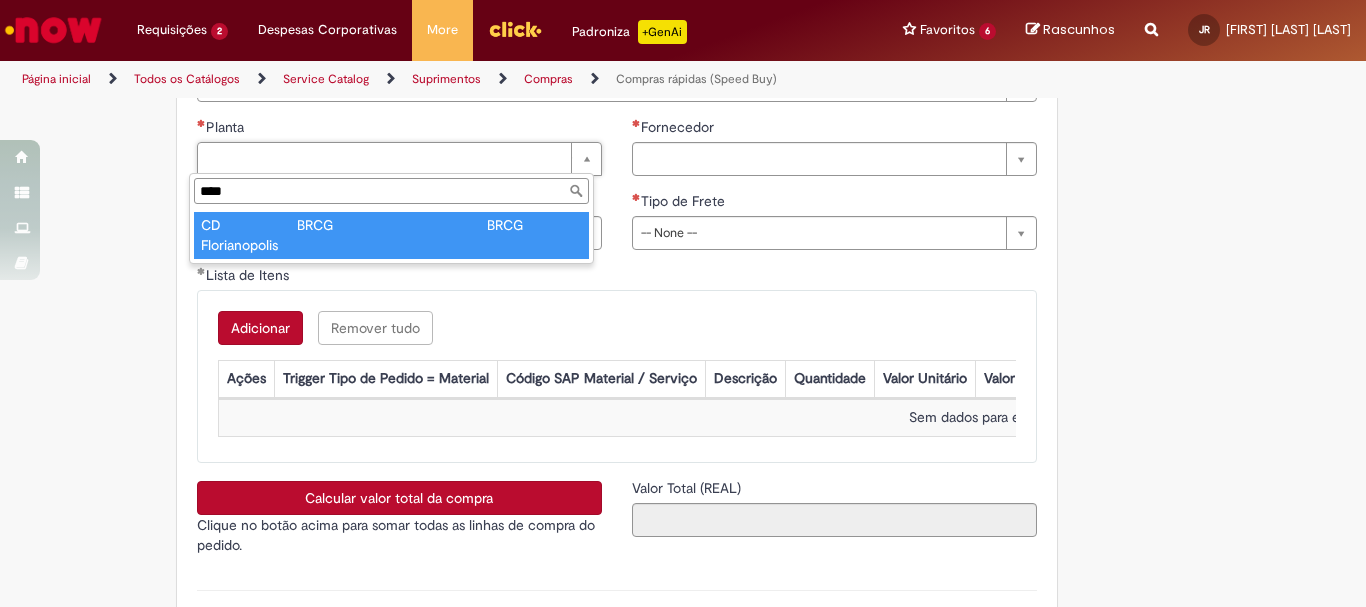 type on "****" 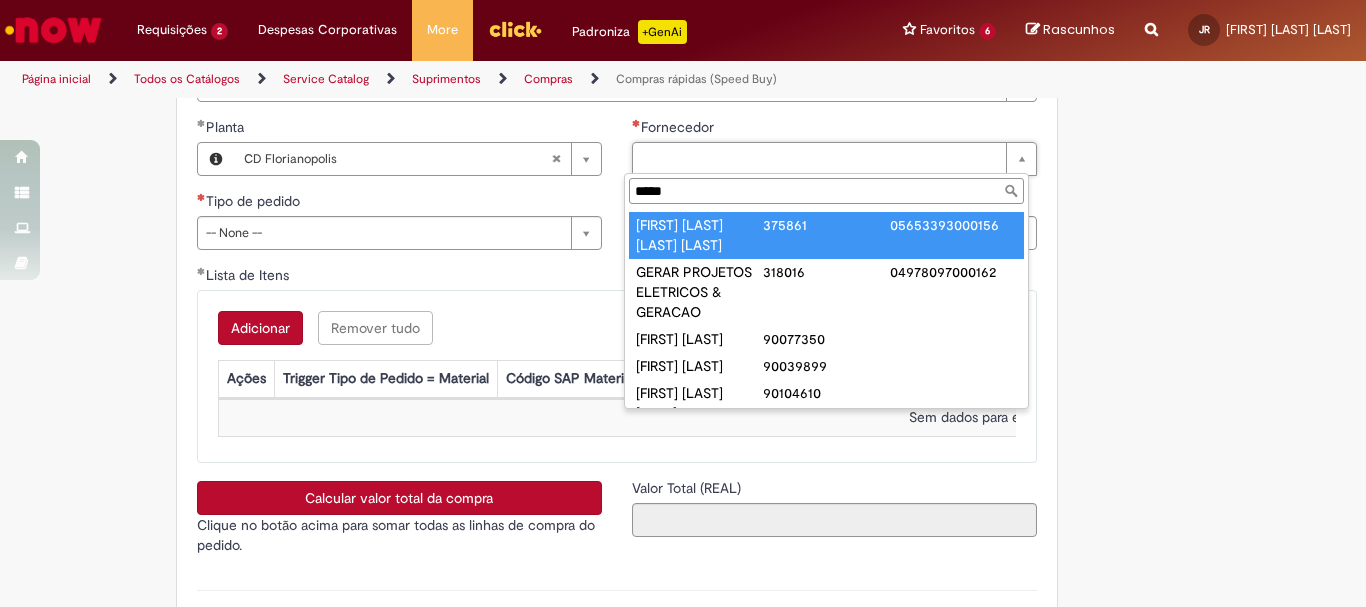 type on "*****" 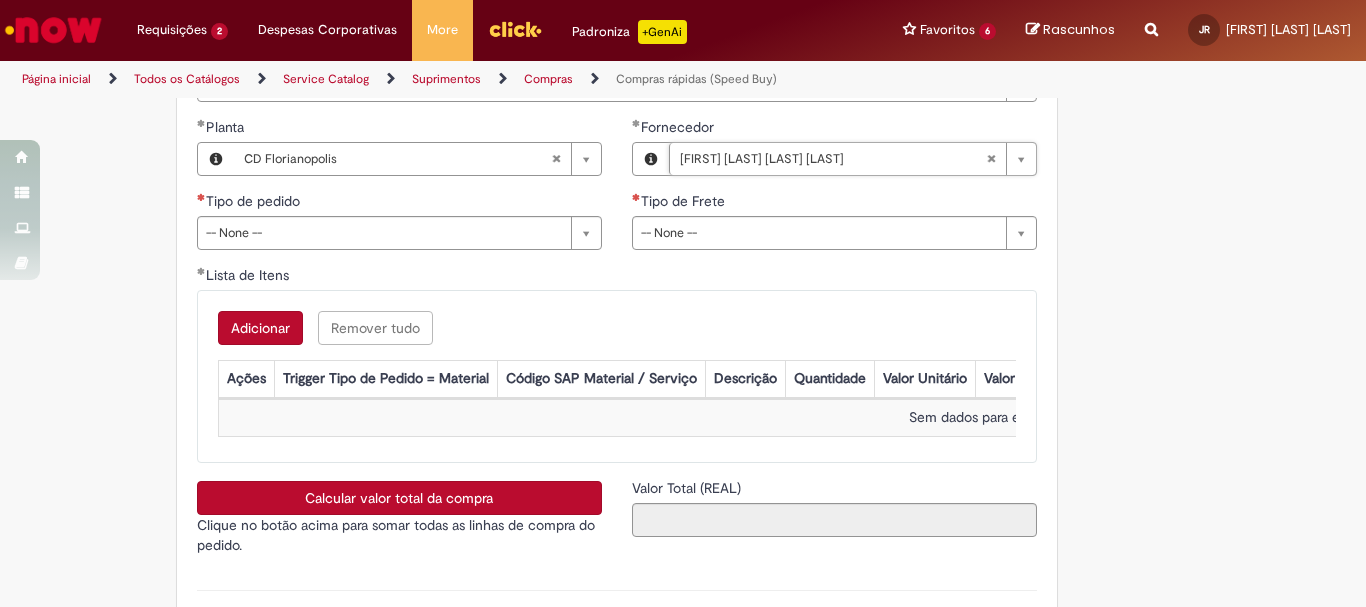 click on "**********" at bounding box center (399, 191) 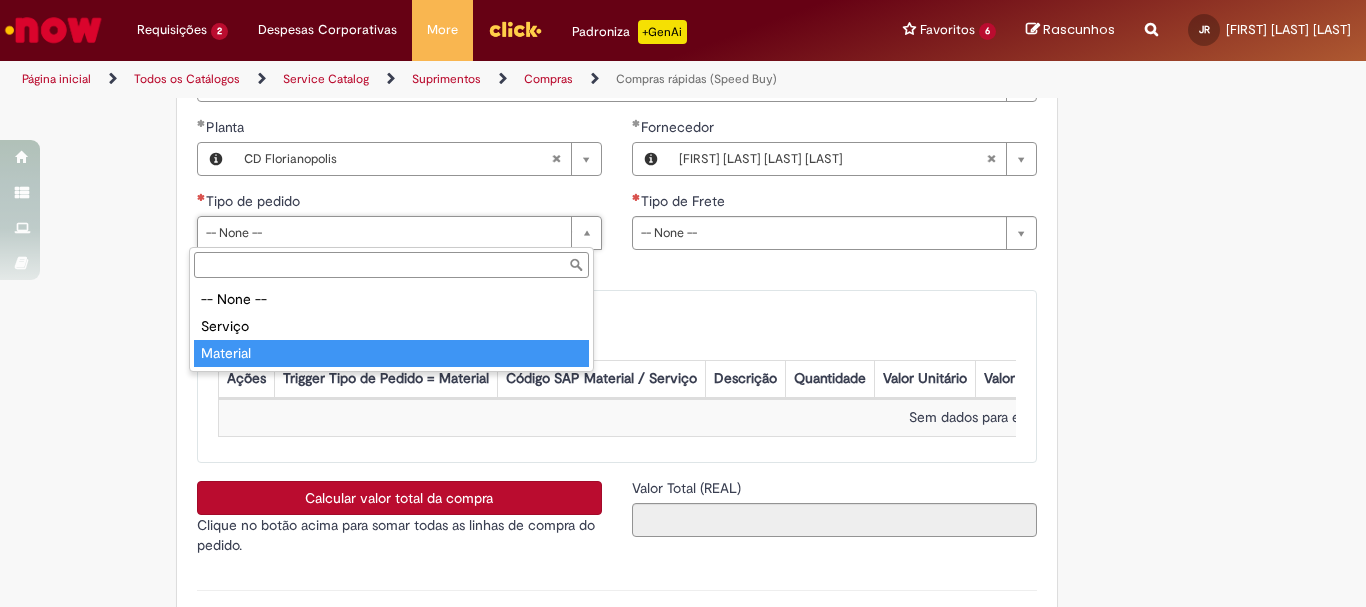 type on "********" 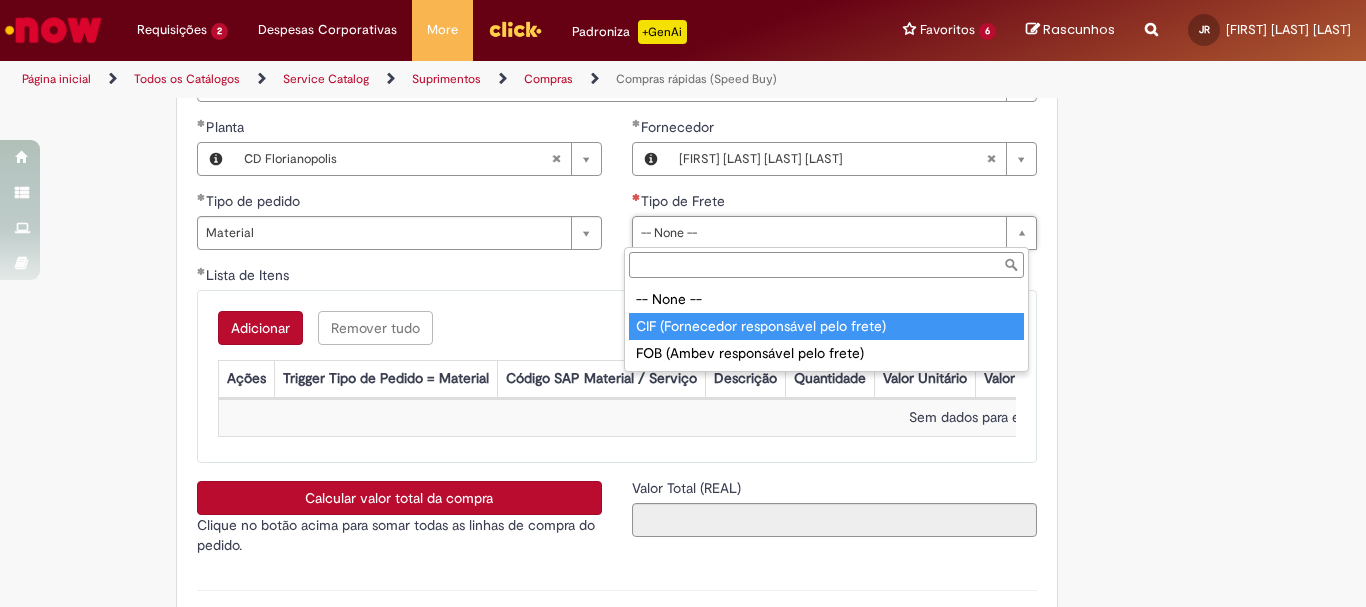 type on "**********" 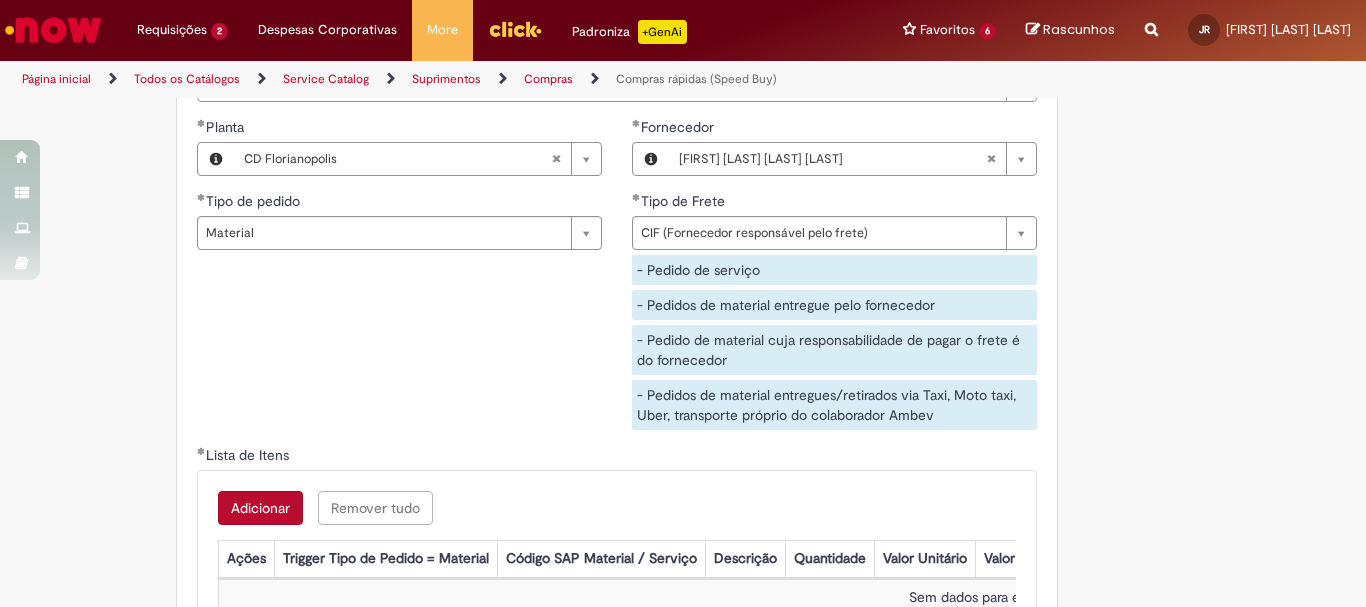 click on "Adicionar" at bounding box center [260, 508] 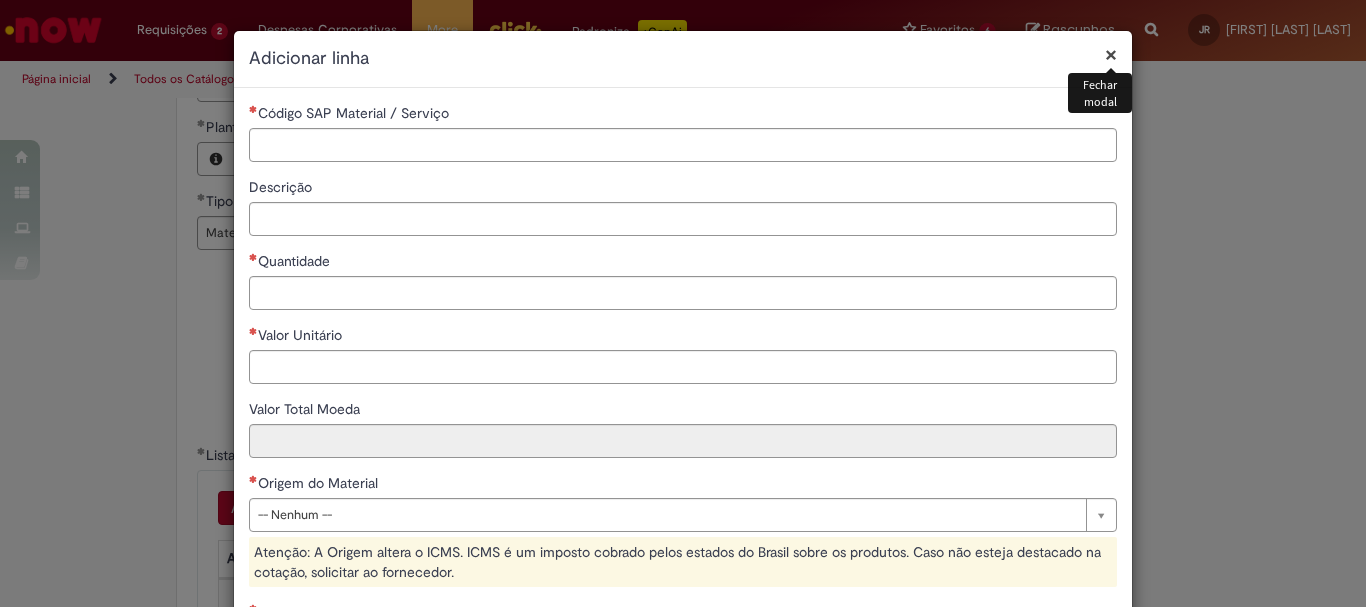 click on "Código SAP Material / Serviço" at bounding box center (355, 113) 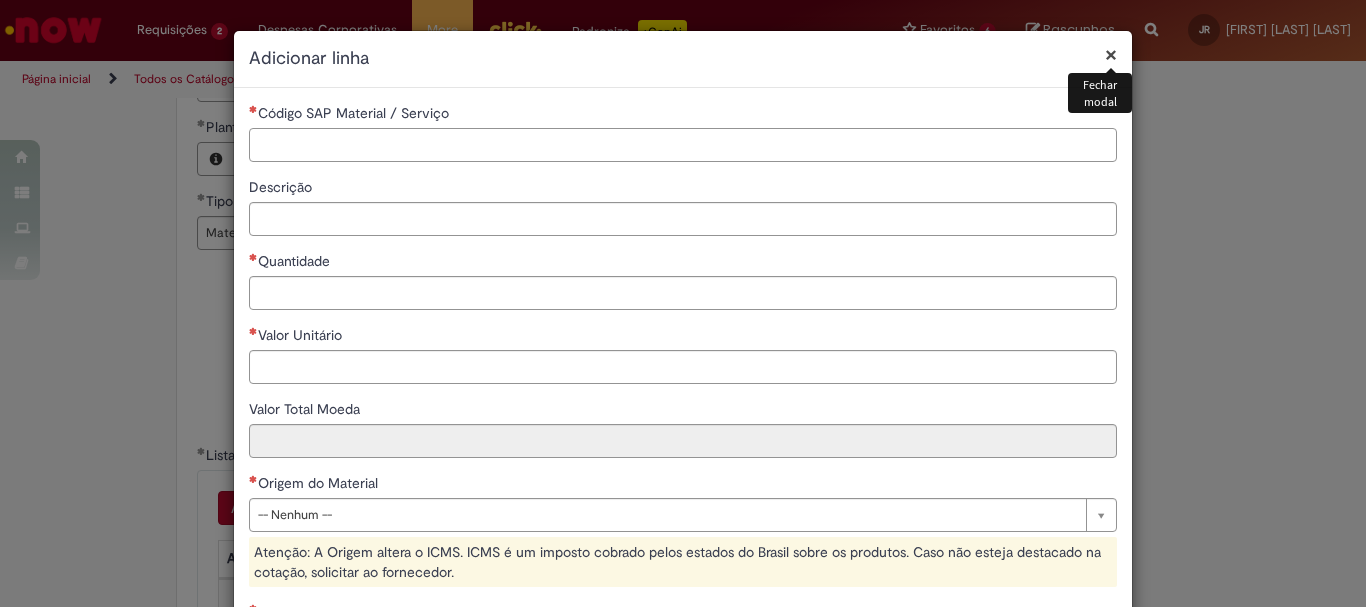 click on "Código SAP Material / Serviço" at bounding box center [683, 145] 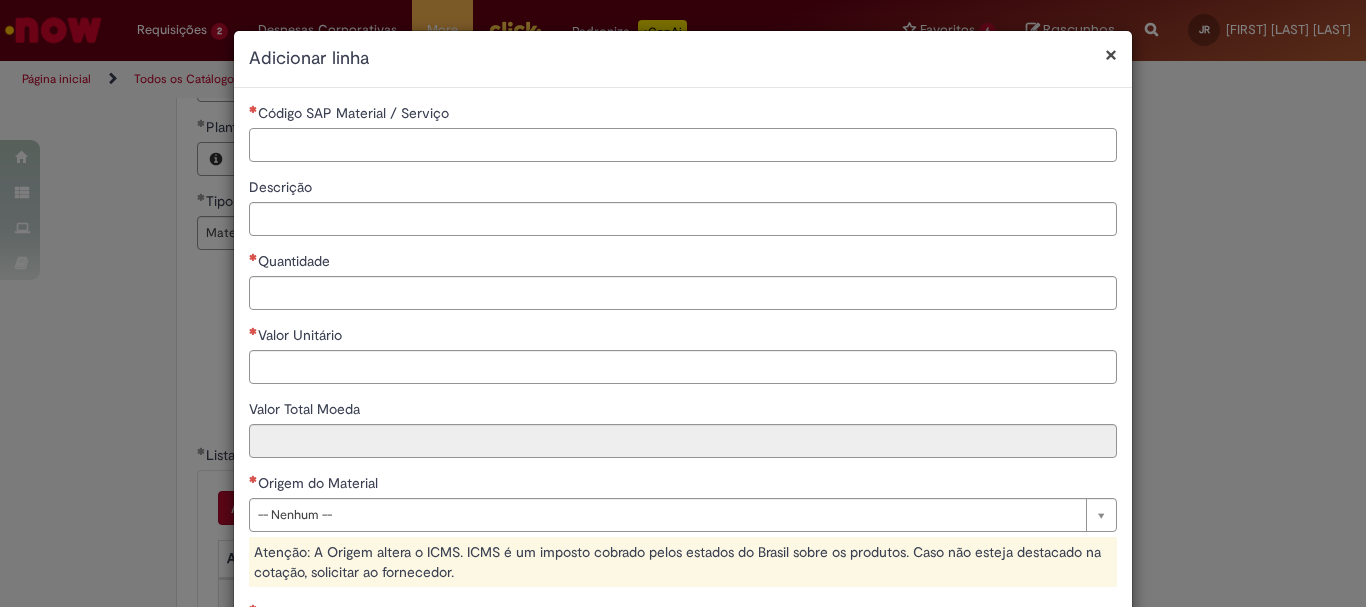 click on "Código SAP Material / Serviço" at bounding box center [683, 145] 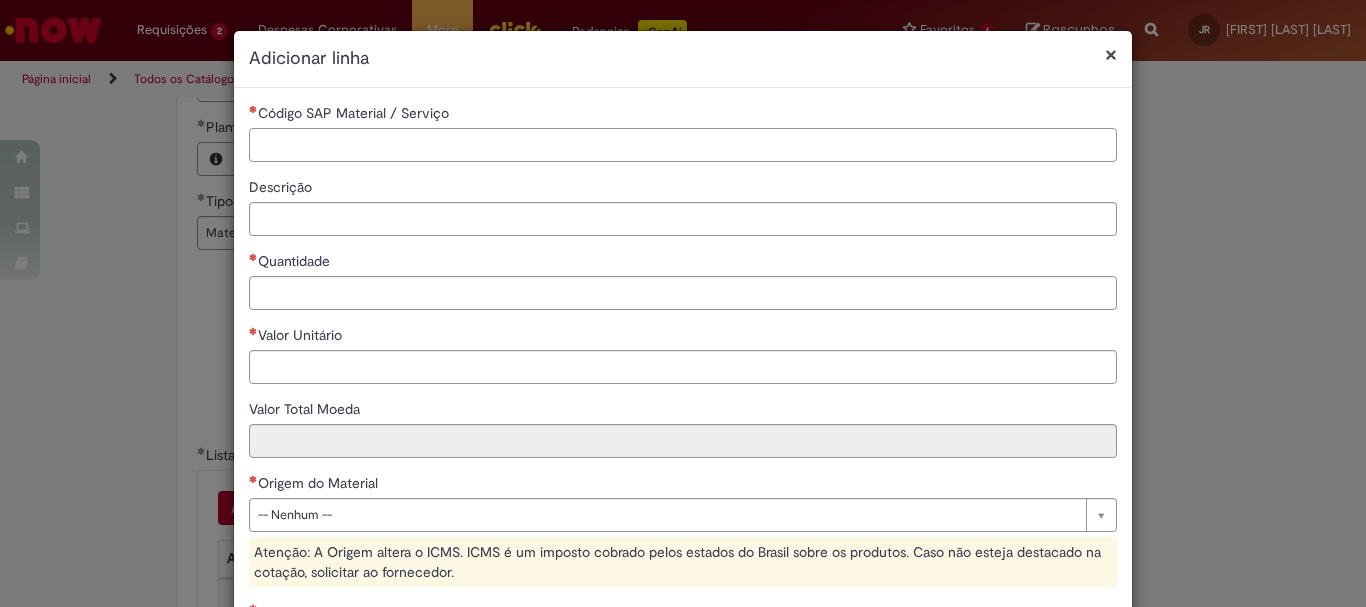 click on "Código SAP Material / Serviço" at bounding box center [683, 145] 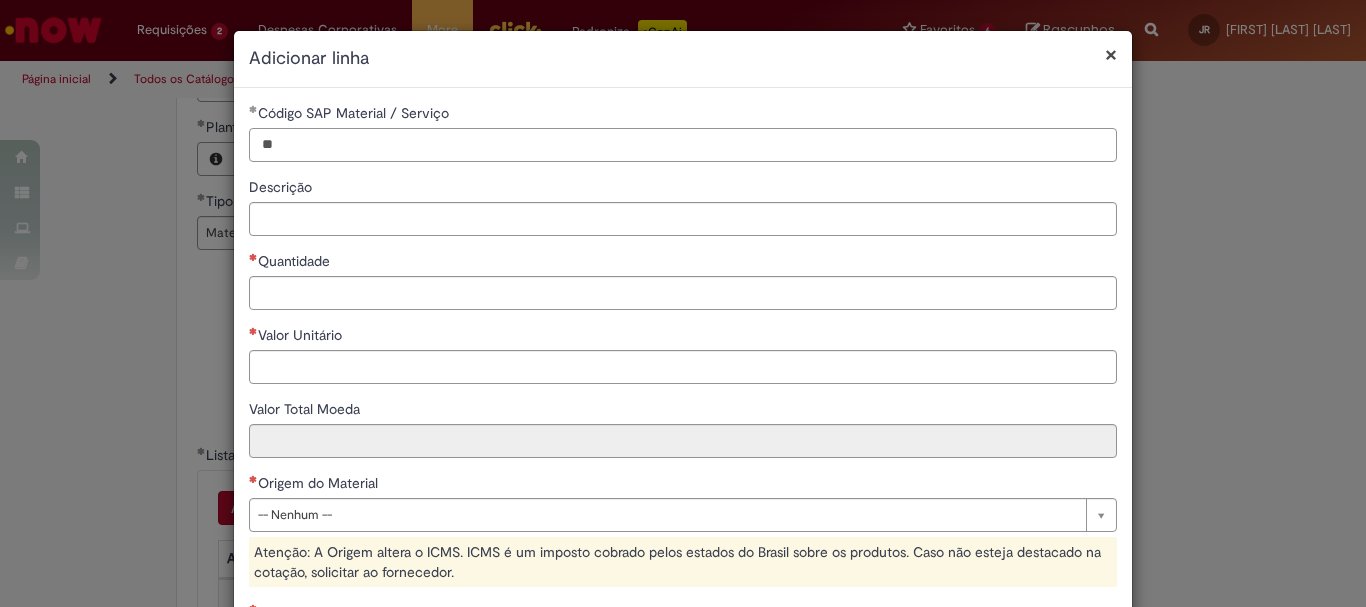 drag, startPoint x: 315, startPoint y: 137, endPoint x: 87, endPoint y: 129, distance: 228.1403 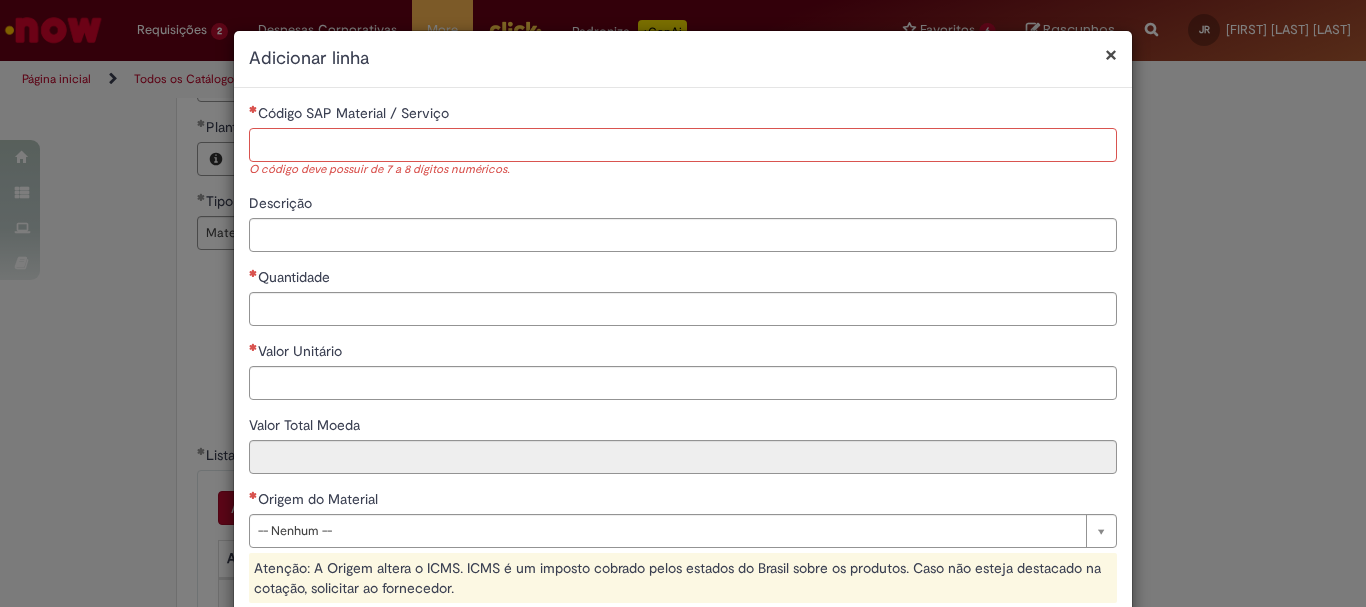 click on "Código SAP Material / Serviço" at bounding box center (683, 145) 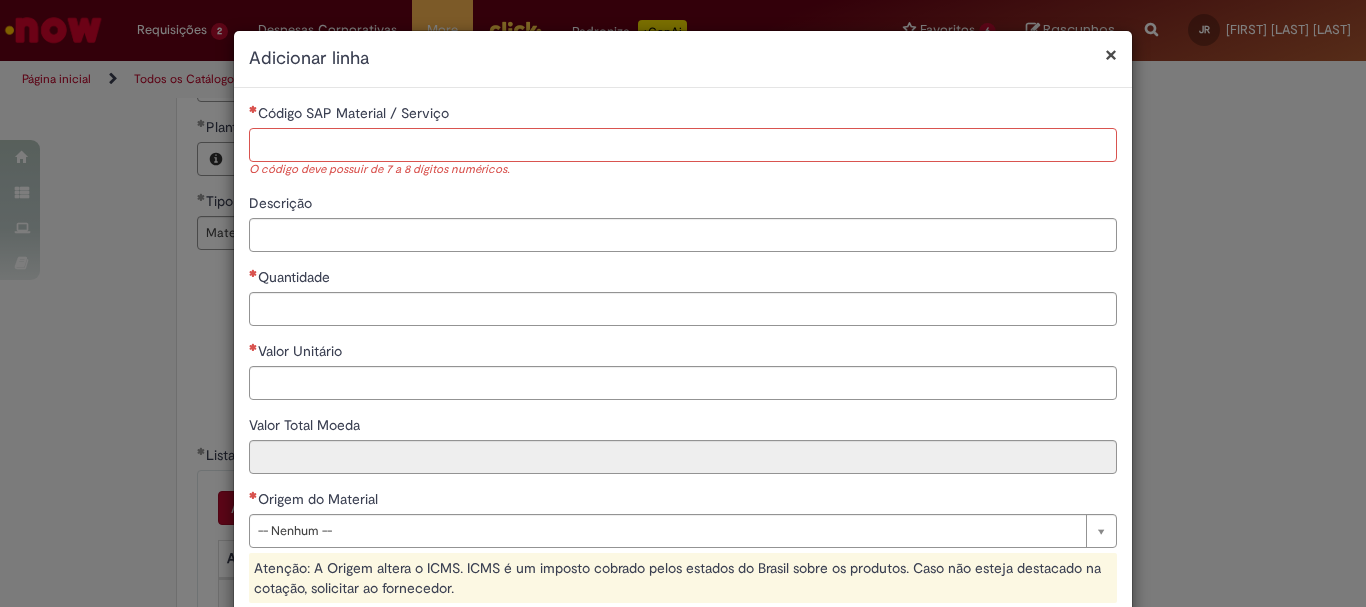 paste on "********" 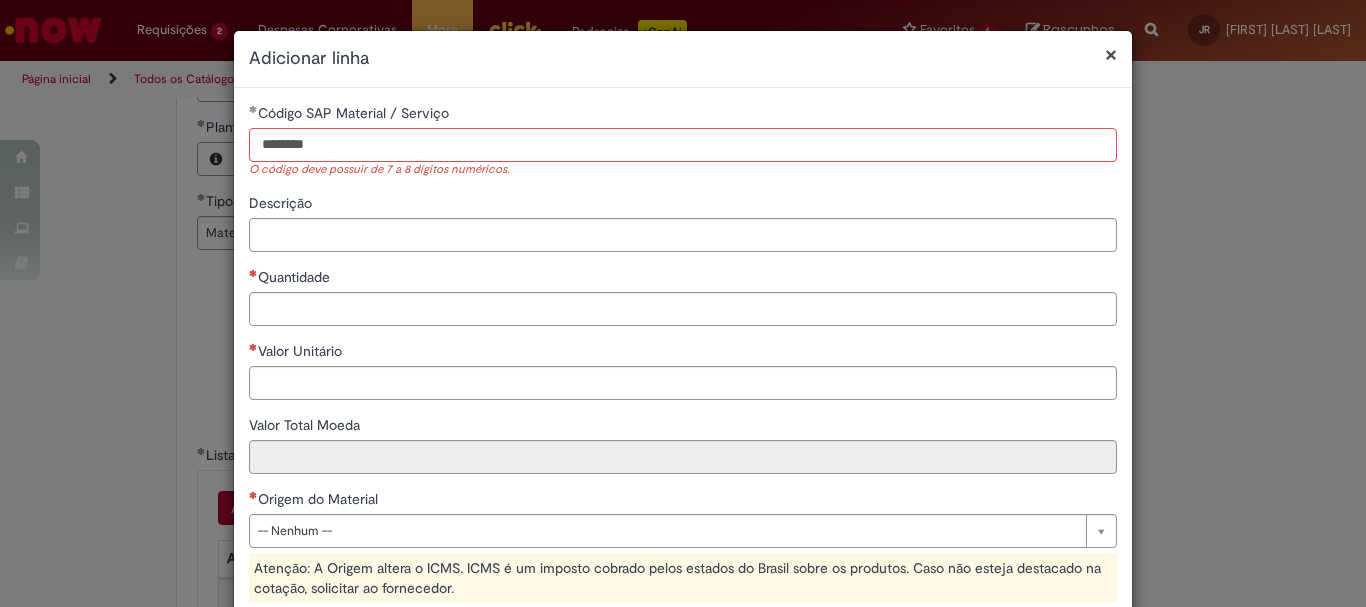 type on "********" 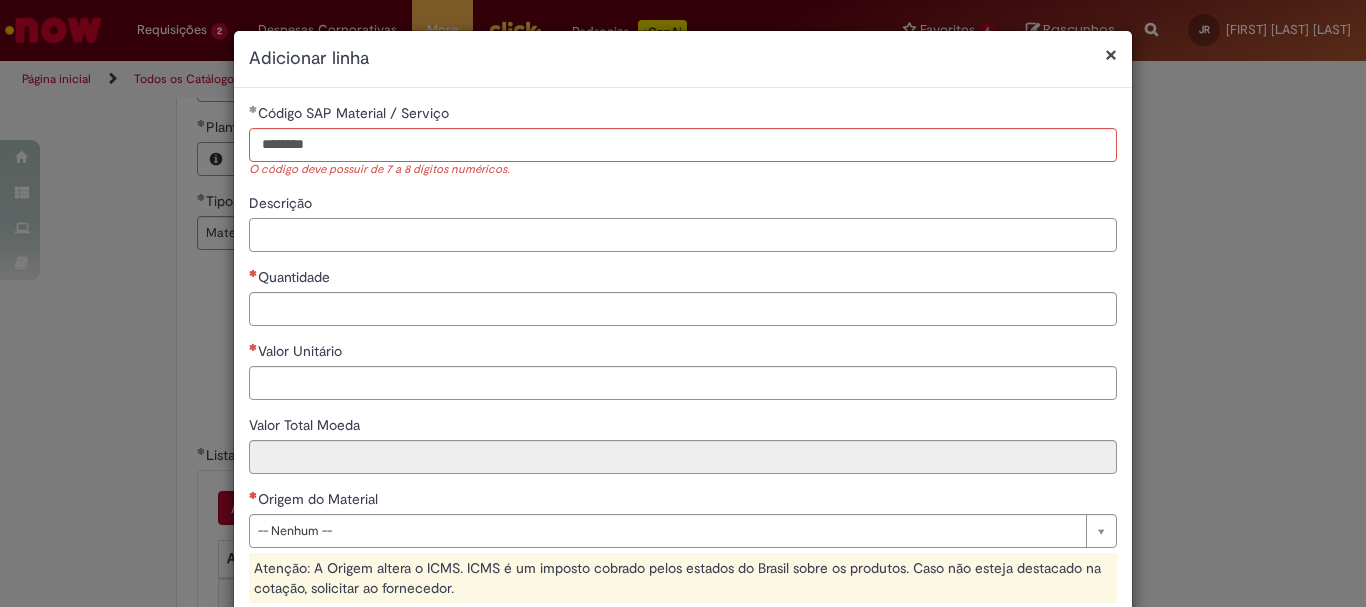 click on "Descrição" at bounding box center (683, 235) 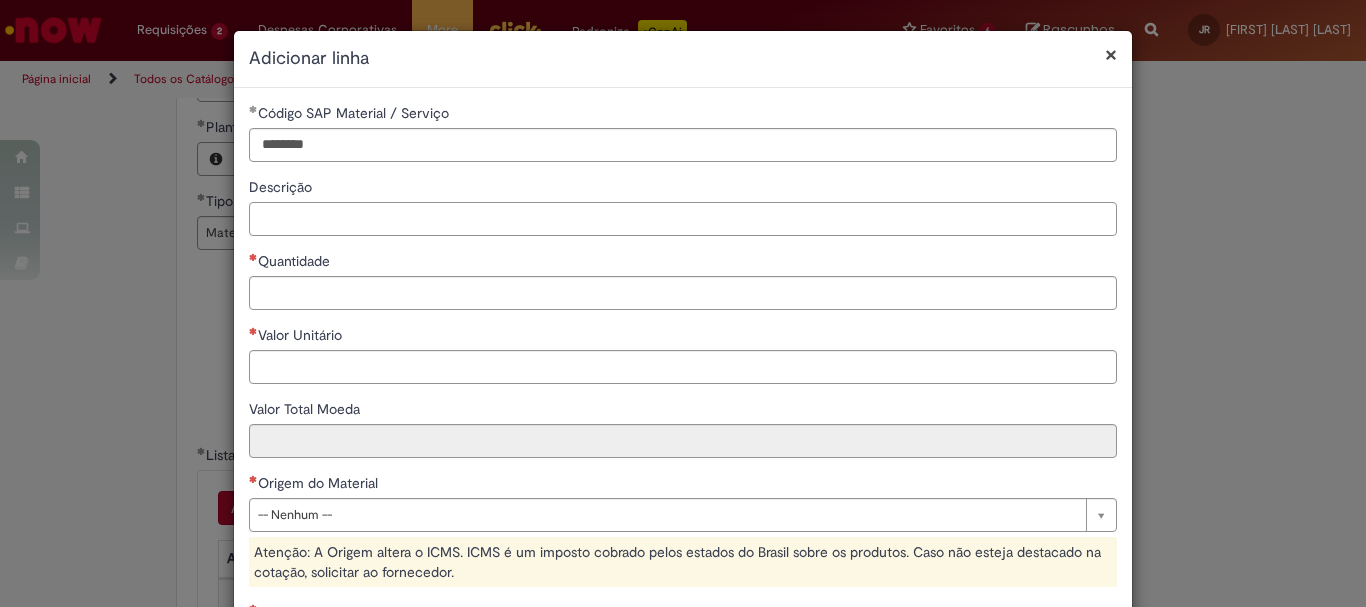 click on "Descrição" at bounding box center [683, 219] 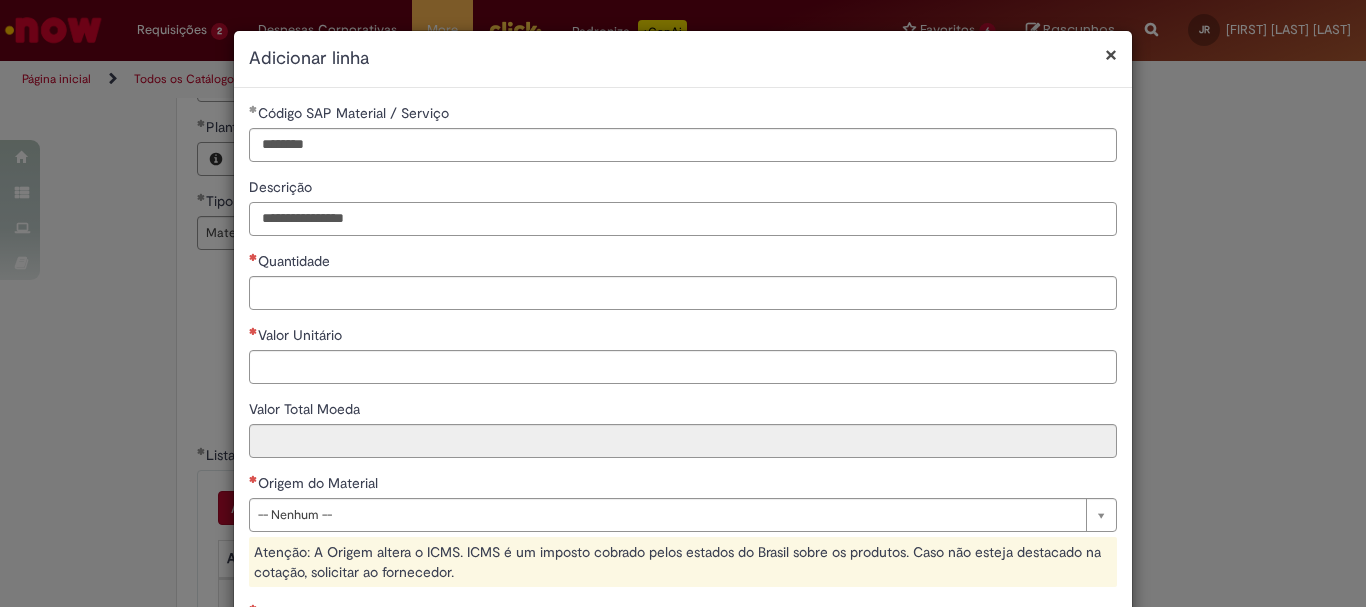 type on "**********" 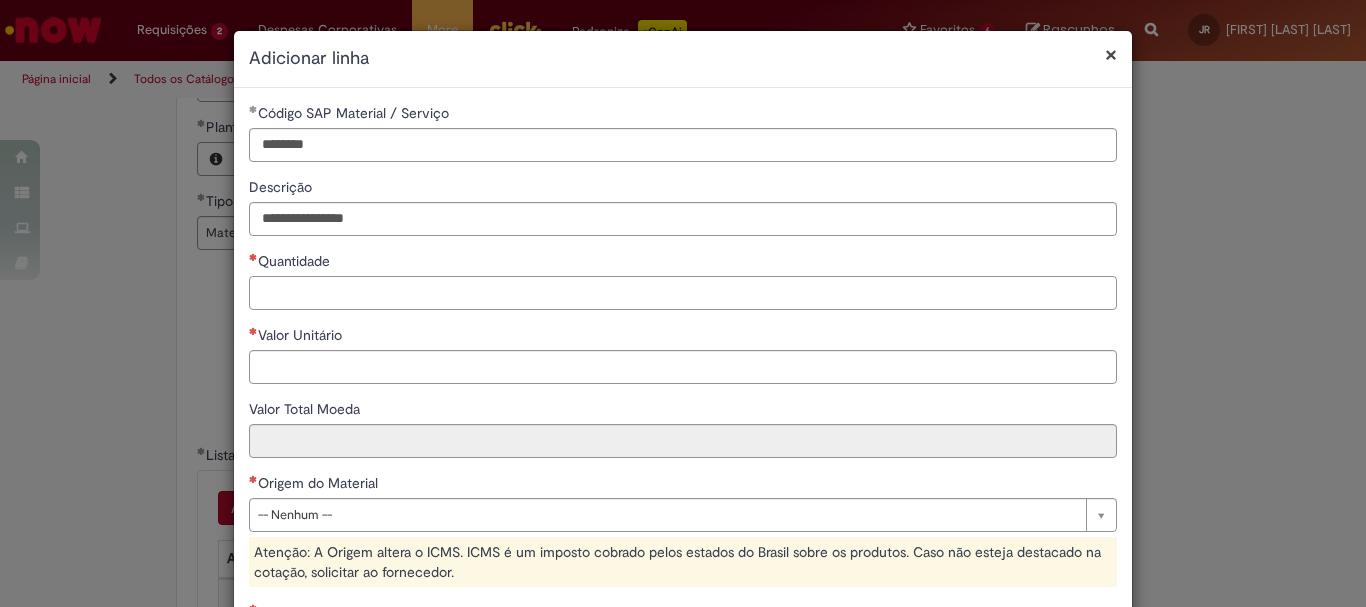 click on "Quantidade" at bounding box center [683, 293] 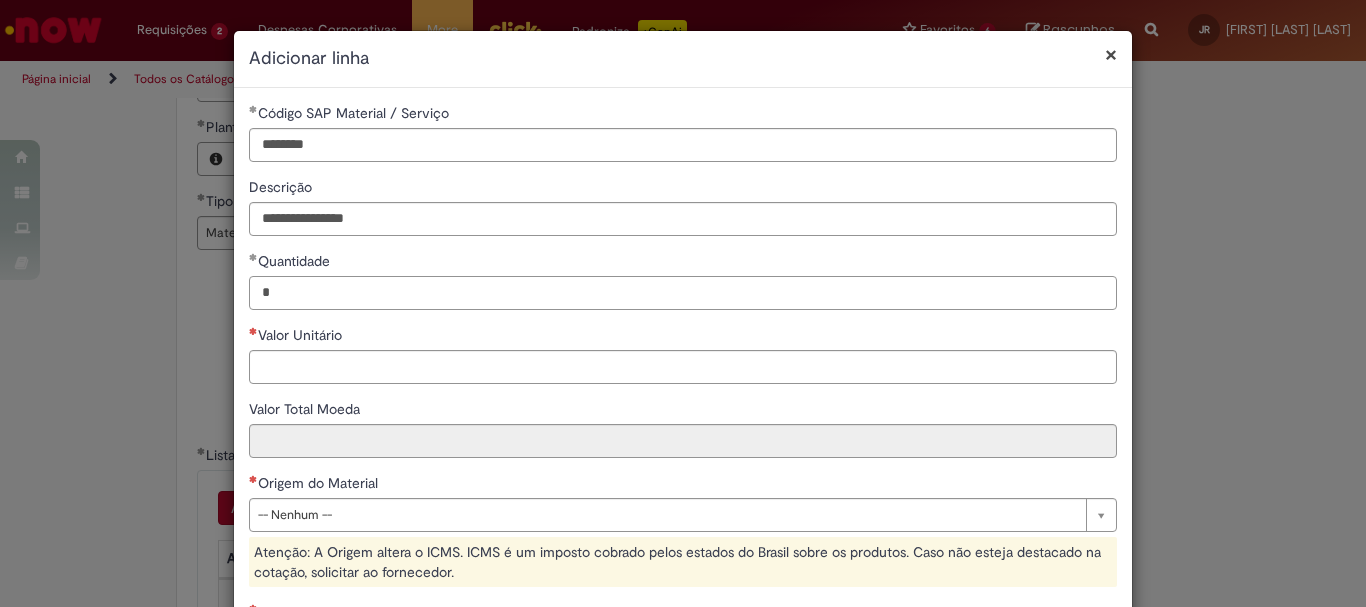 scroll, scrollTop: 200, scrollLeft: 0, axis: vertical 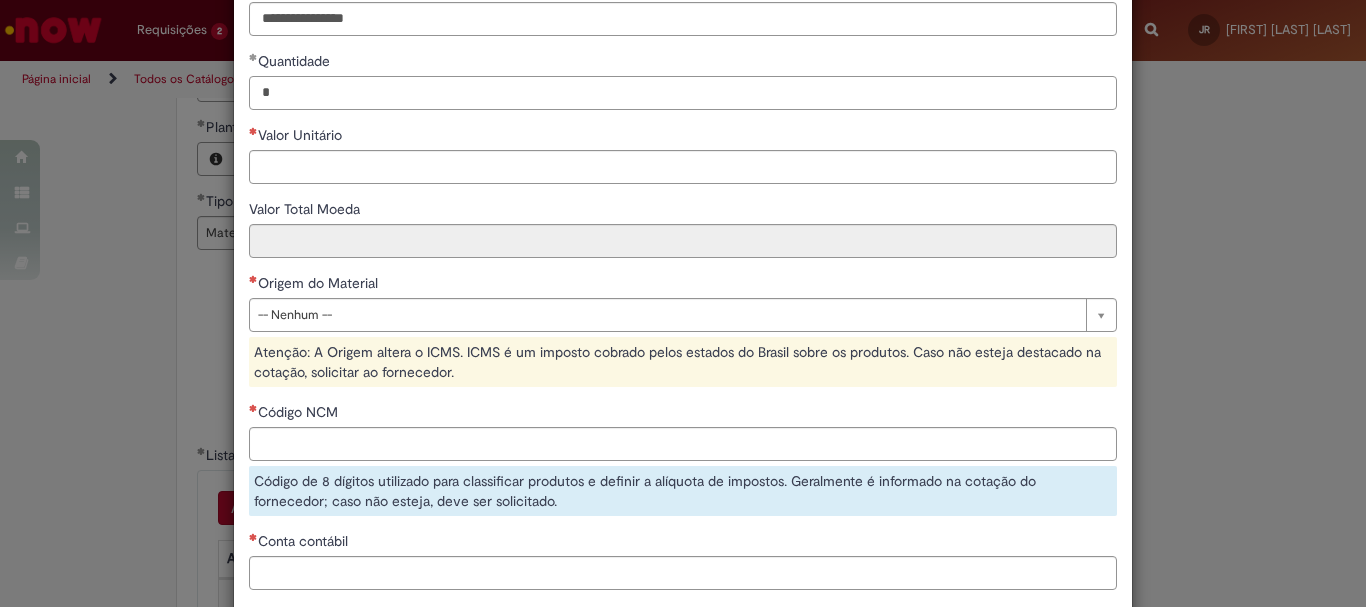 type on "*" 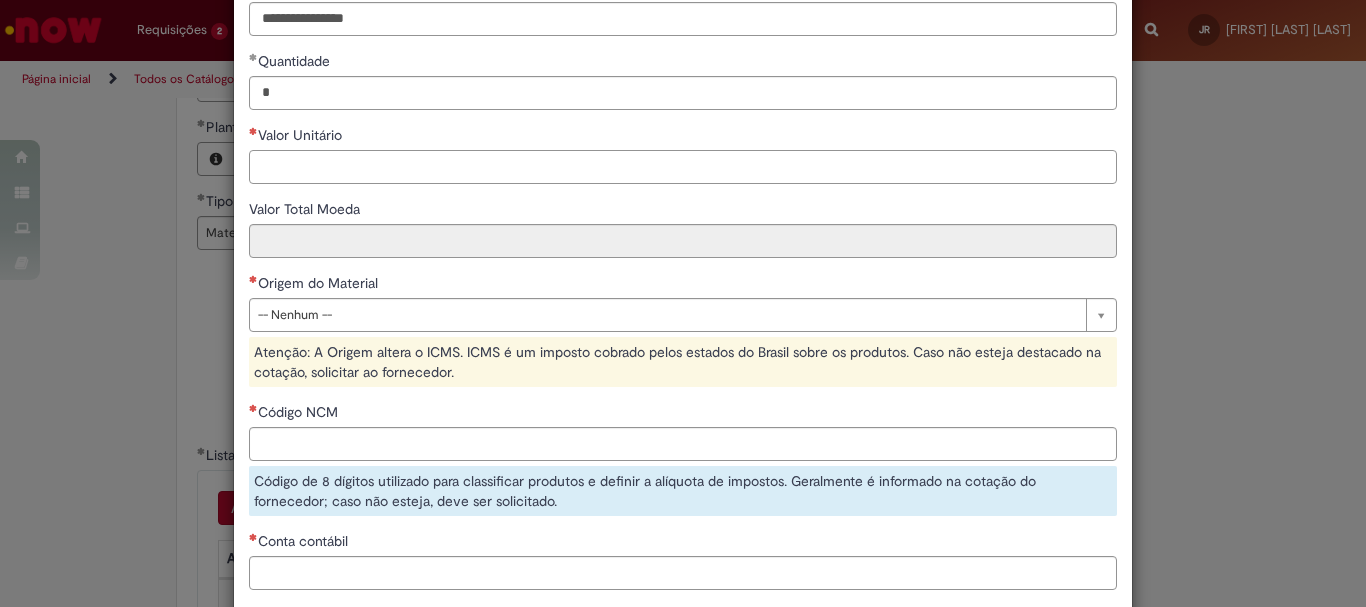 click on "Valor Unitário" at bounding box center (683, 167) 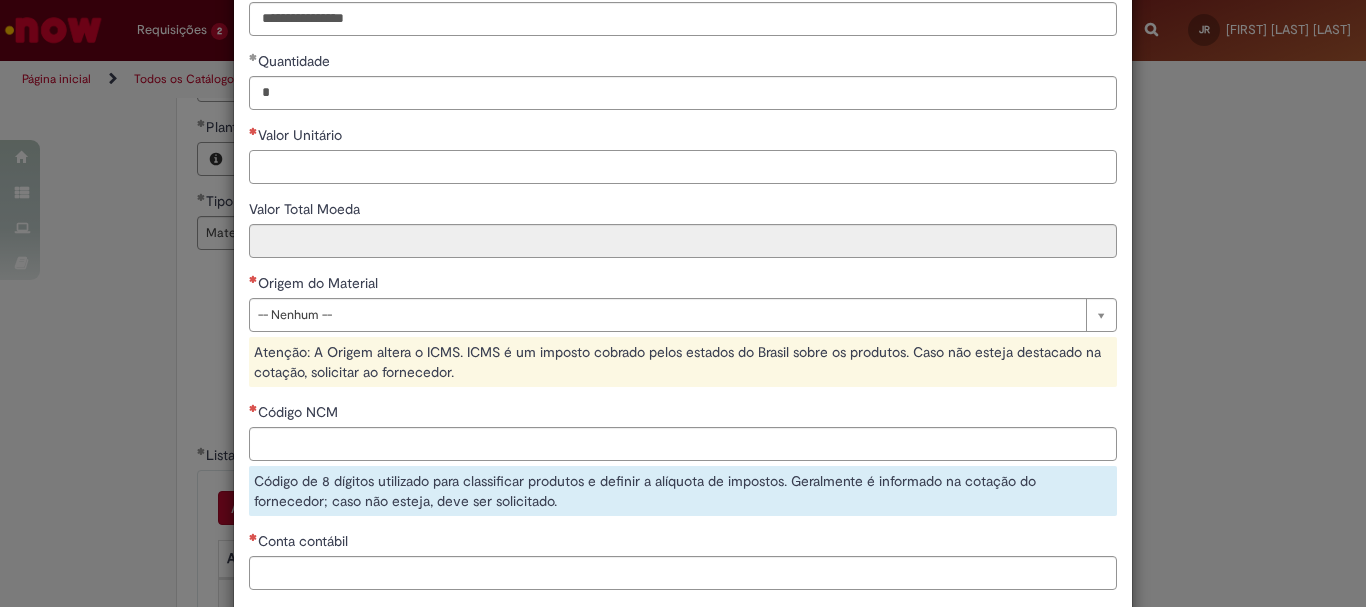 paste on "******" 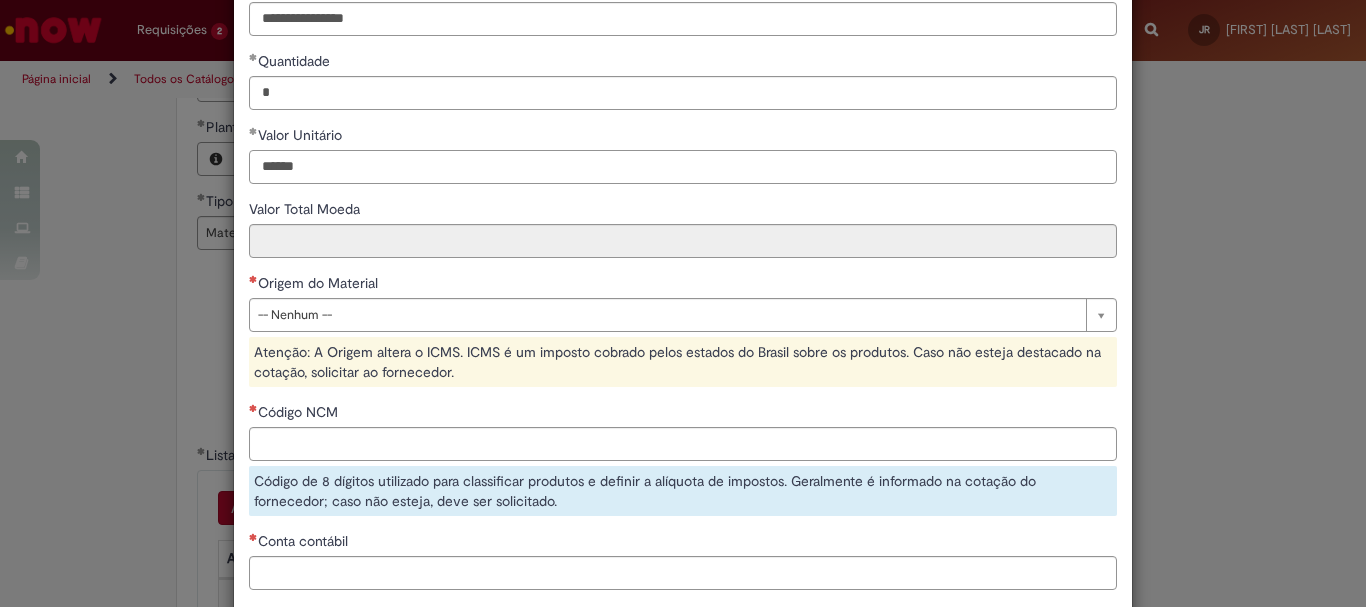 type on "******" 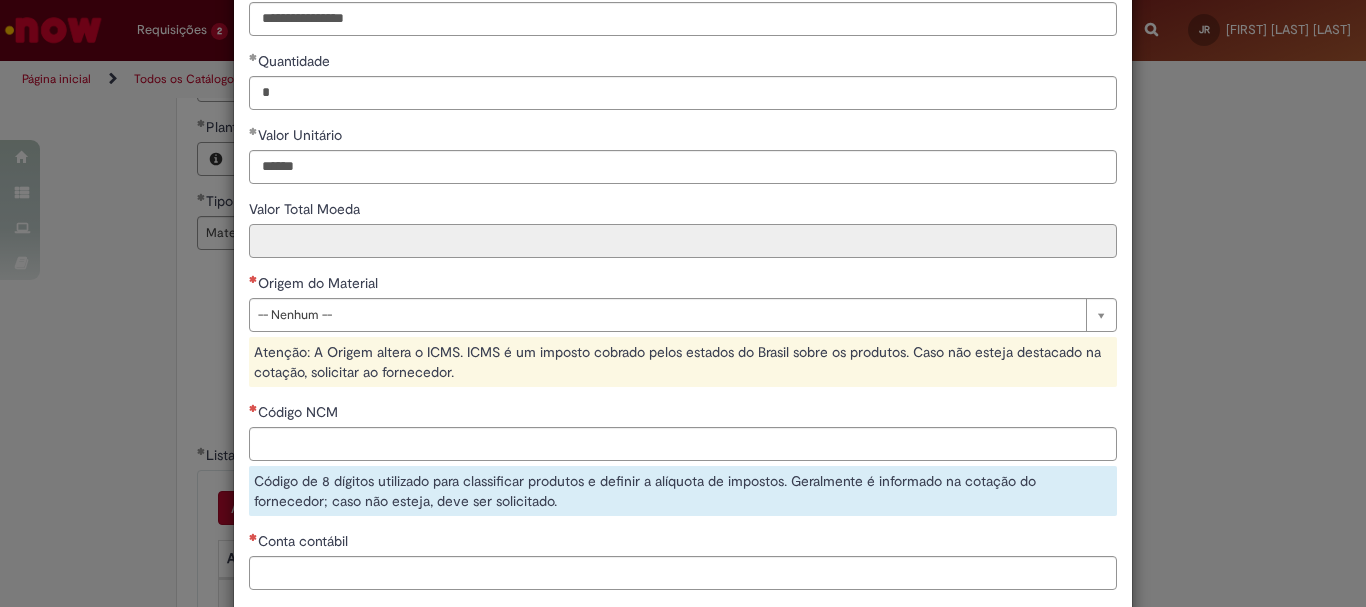 type on "******" 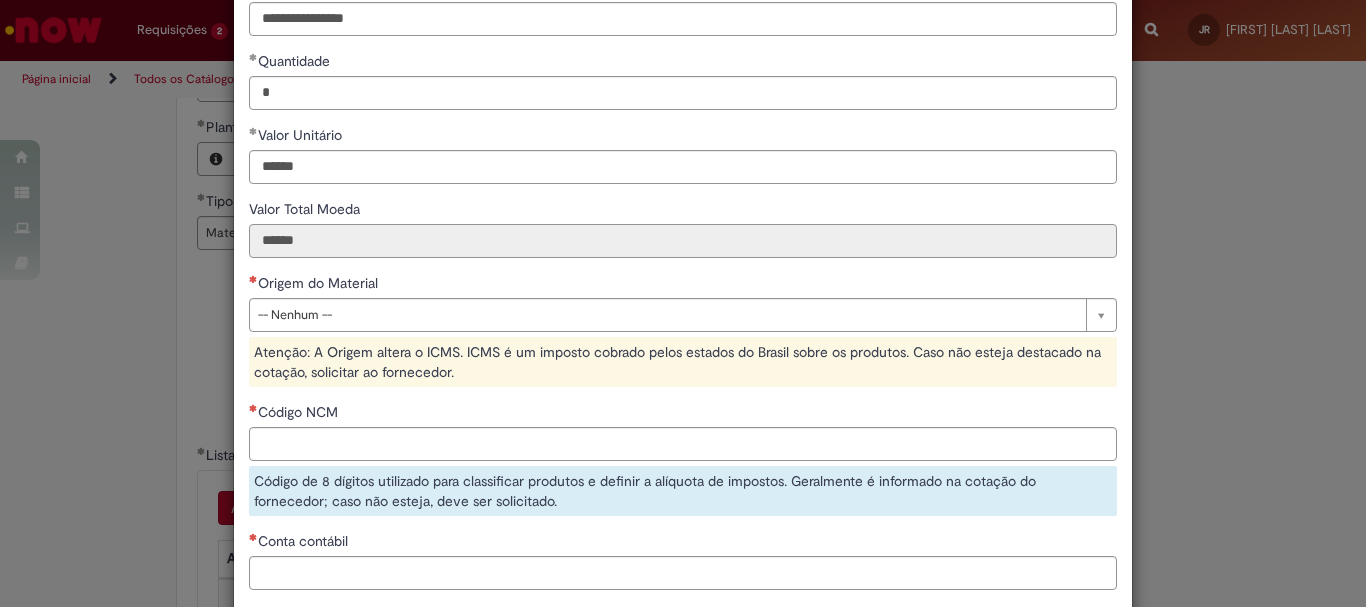 click on "******" at bounding box center (683, 241) 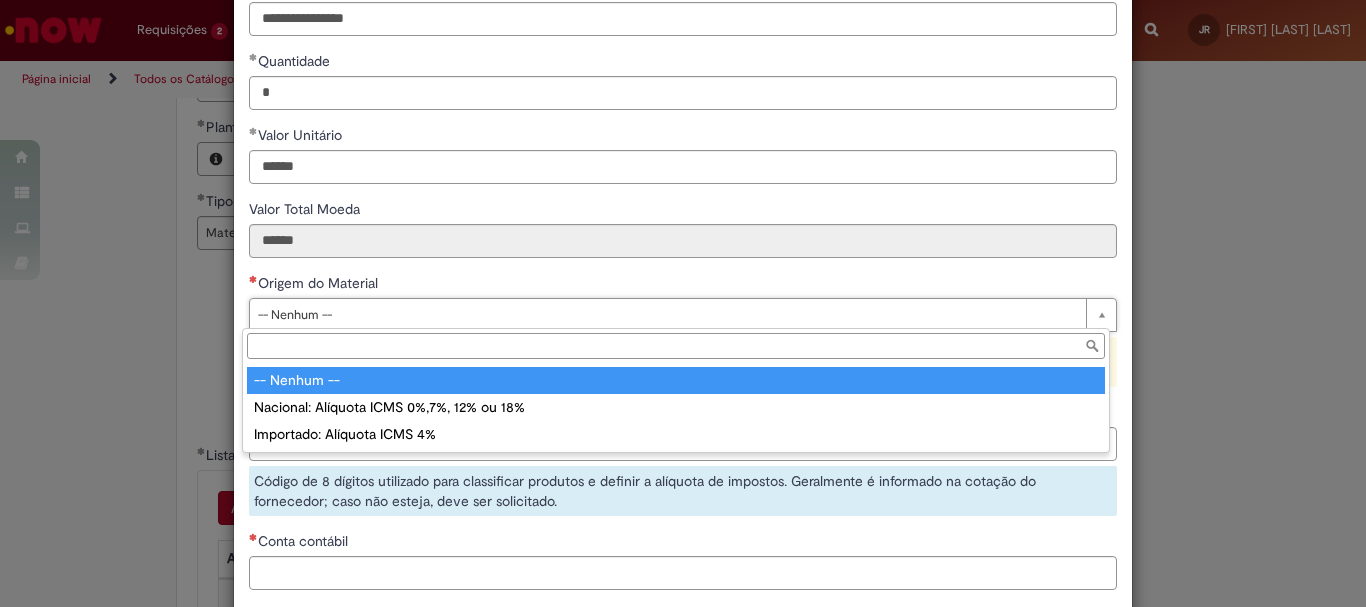 type on "**********" 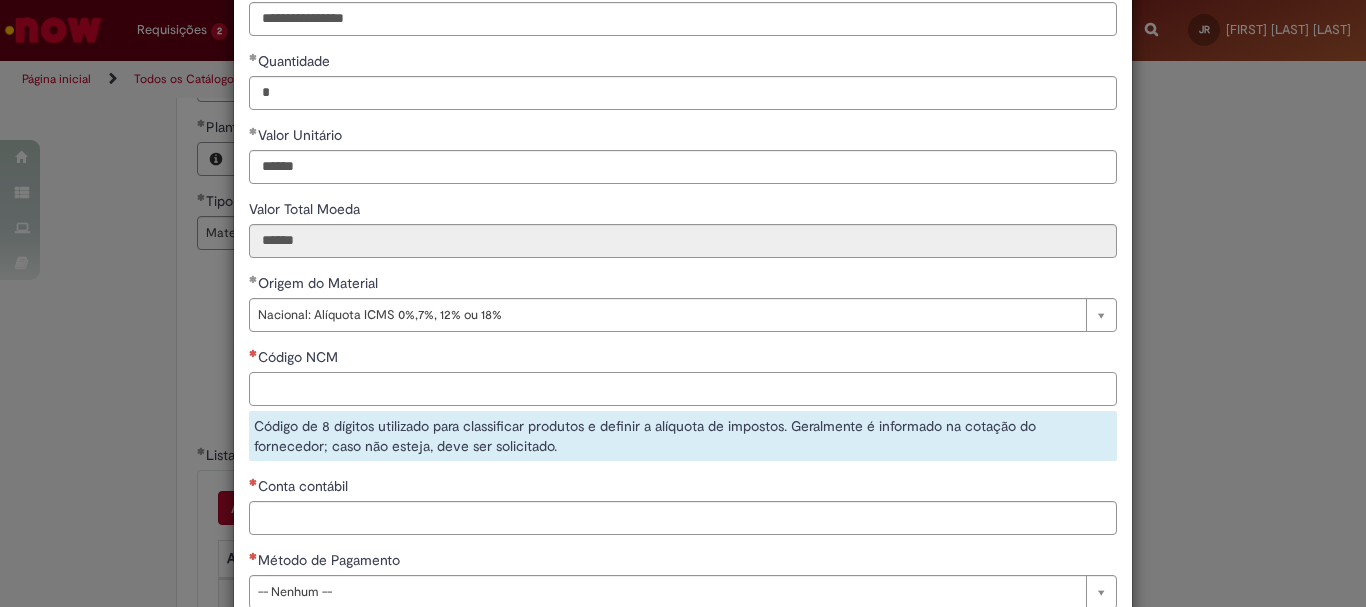click on "Código NCM" at bounding box center [683, 389] 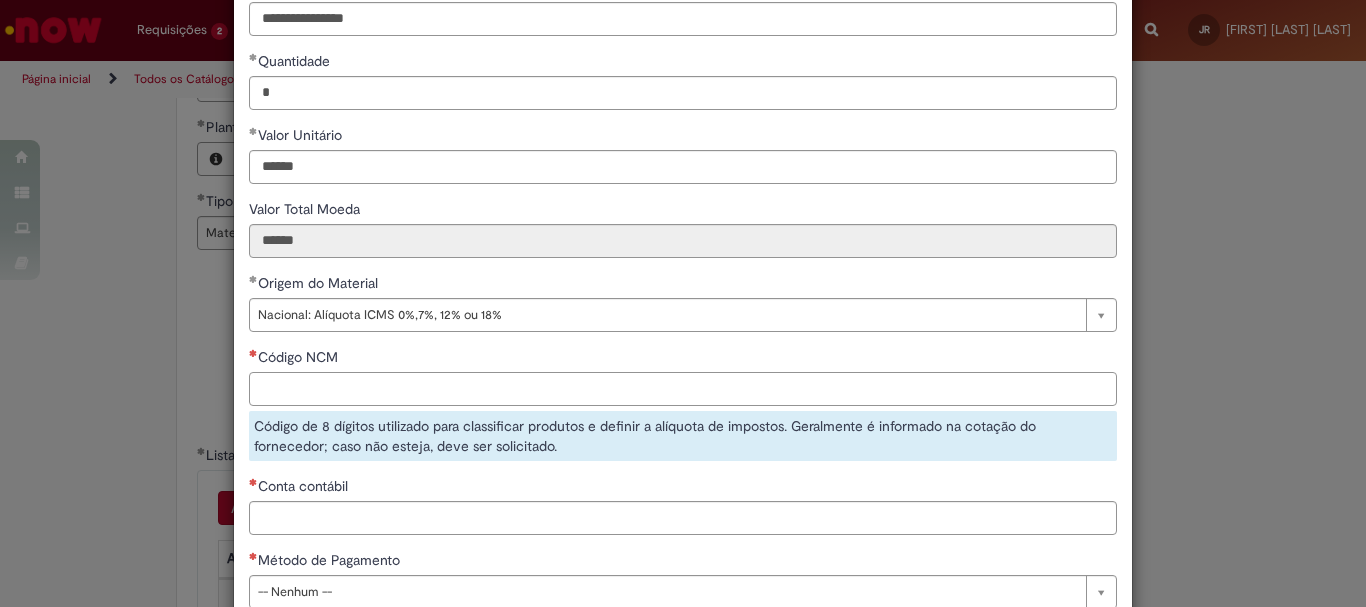 scroll, scrollTop: 0, scrollLeft: 0, axis: both 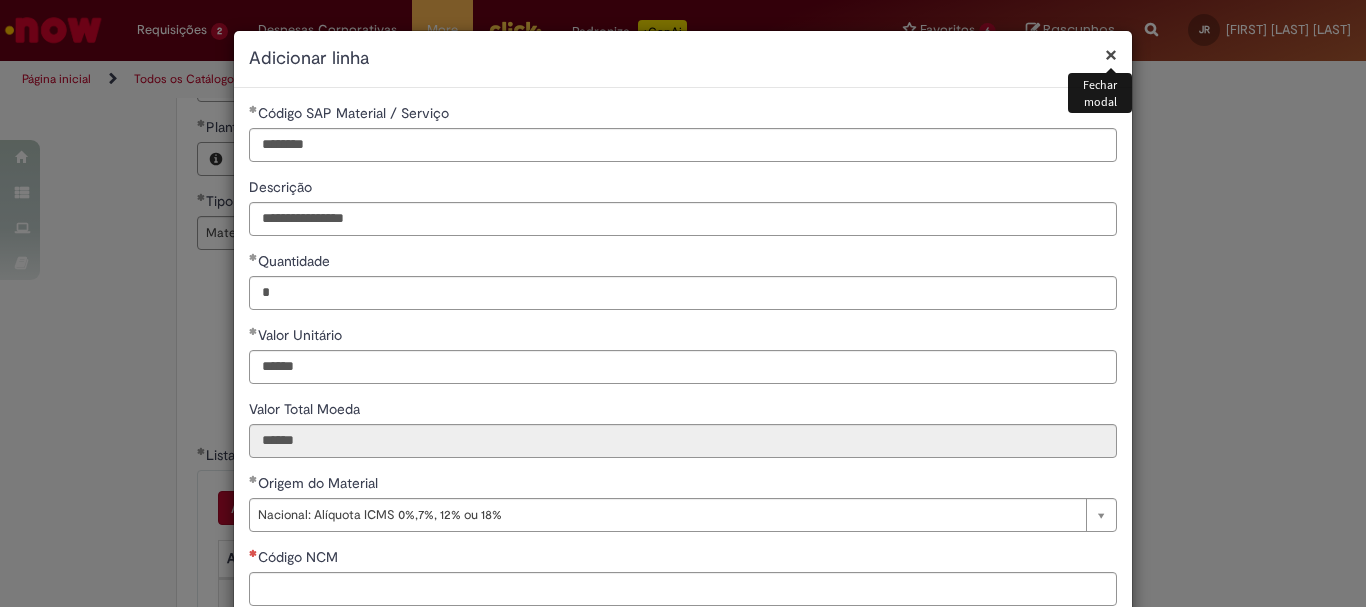 click on "×" at bounding box center [1111, 54] 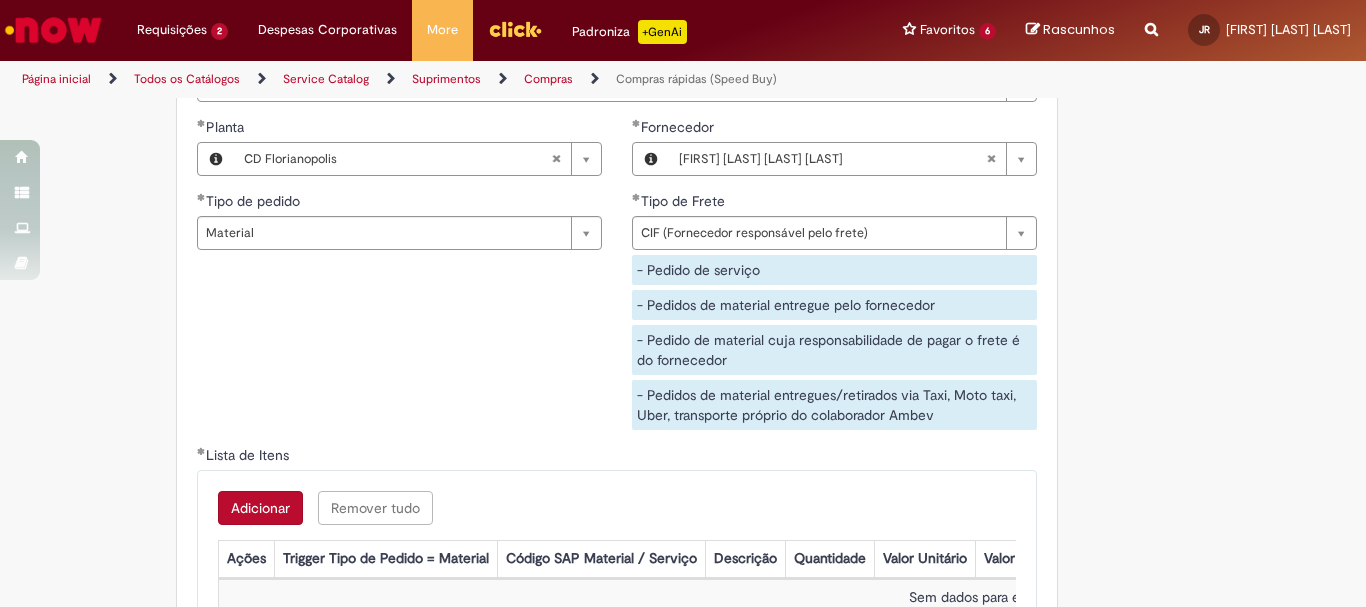 scroll, scrollTop: 2900, scrollLeft: 0, axis: vertical 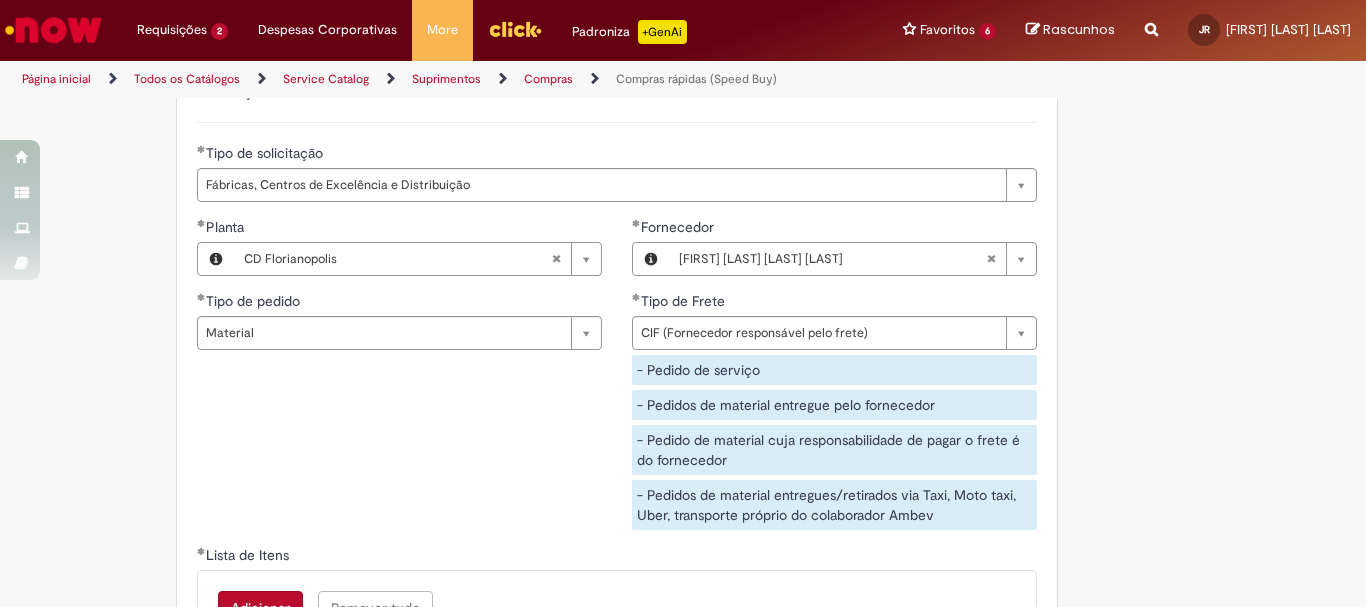 type 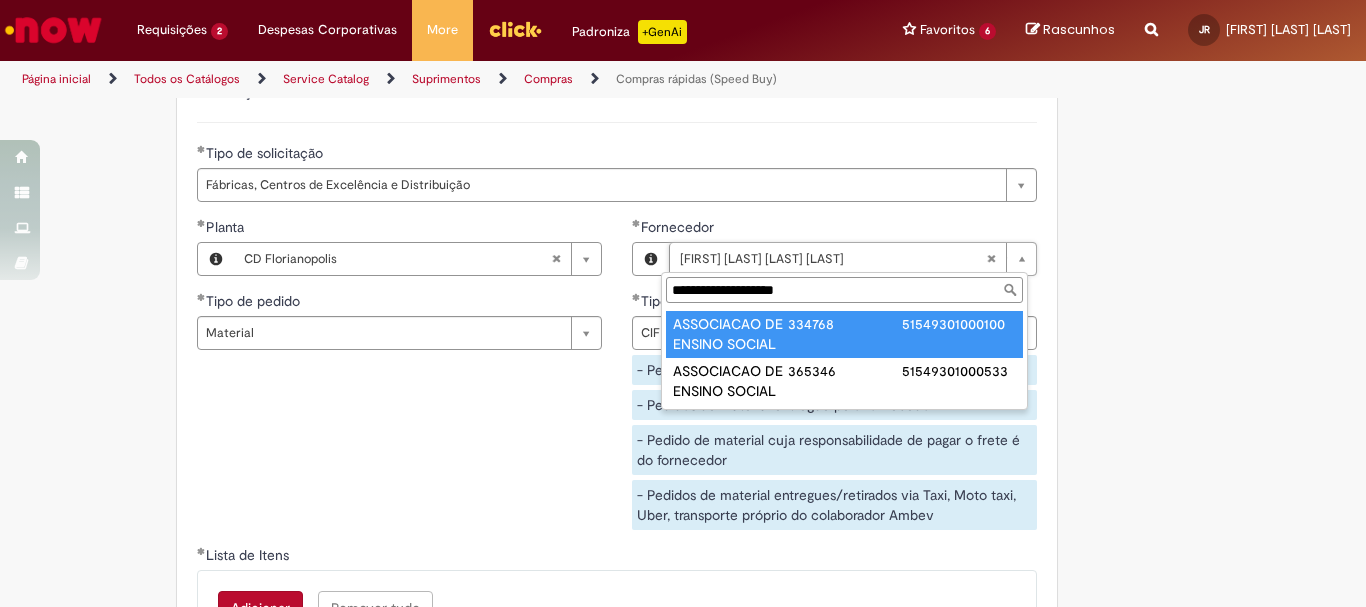 type on "**********" 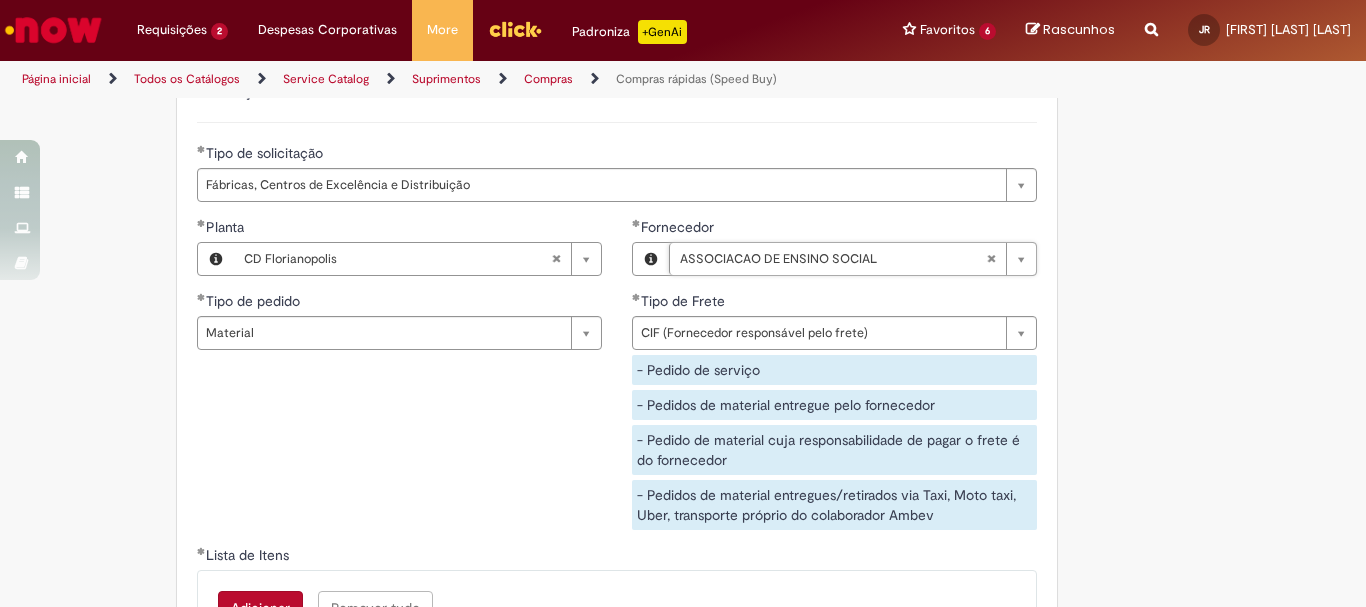 scroll, scrollTop: 0, scrollLeft: 220, axis: horizontal 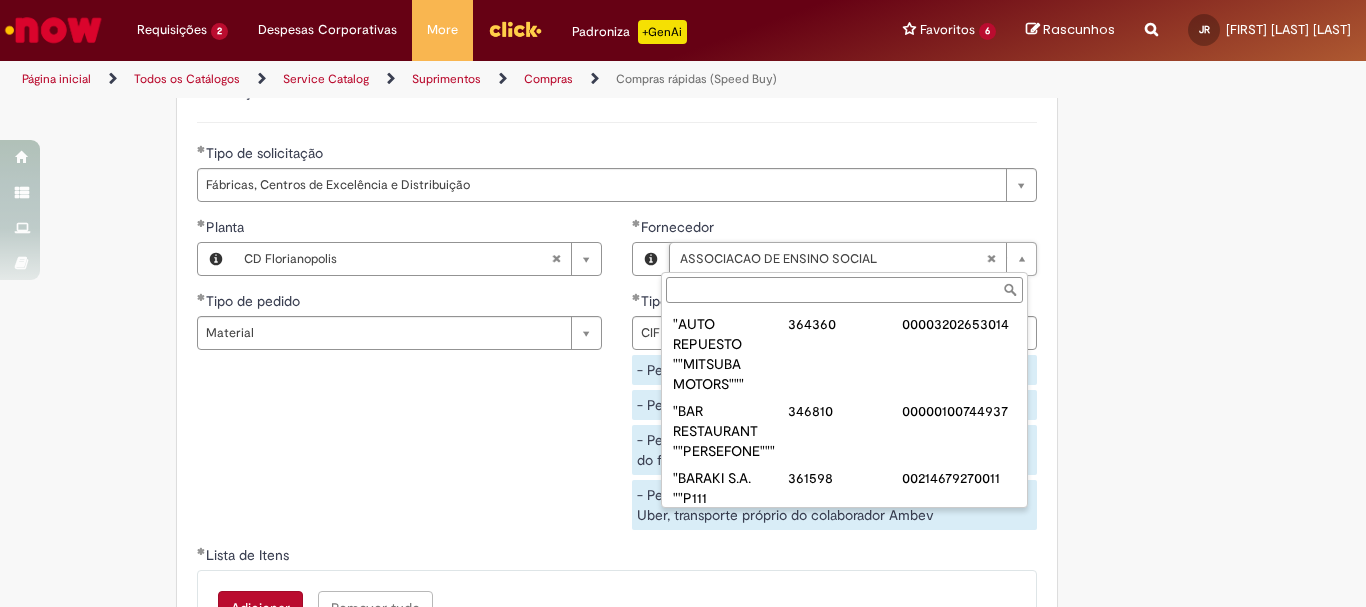 paste on "**********" 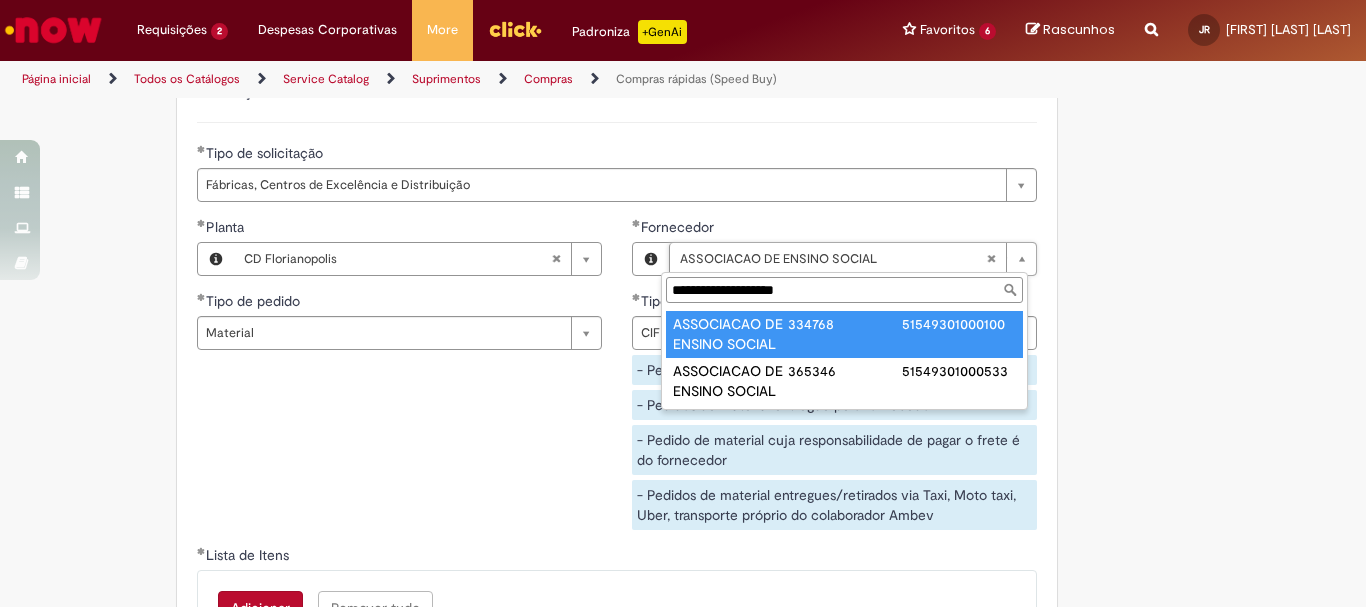 type on "**********" 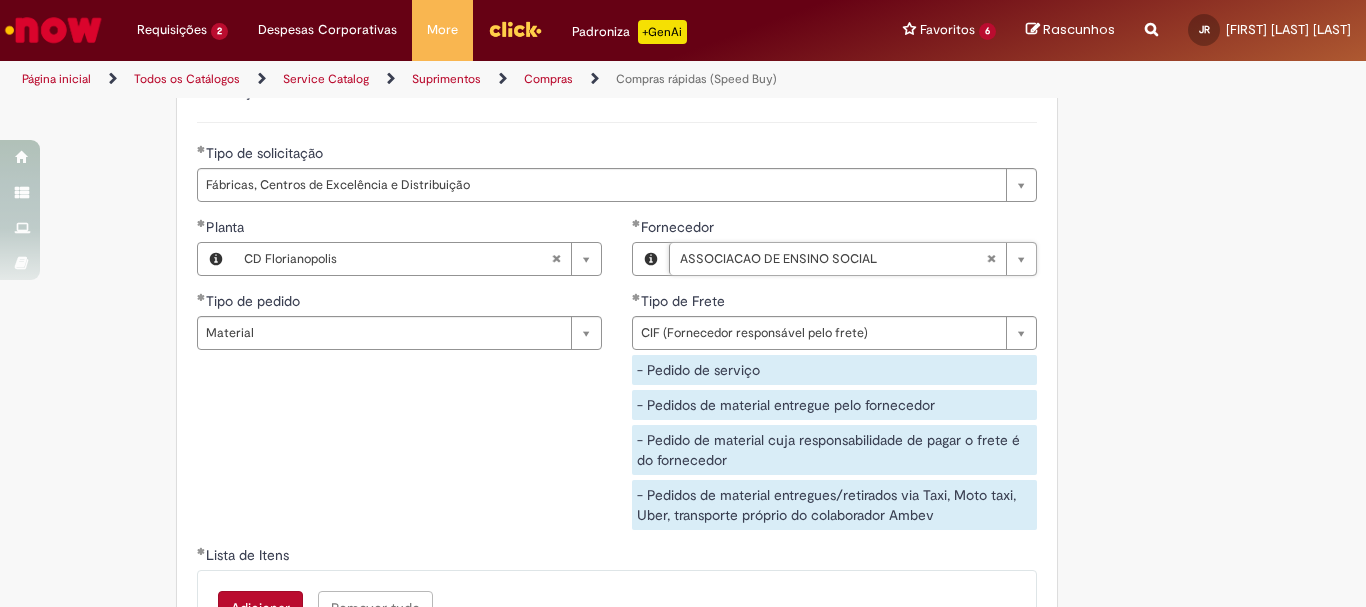 scroll, scrollTop: 0, scrollLeft: 219, axis: horizontal 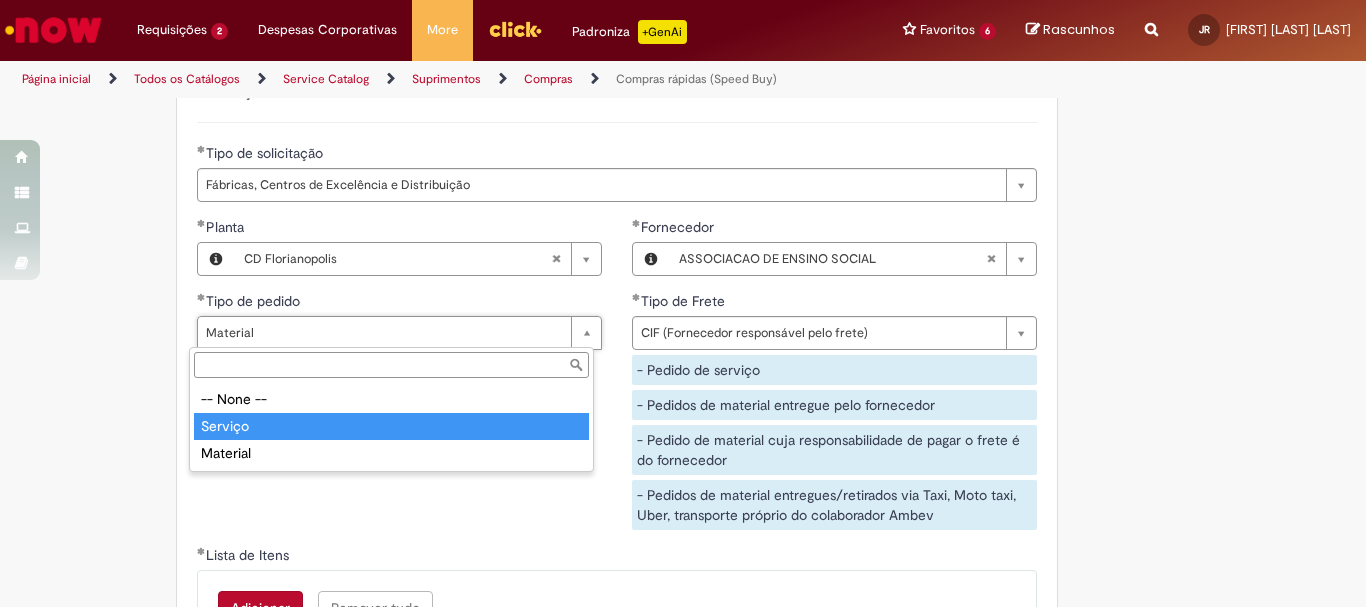 type on "*******" 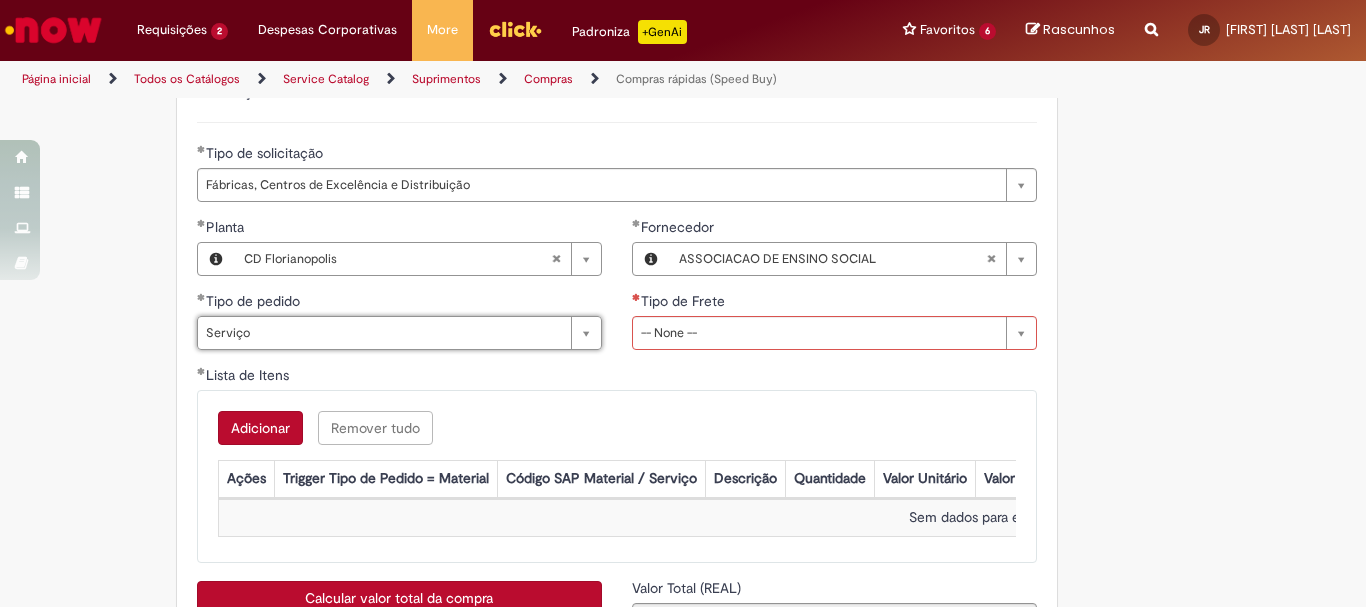 scroll, scrollTop: 0, scrollLeft: 0, axis: both 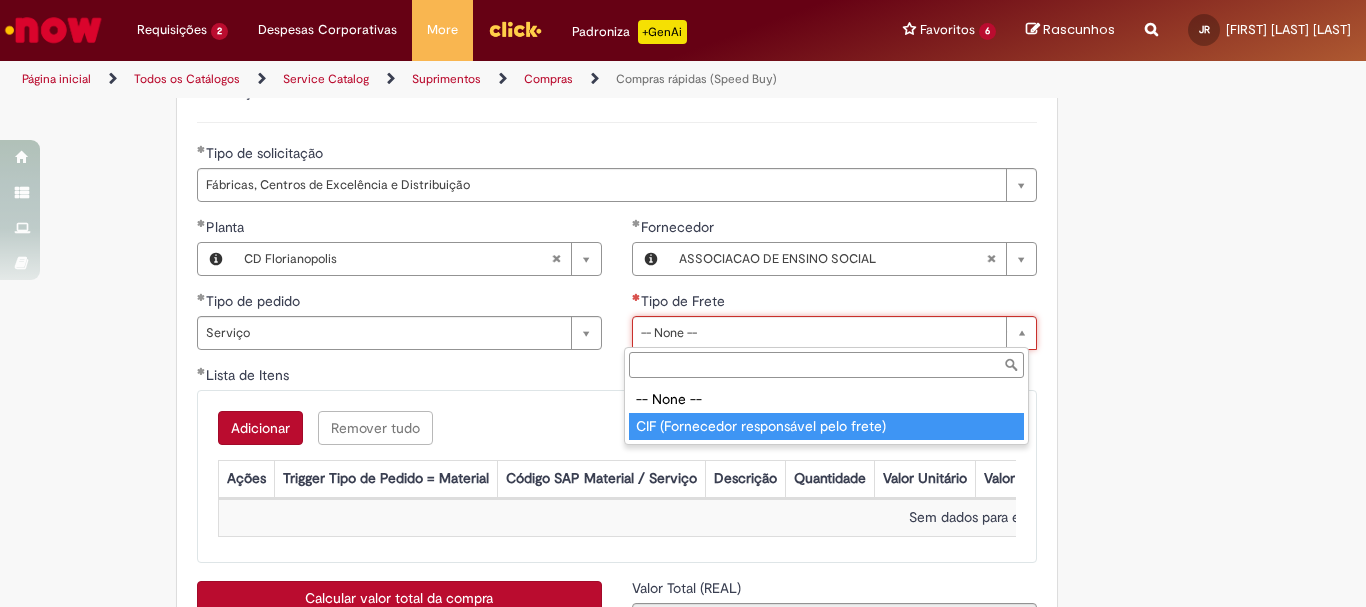 type on "**********" 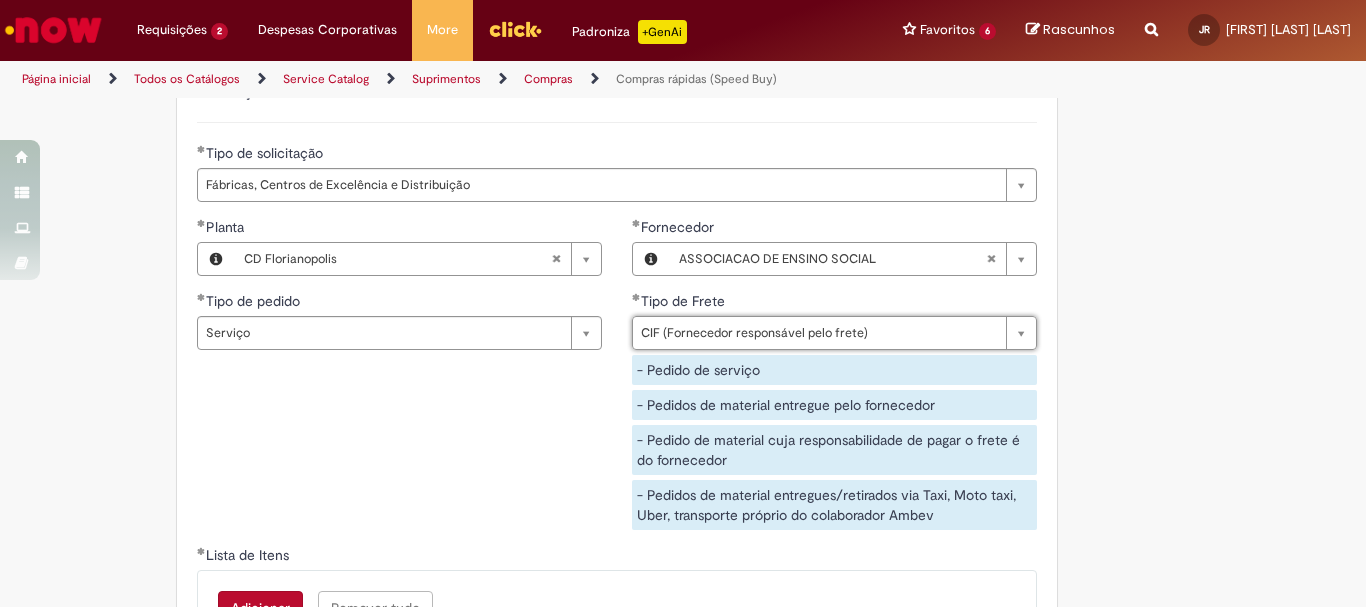 scroll, scrollTop: 3100, scrollLeft: 0, axis: vertical 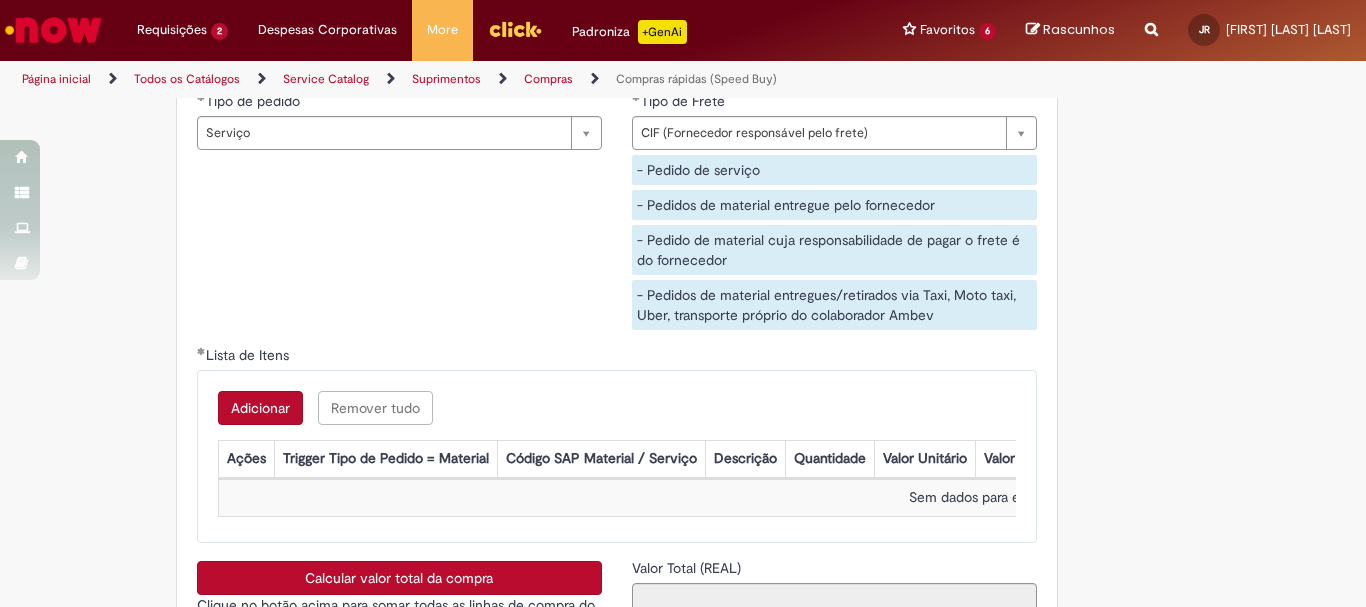 click on "Adicionar" at bounding box center (260, 408) 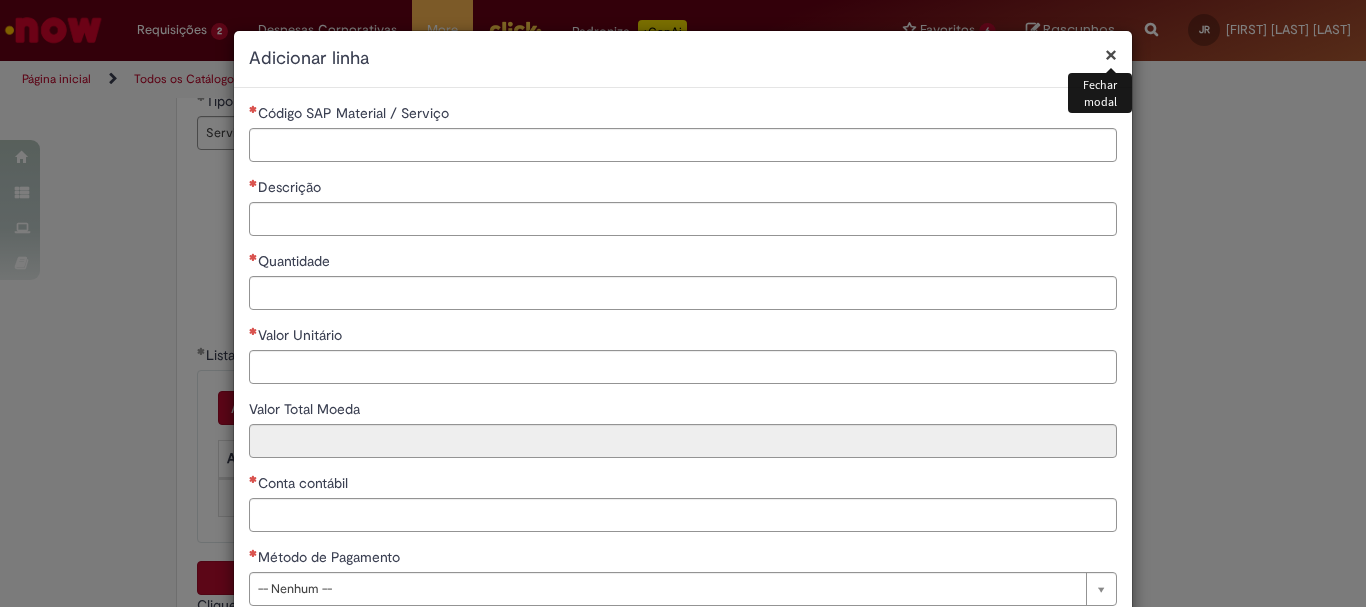 click on "**********" at bounding box center [683, 303] 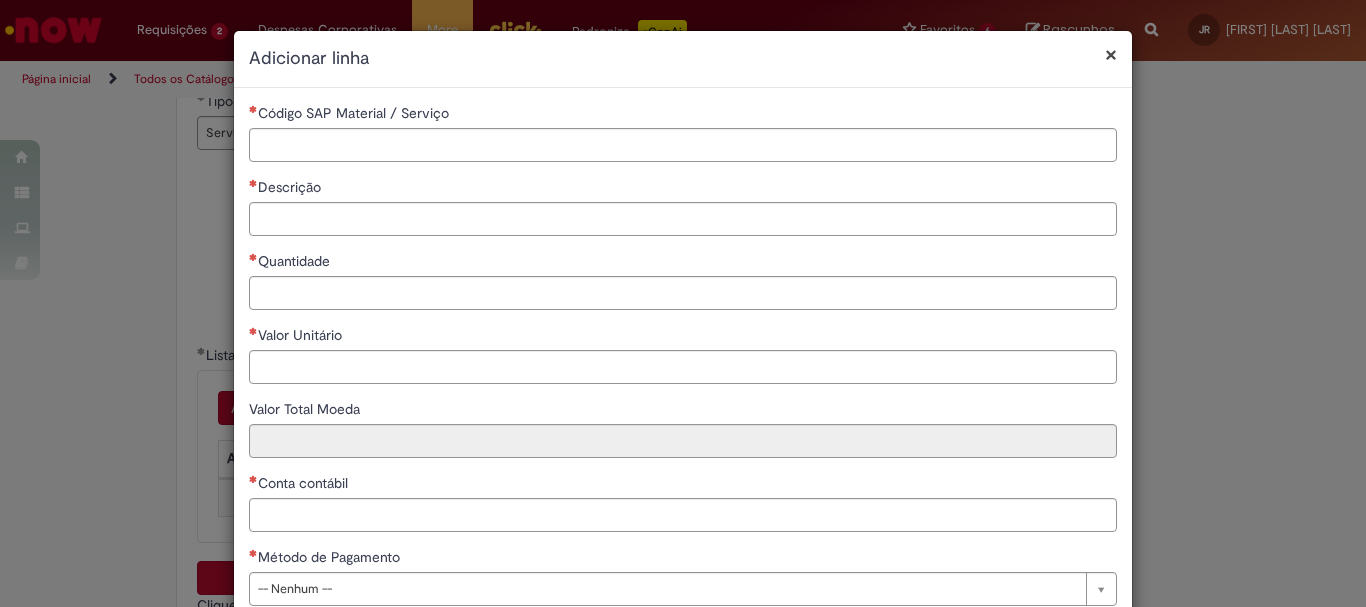 click on "×" at bounding box center (1111, 54) 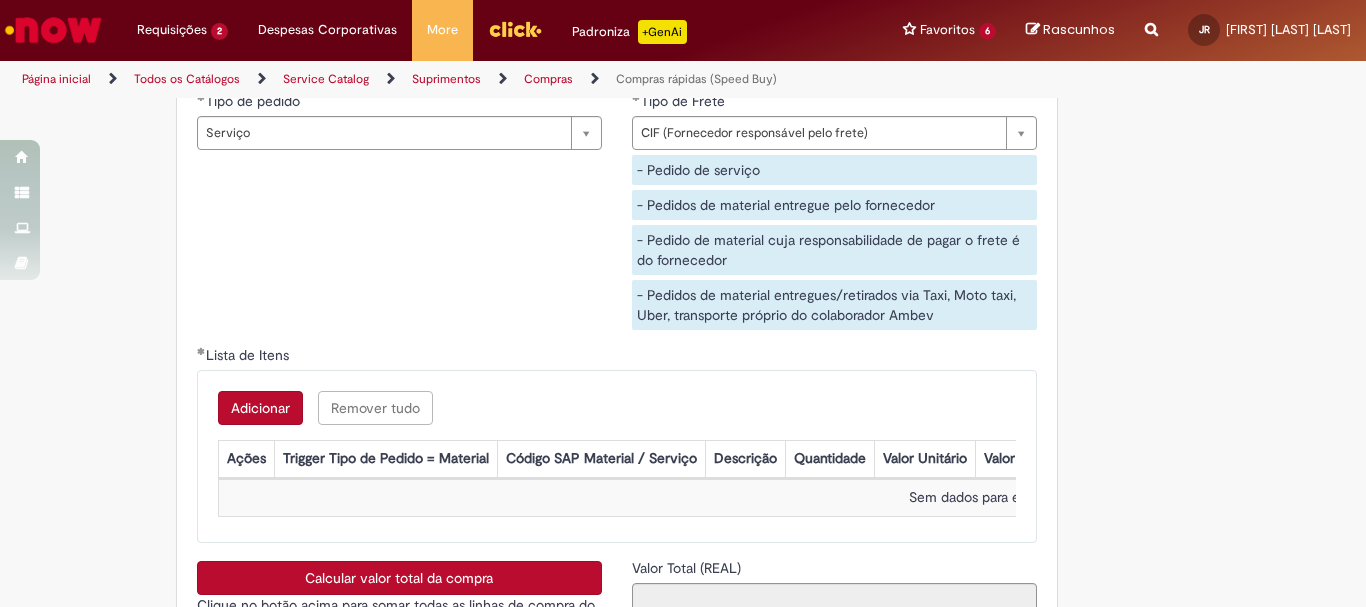 scroll, scrollTop: 2900, scrollLeft: 0, axis: vertical 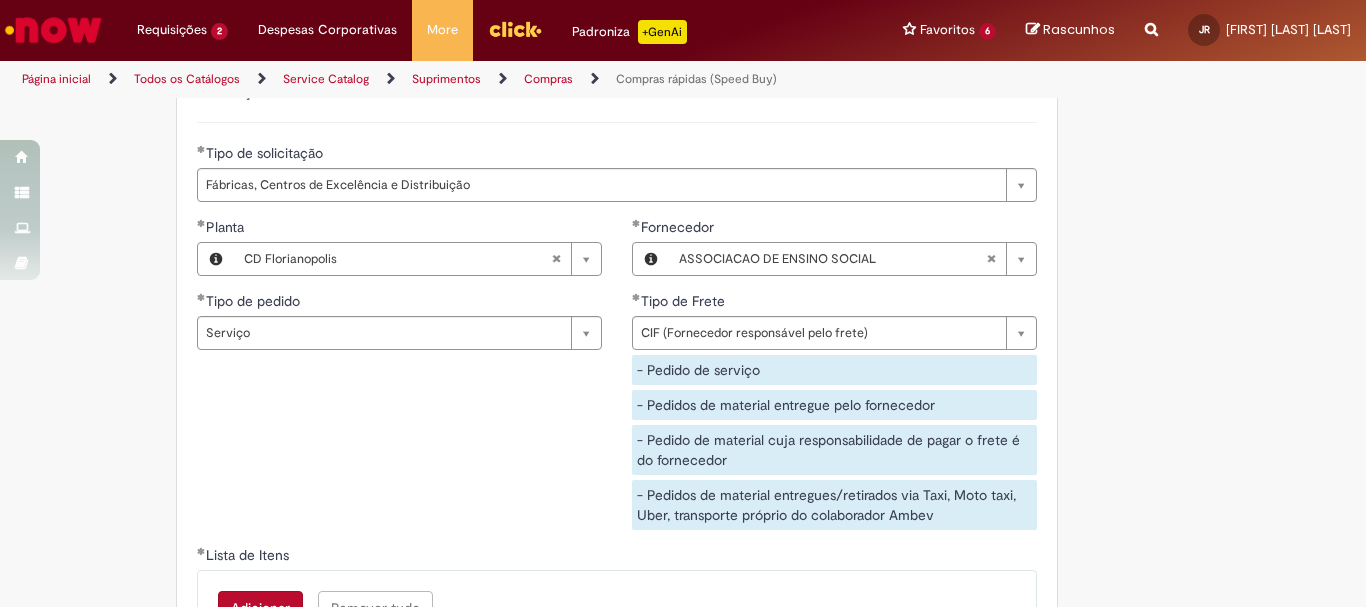 click on "Fornecedor" at bounding box center [834, 229] 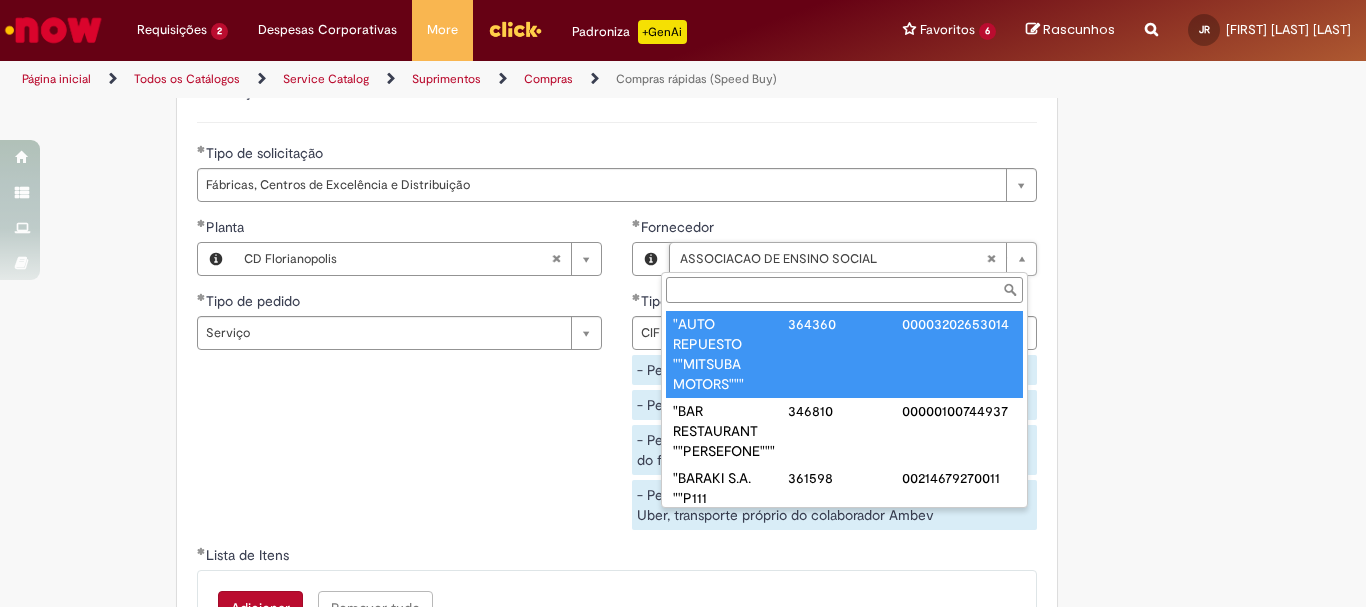 type on "**********" 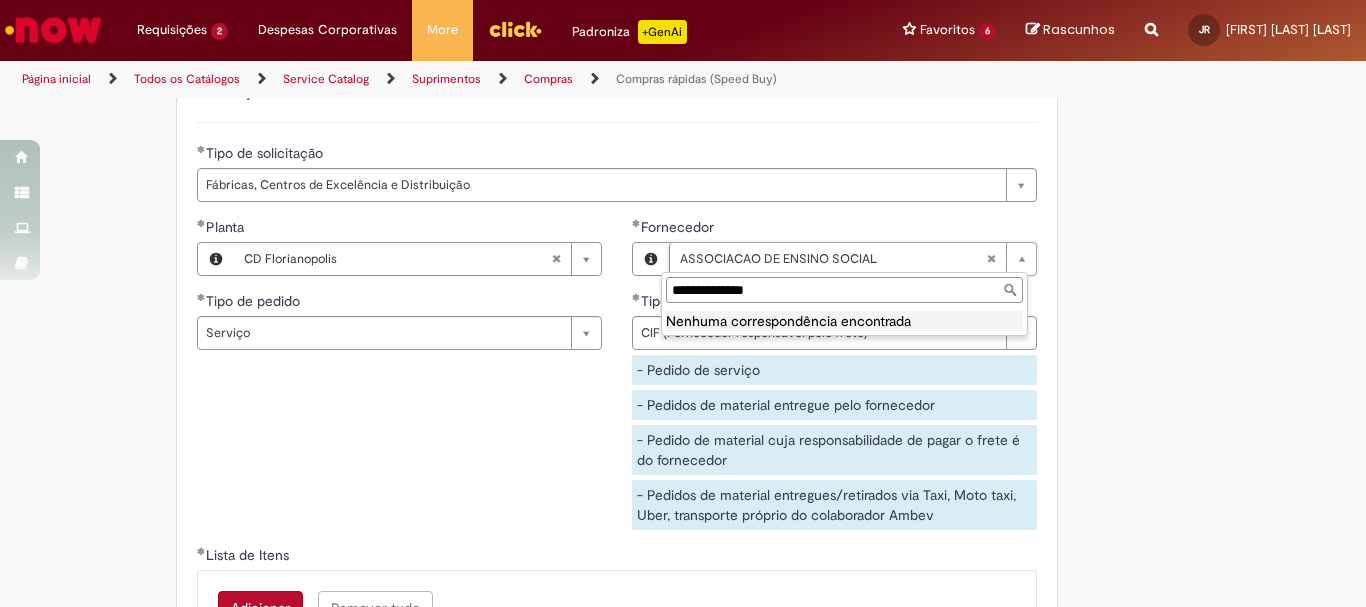 type on "**********" 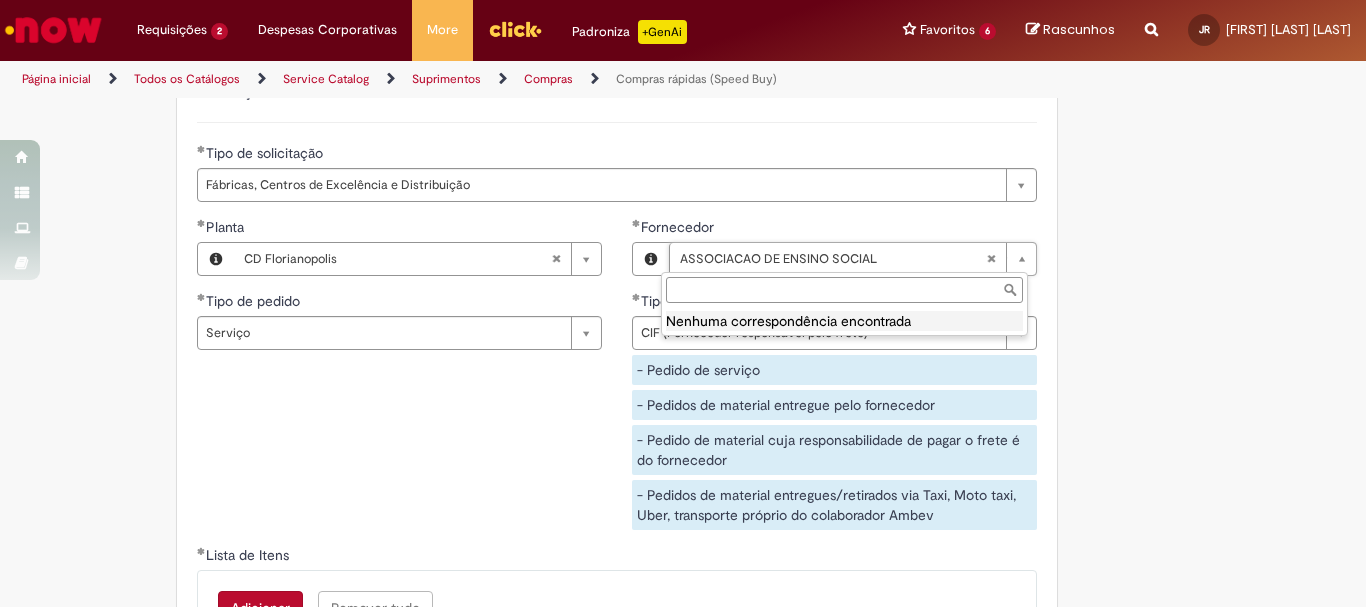 scroll, scrollTop: 0, scrollLeft: 219, axis: horizontal 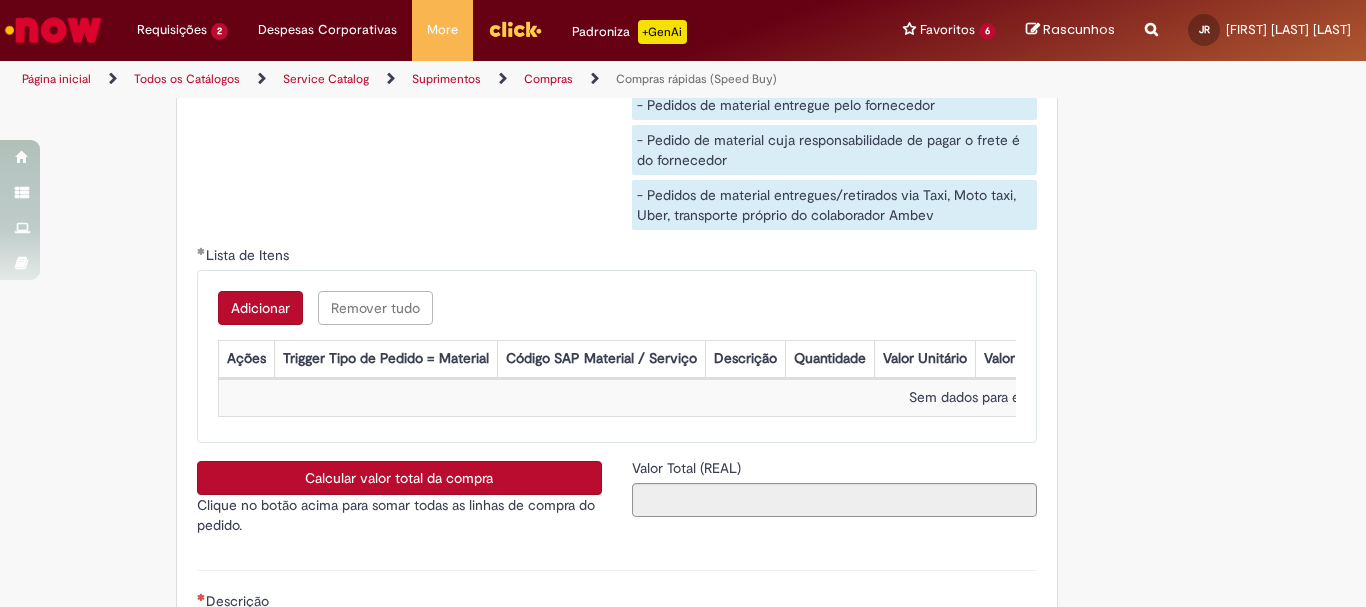 click on "Adicionar" at bounding box center [260, 308] 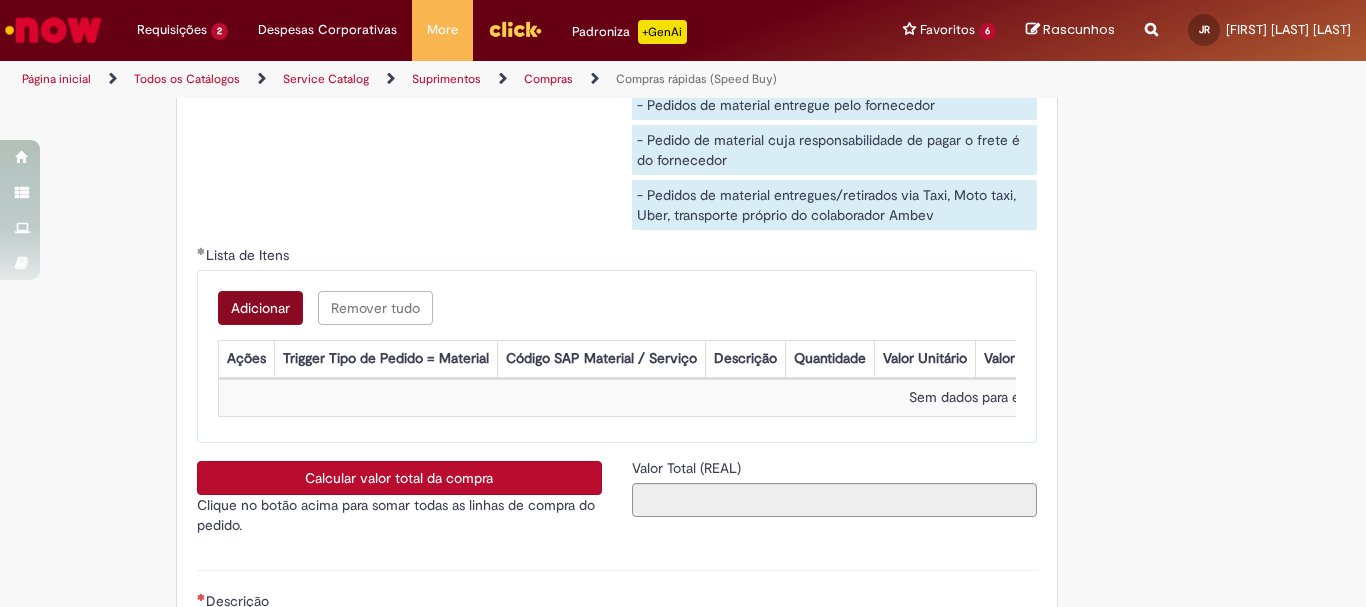 scroll, scrollTop: 0, scrollLeft: 0, axis: both 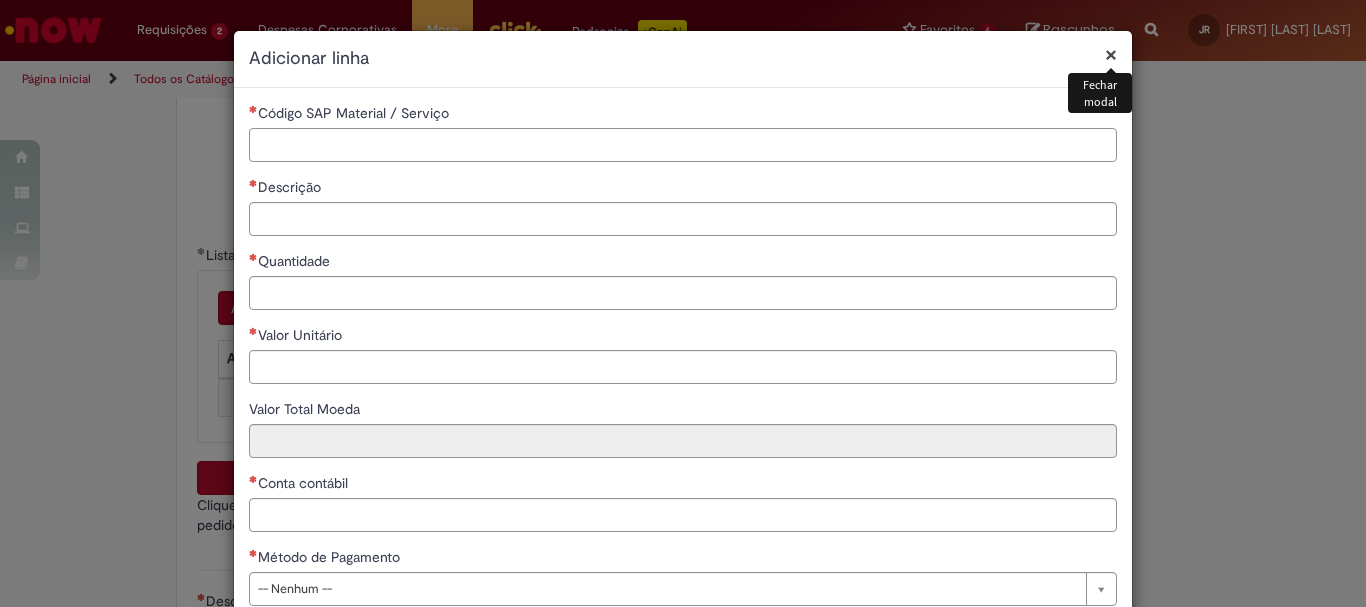 click on "Código SAP Material / Serviço" at bounding box center (683, 145) 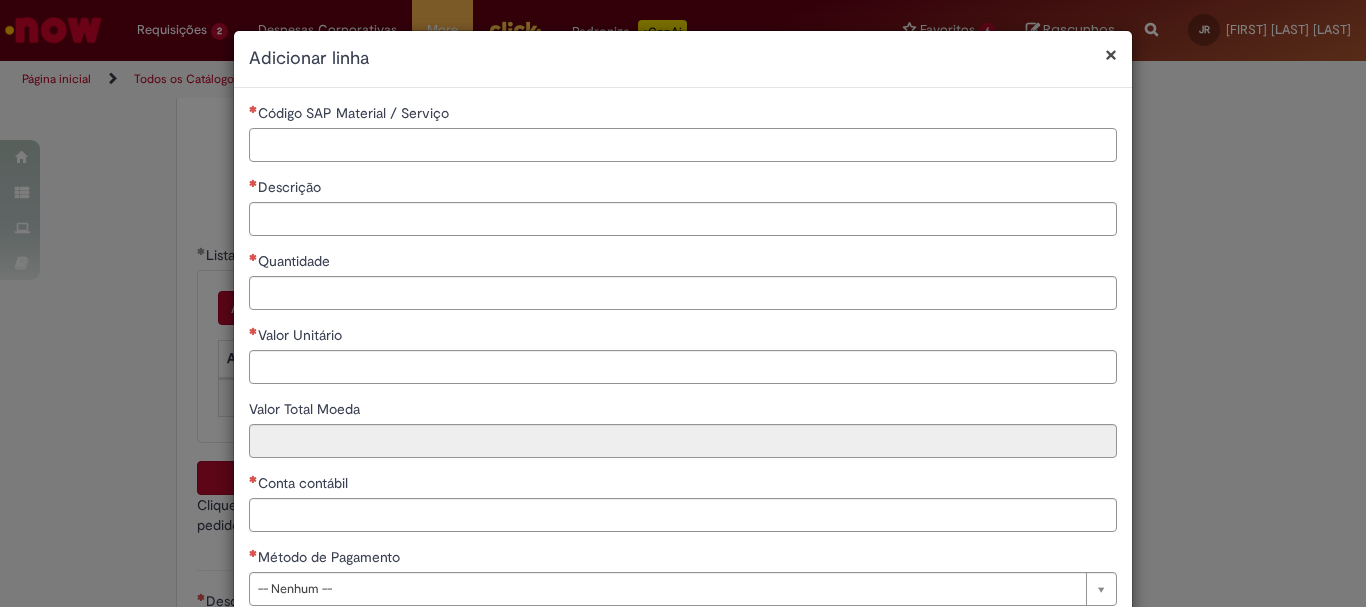 paste on "********" 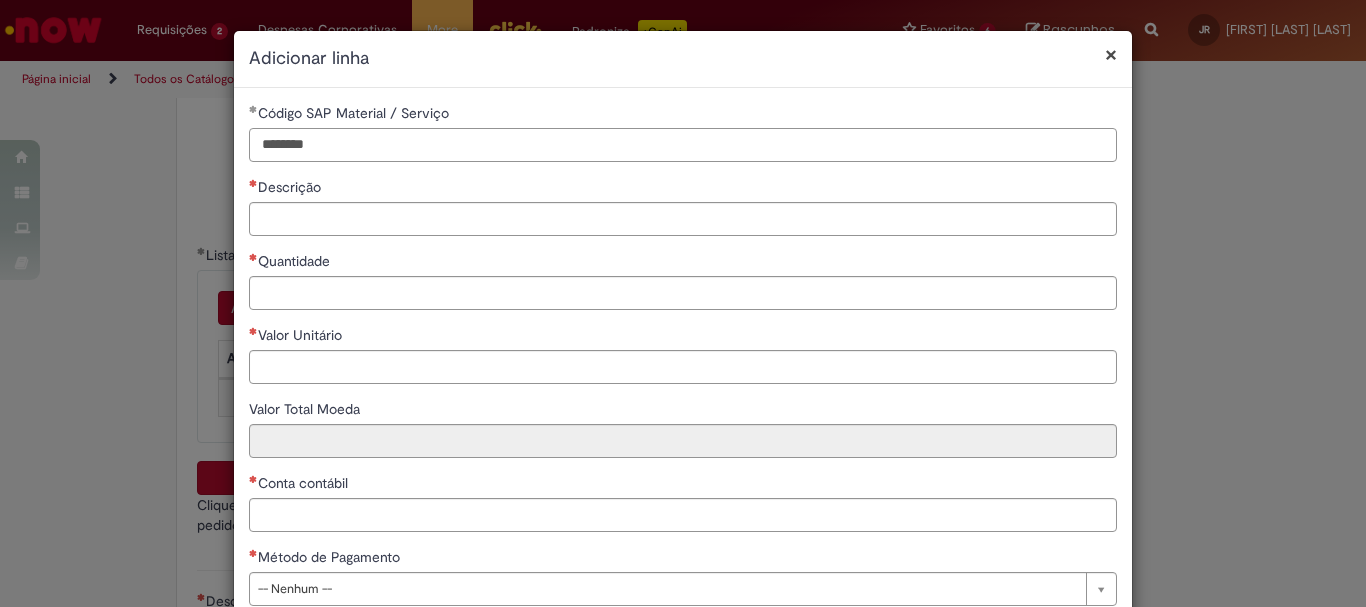 type on "********" 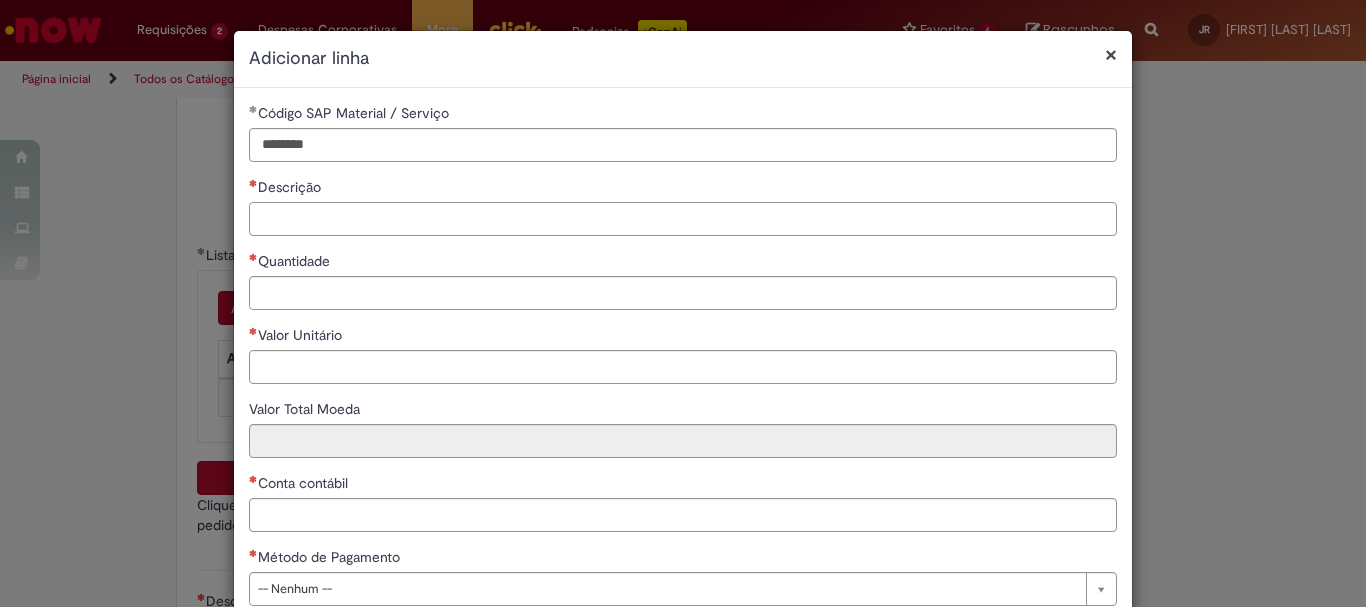 click on "Descrição" at bounding box center (683, 219) 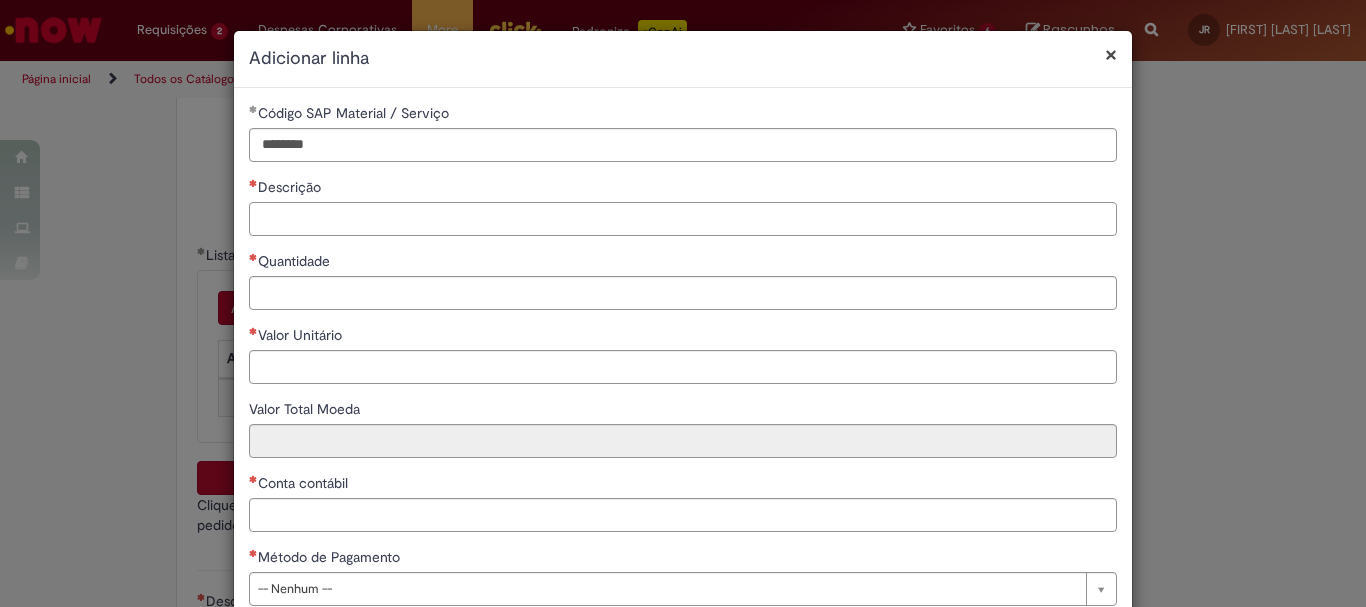 type on "*" 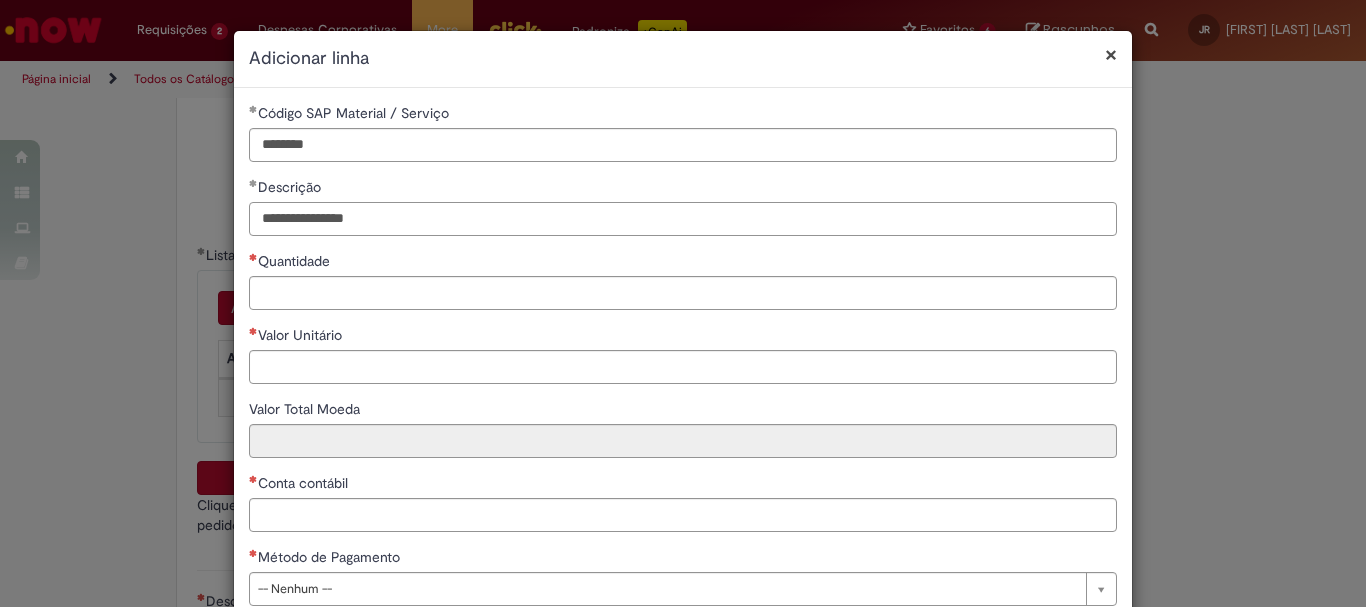 type on "**********" 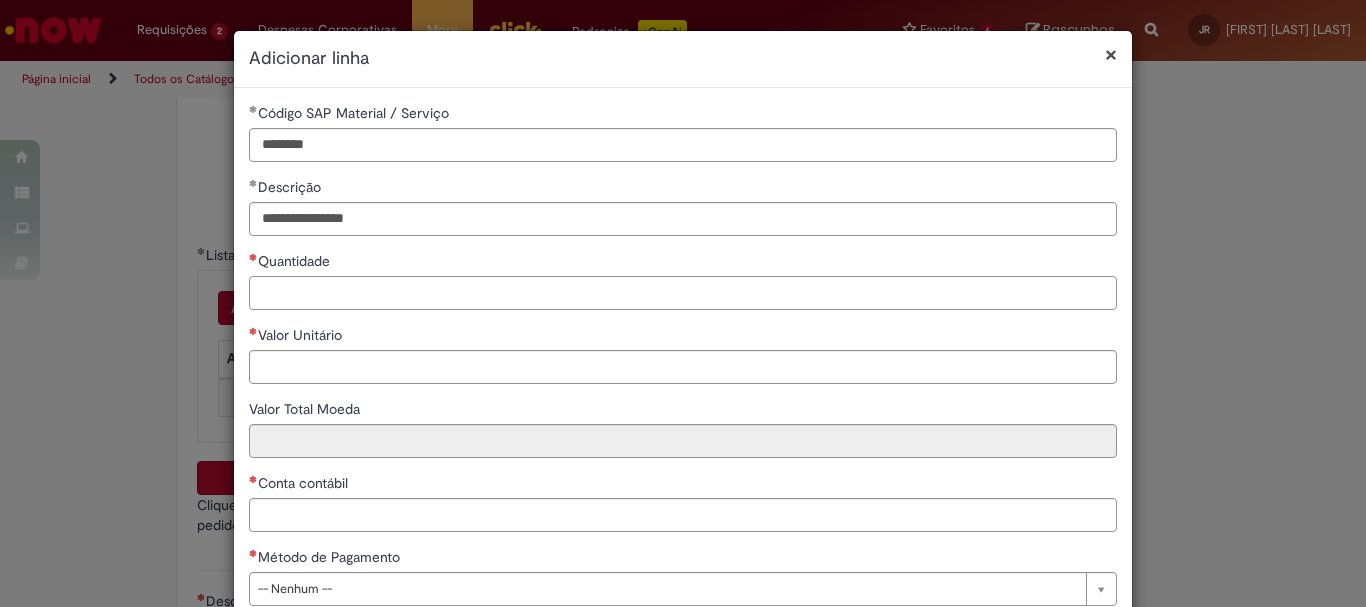 click on "Quantidade" at bounding box center (683, 293) 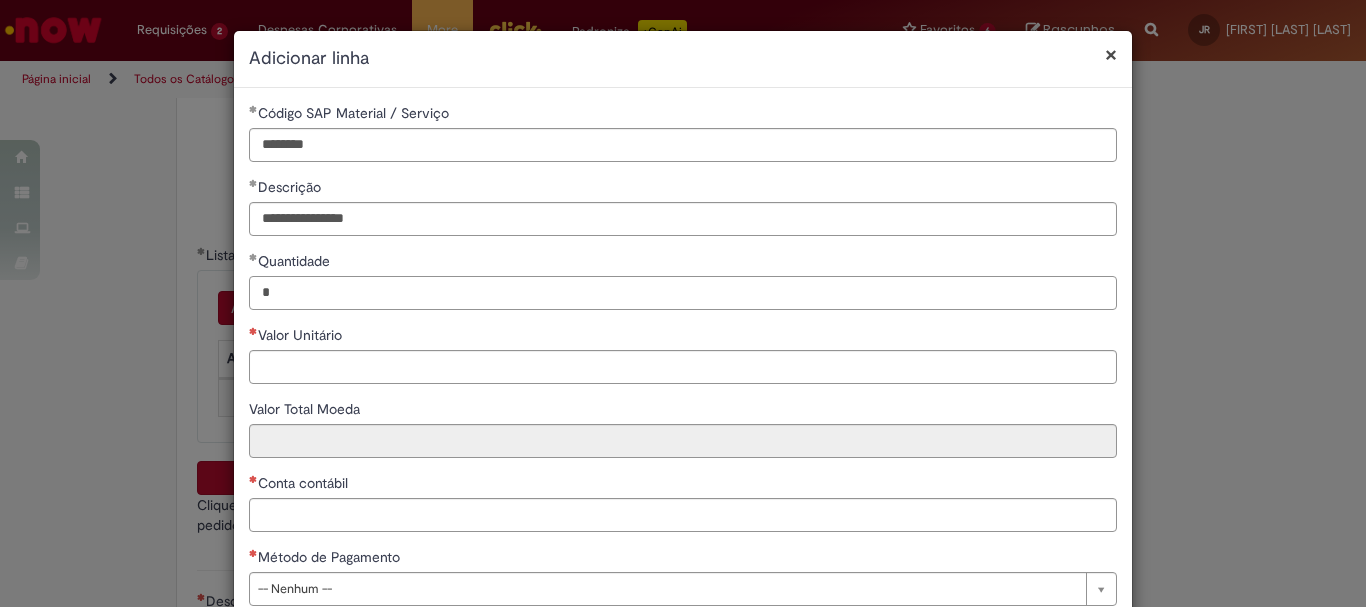 type on "*" 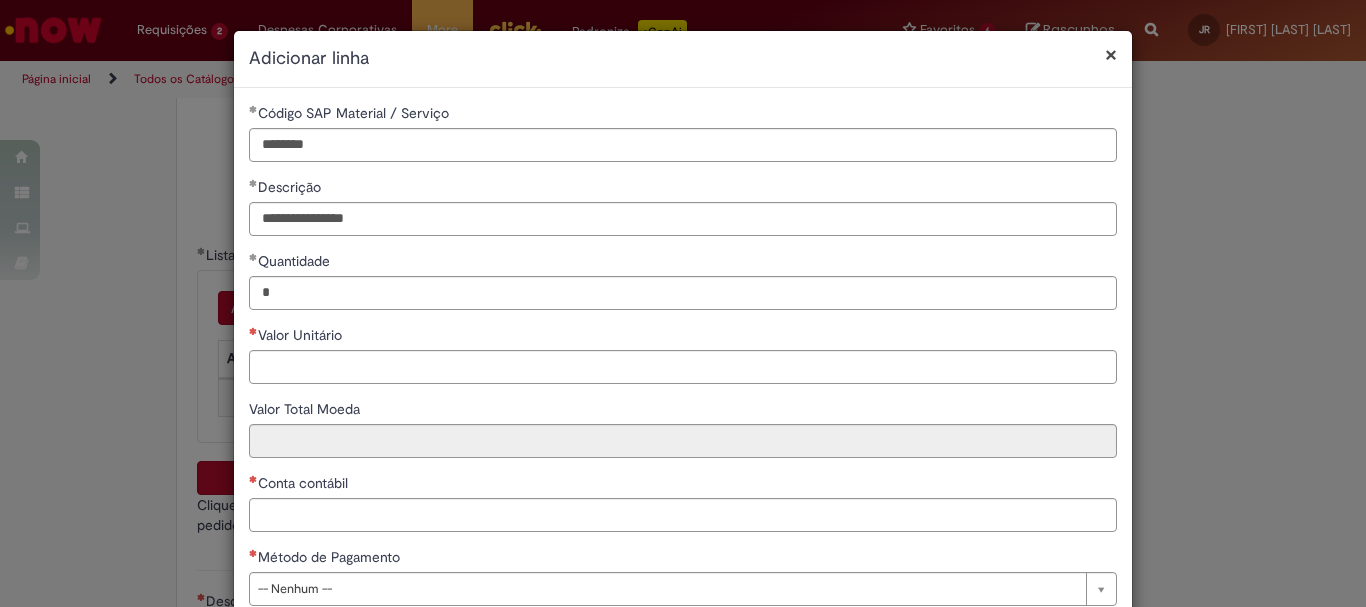 click on "**********" at bounding box center [683, 362] 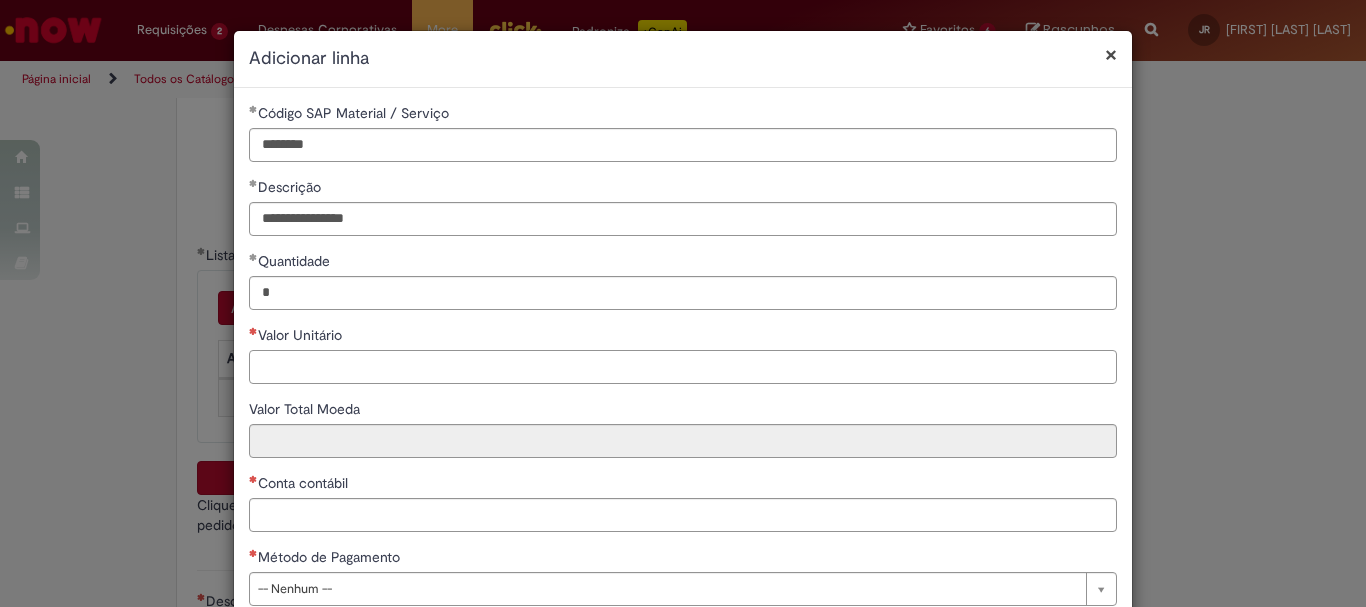 click on "Valor Unitário" at bounding box center [683, 367] 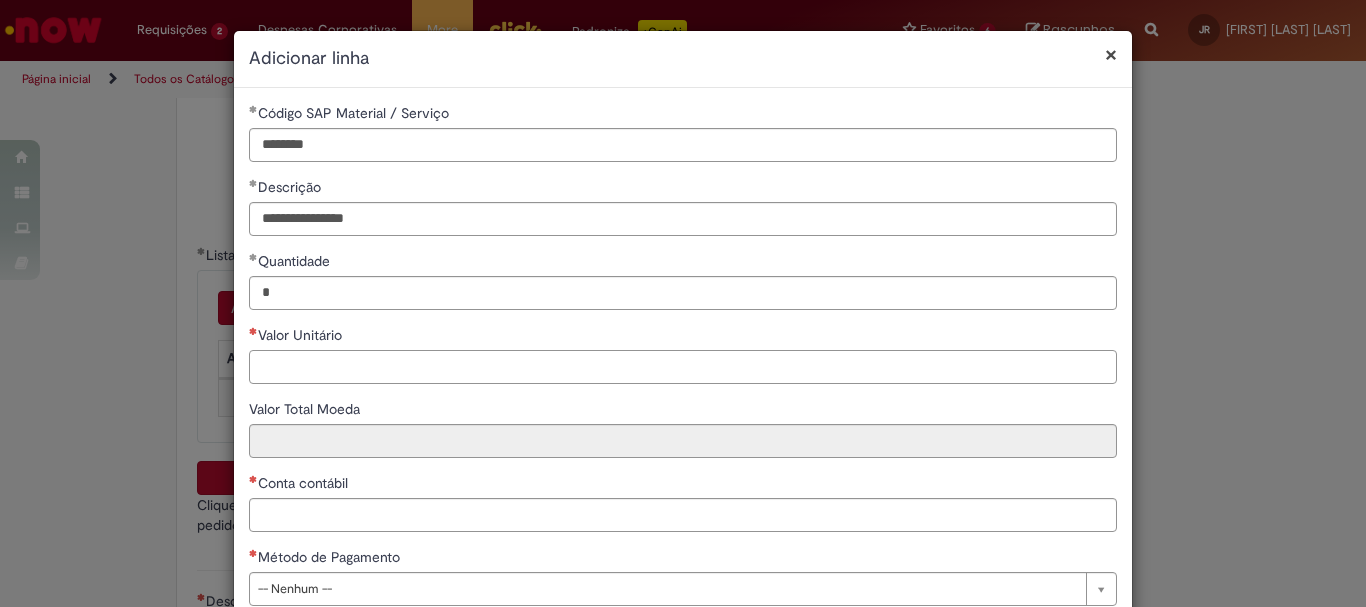 paste on "******" 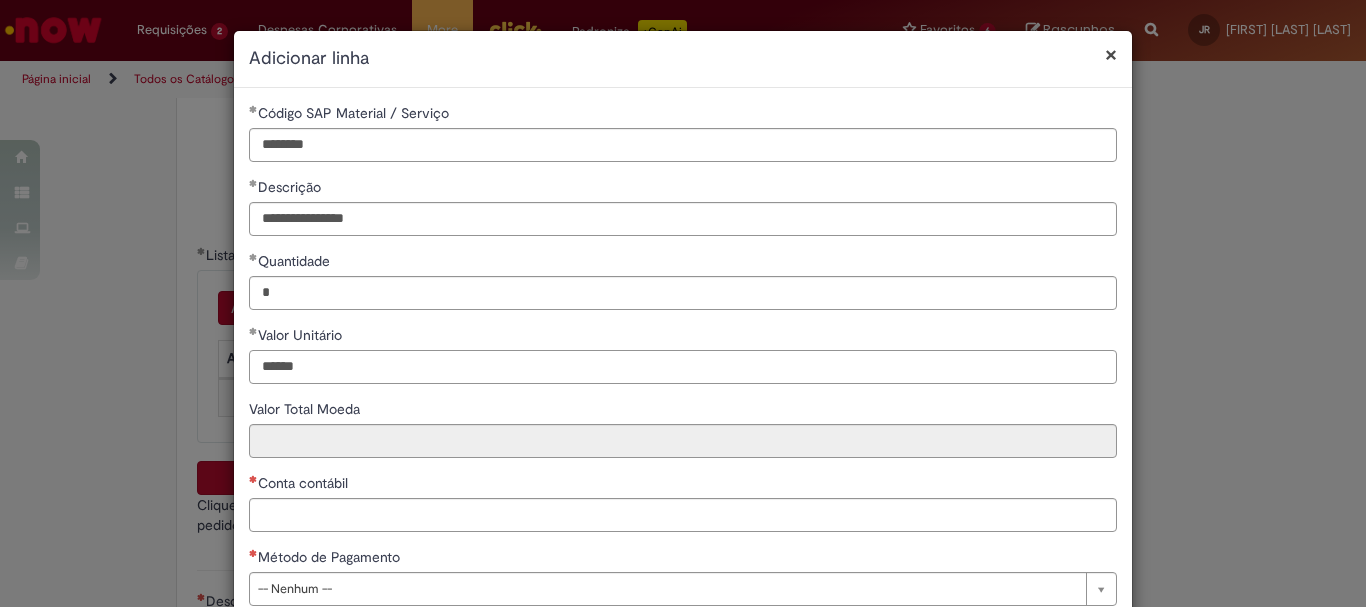 scroll, scrollTop: 125, scrollLeft: 0, axis: vertical 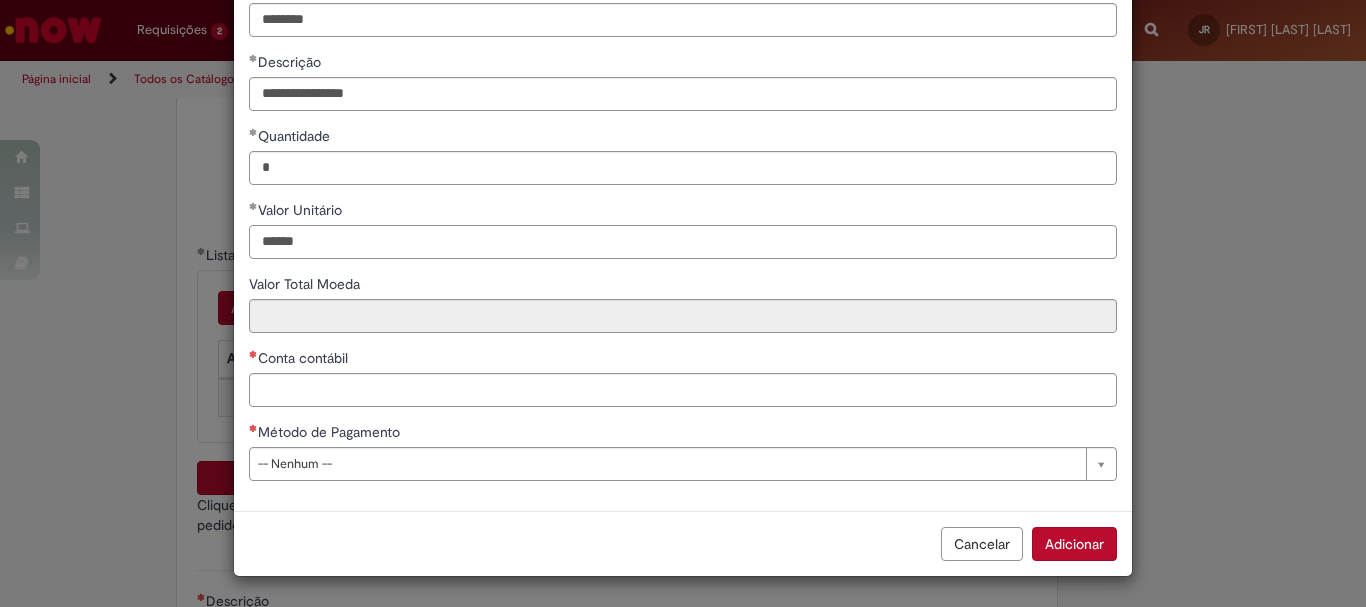 type on "******" 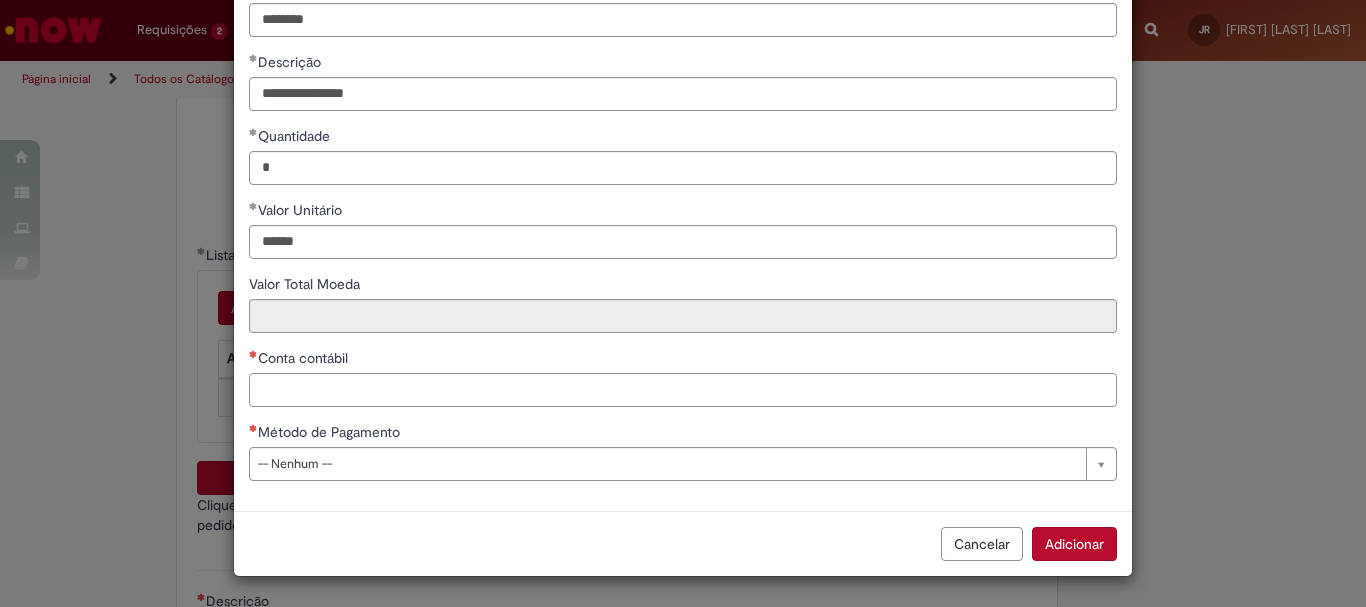 type on "******" 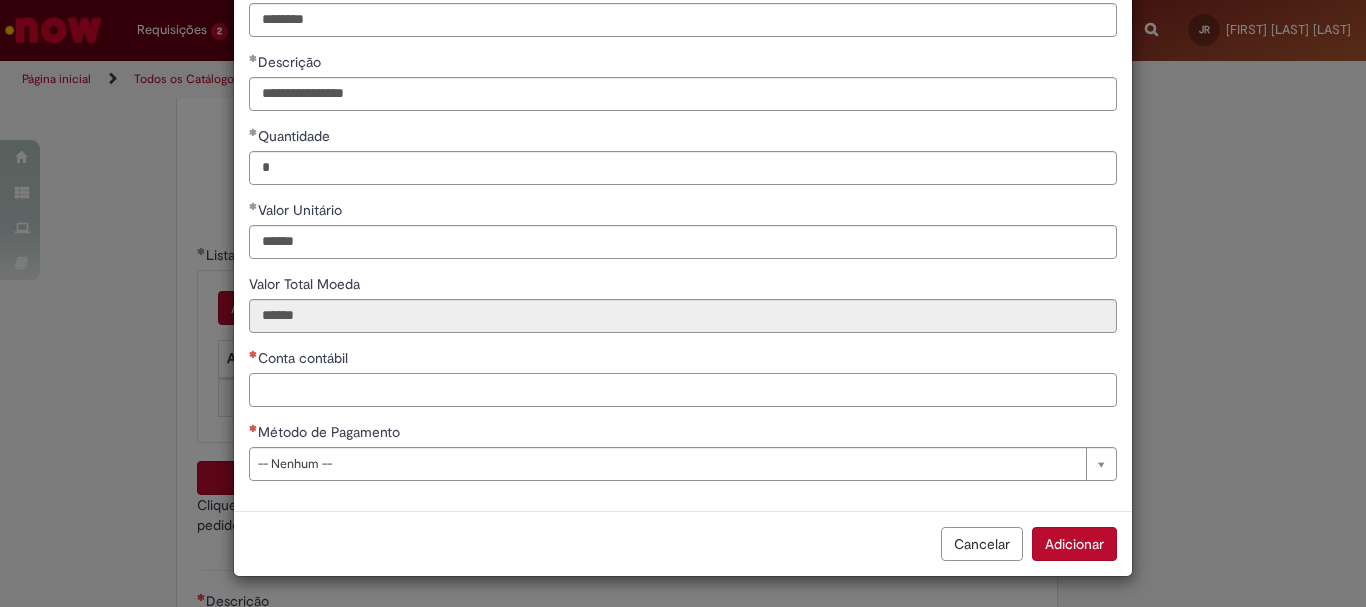 click on "Conta contábil" at bounding box center (683, 390) 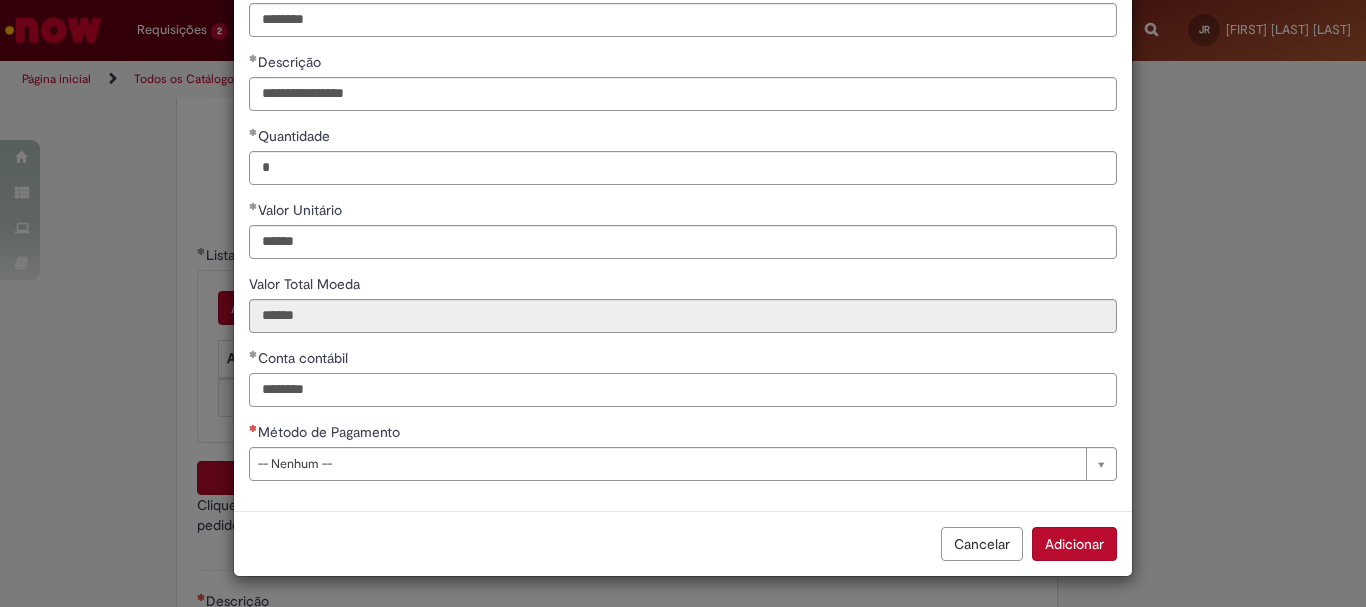 type on "********" 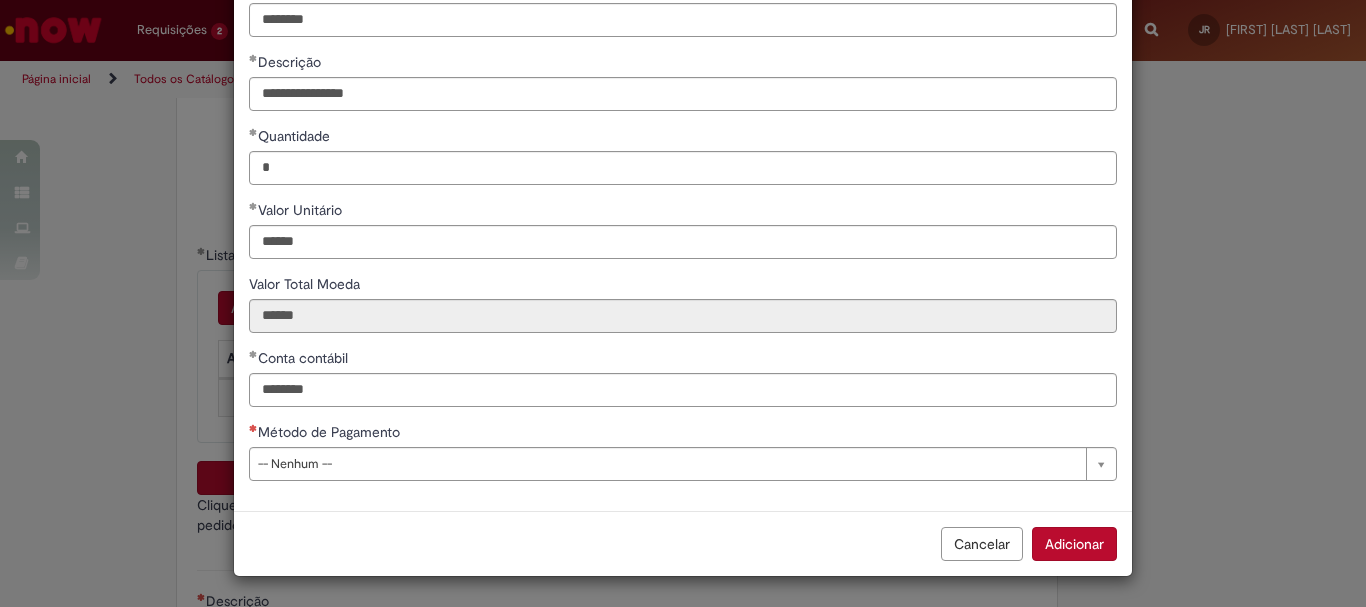 click on "Cancelar   Adicionar" at bounding box center [683, 543] 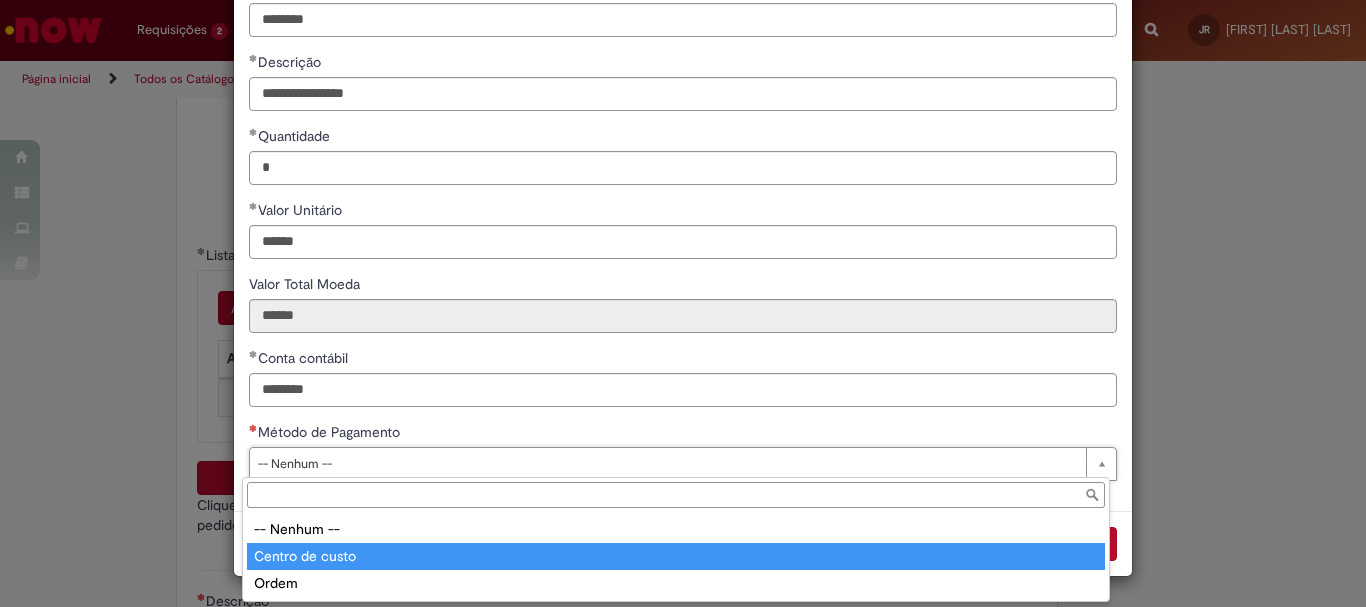 type on "**********" 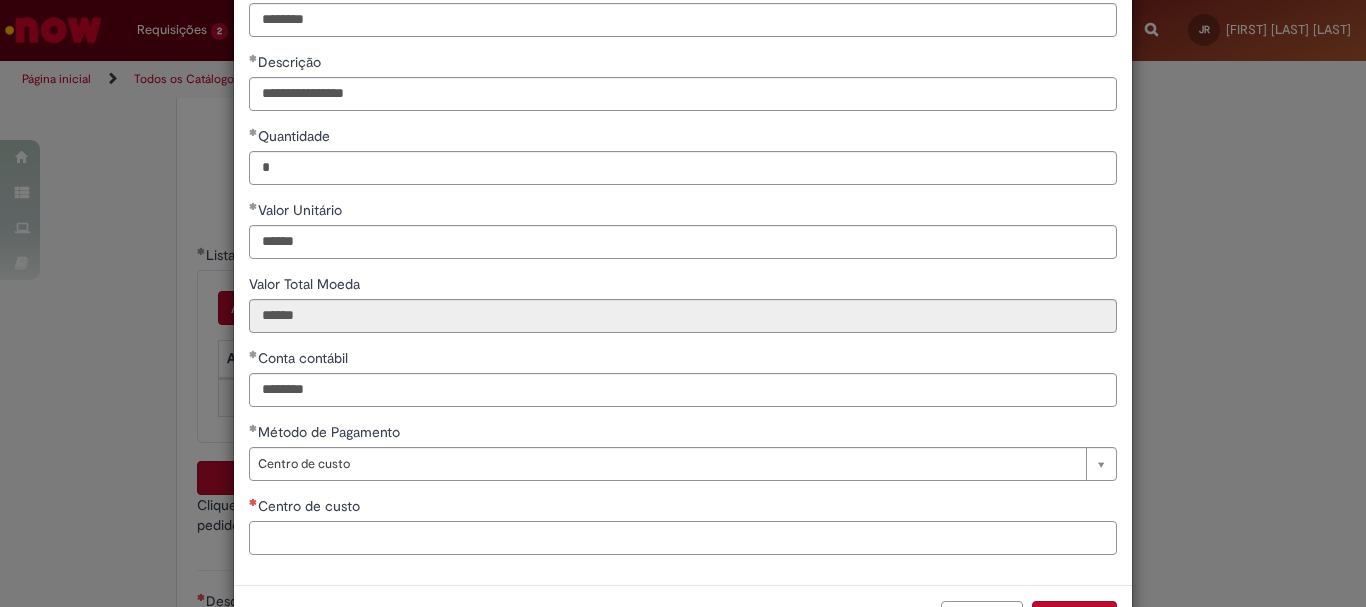 click on "Centro de custo" at bounding box center [683, 538] 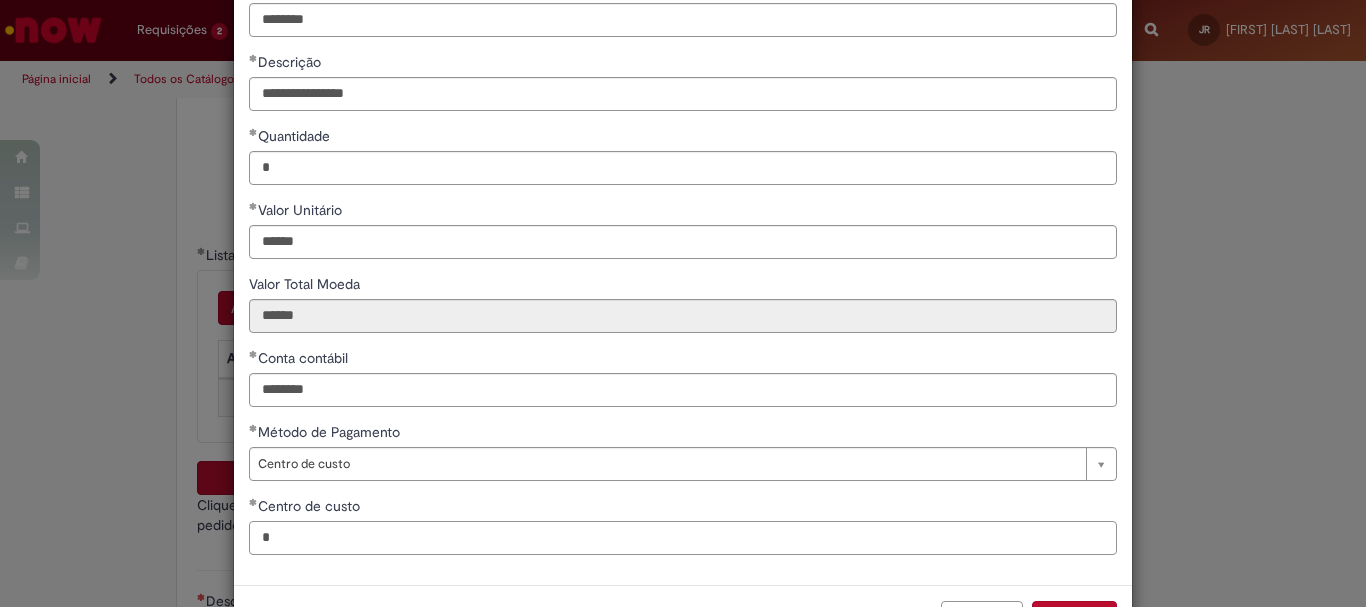 paste on "*********" 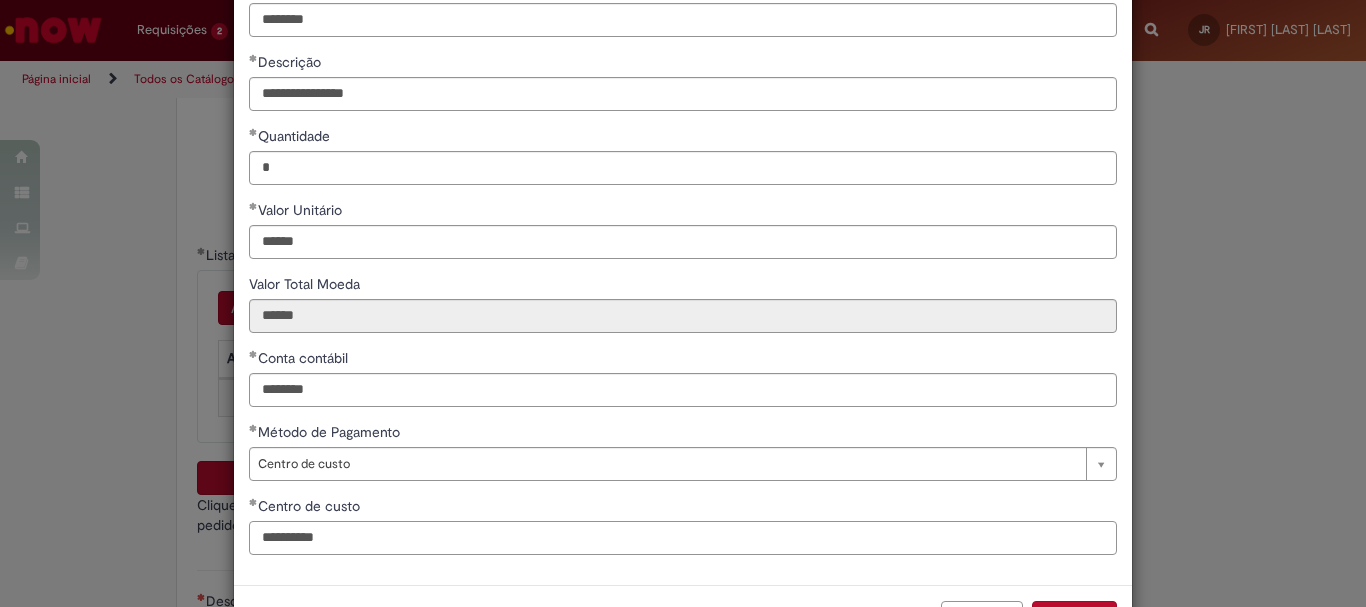 scroll, scrollTop: 199, scrollLeft: 0, axis: vertical 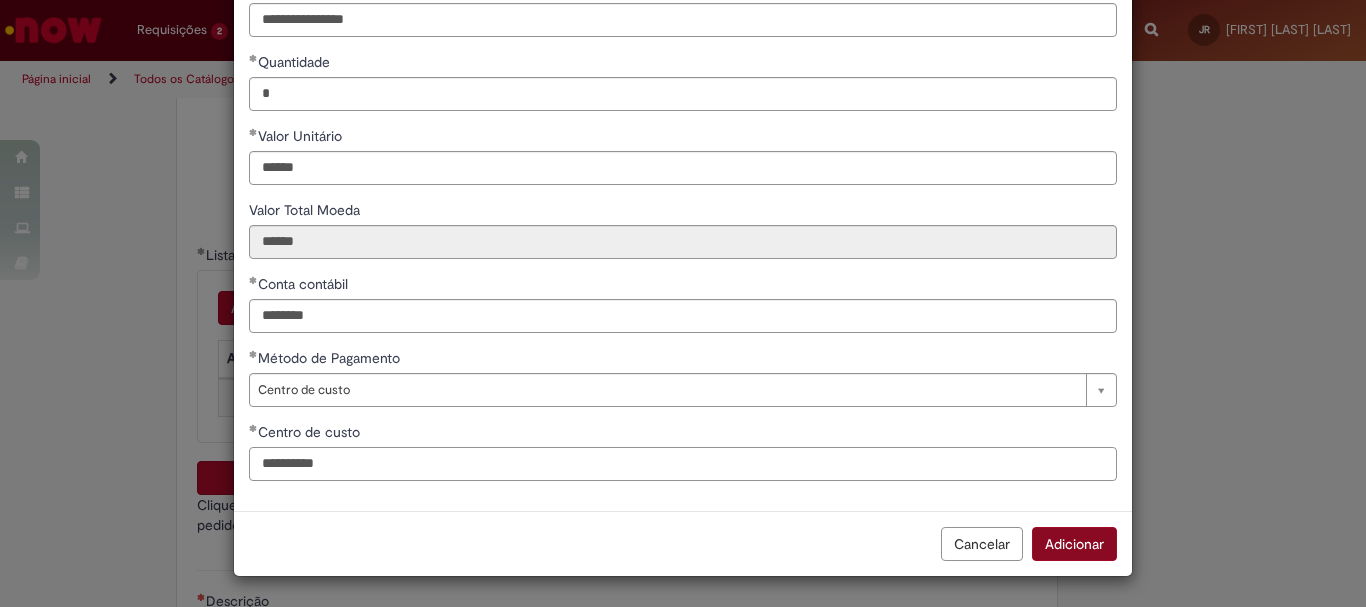 type on "**********" 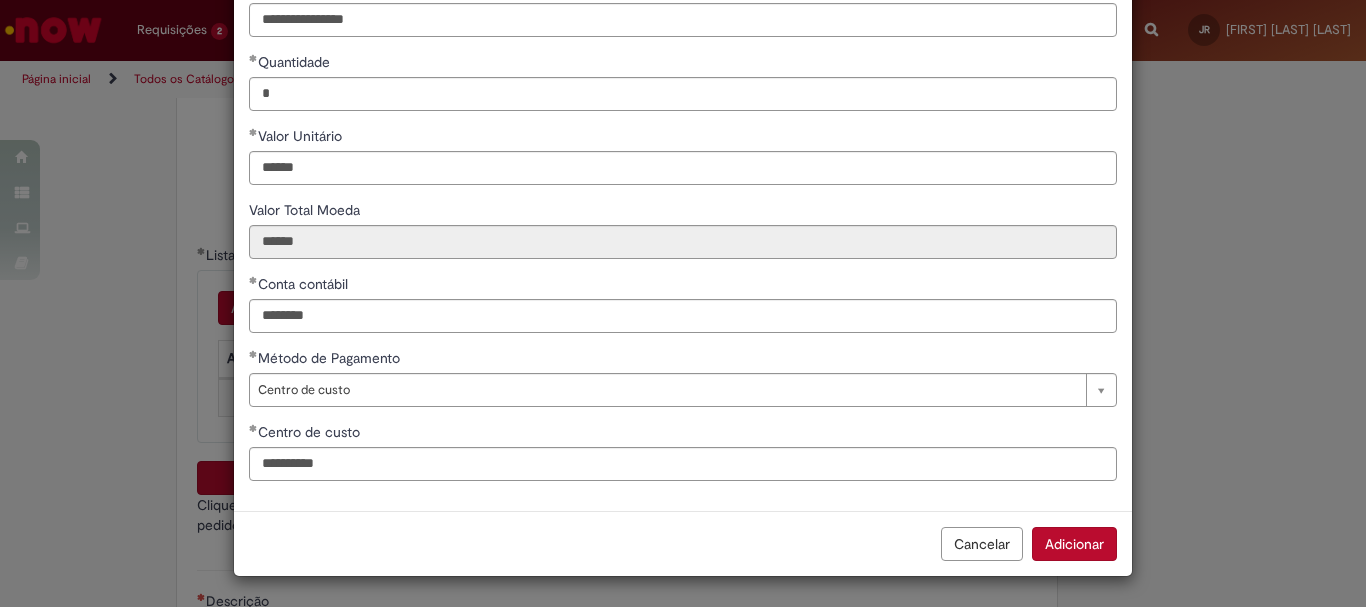 click on "Adicionar" at bounding box center [1074, 544] 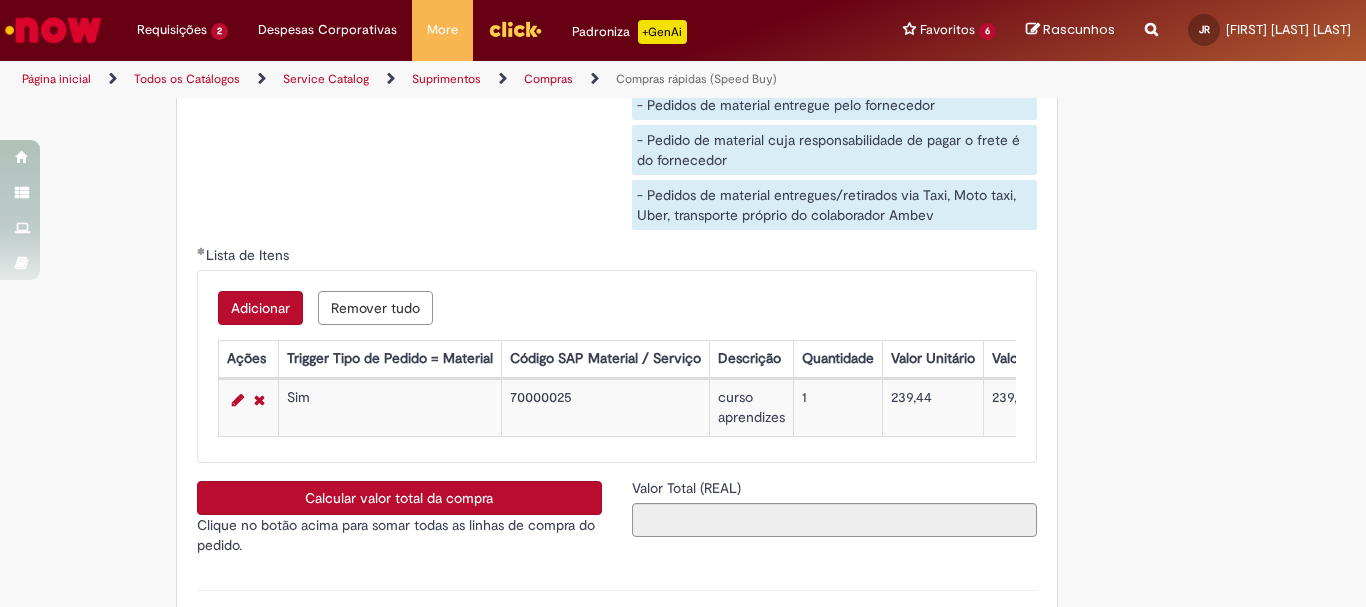 drag, startPoint x: 532, startPoint y: 459, endPoint x: 624, endPoint y: 445, distance: 93.05912 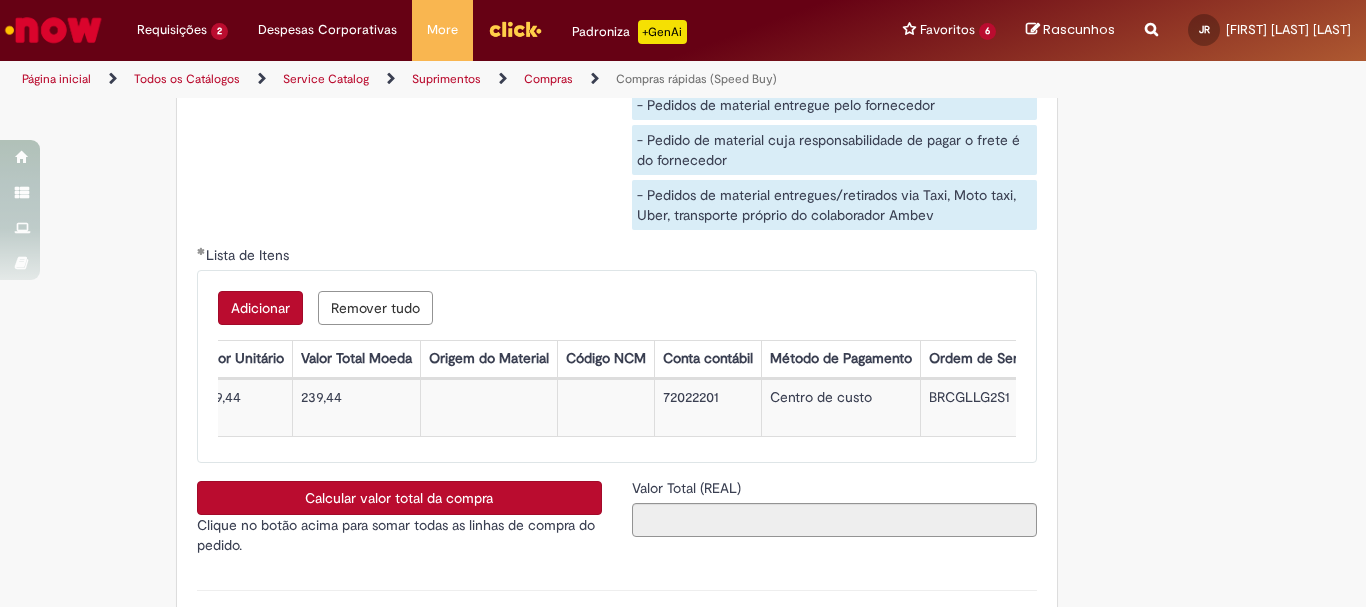 scroll, scrollTop: 0, scrollLeft: 701, axis: horizontal 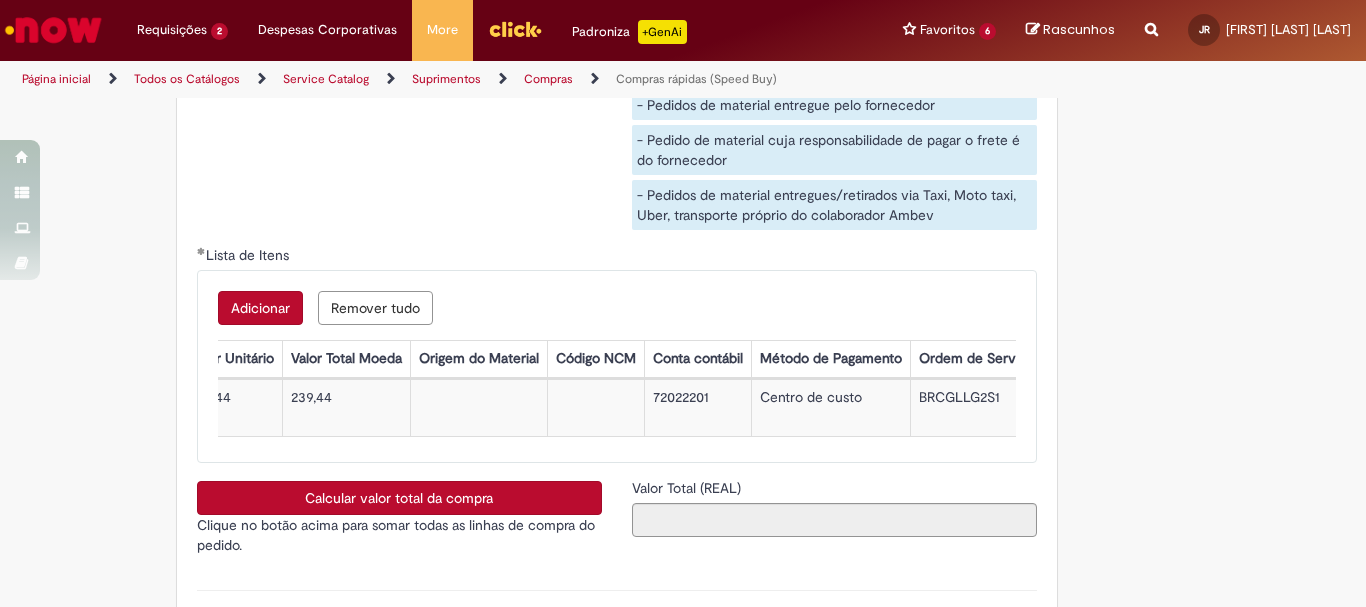 click on "72022201" at bounding box center [697, 408] 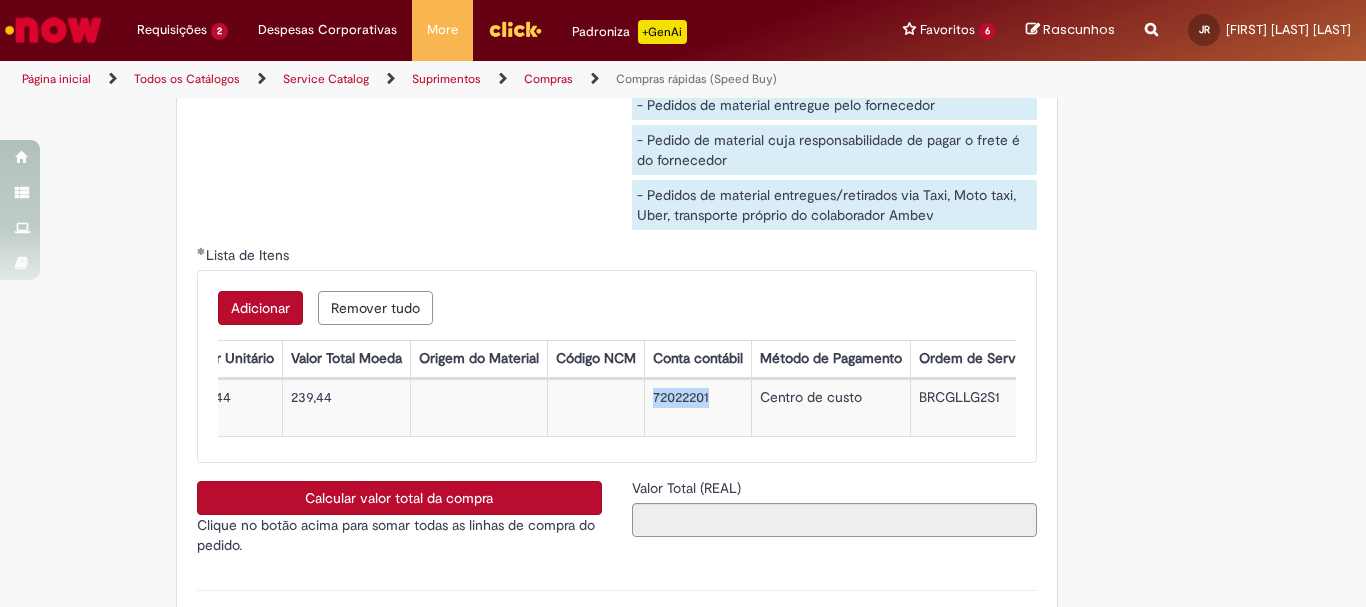 click on "72022201" at bounding box center (697, 408) 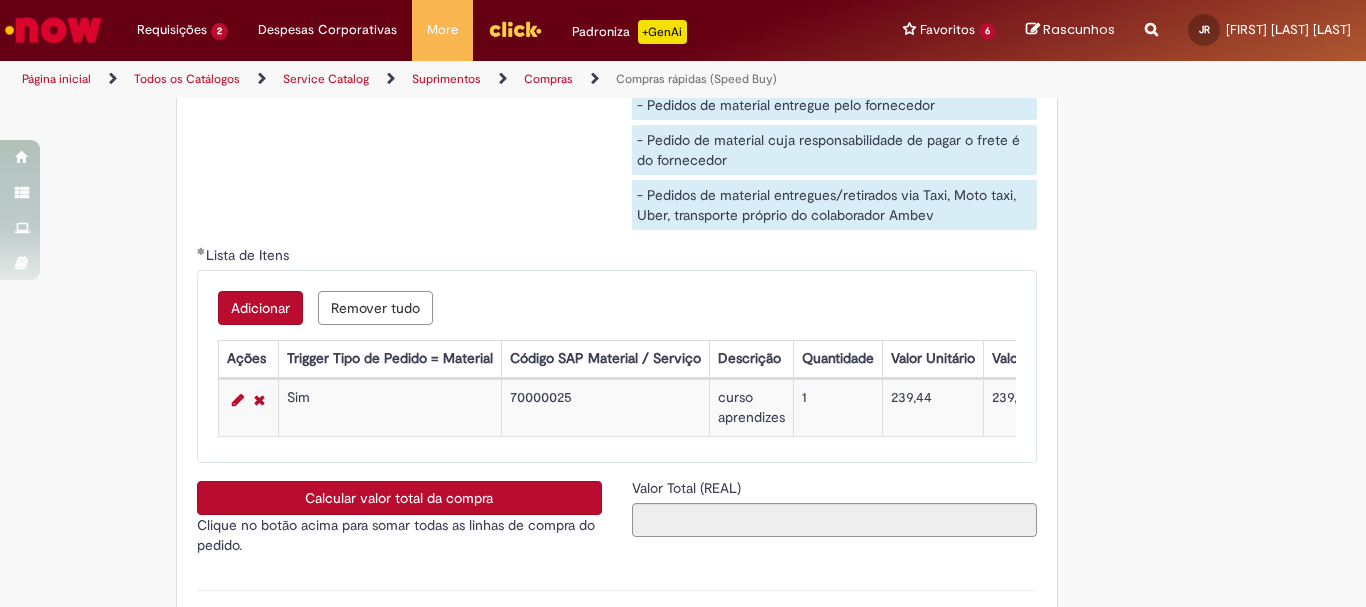 click on "70000025" at bounding box center (605, 408) 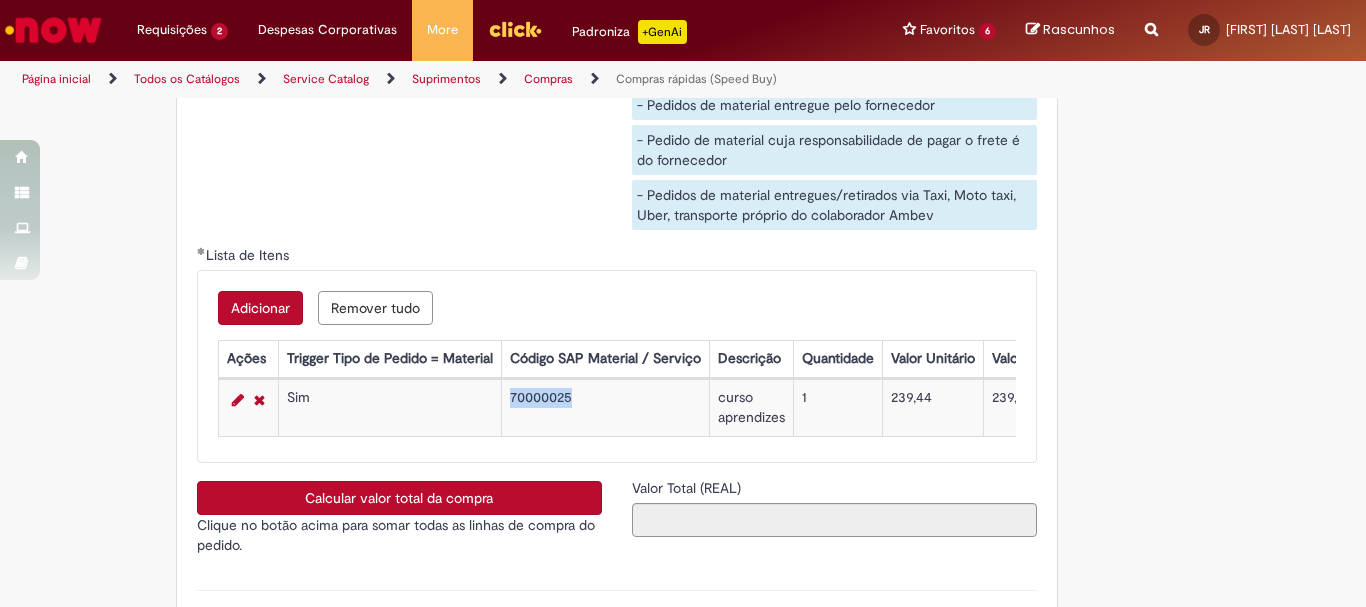 click on "70000025" at bounding box center (605, 408) 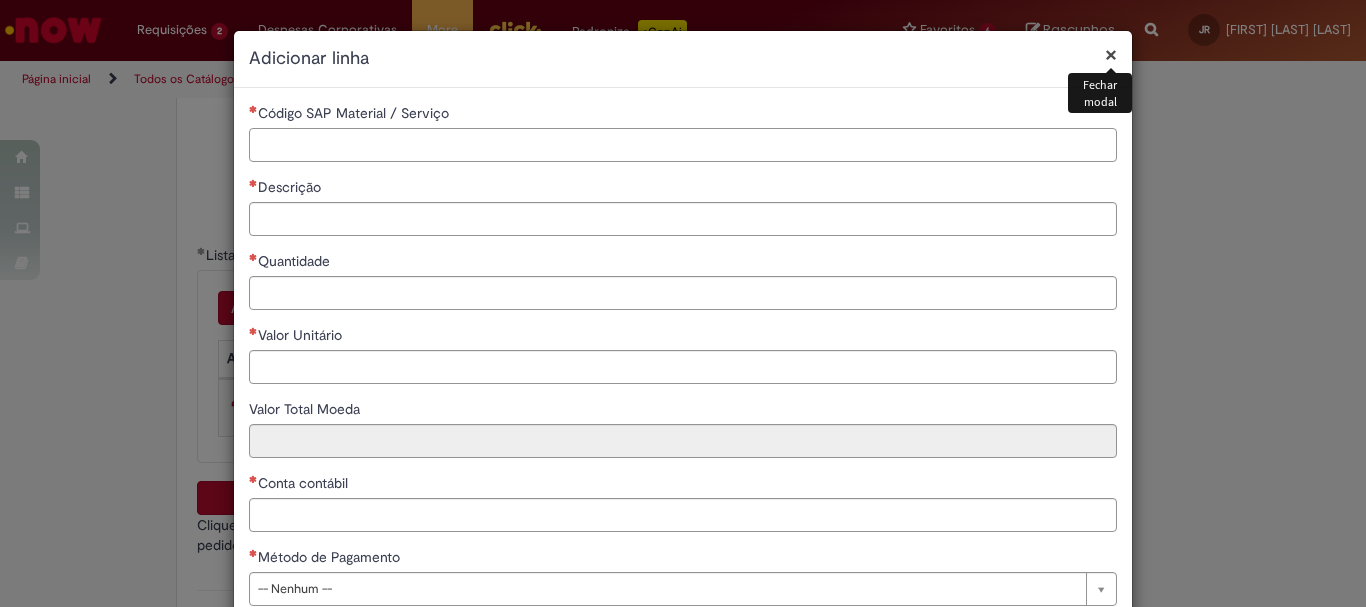 click on "Código SAP Material / Serviço" at bounding box center [683, 145] 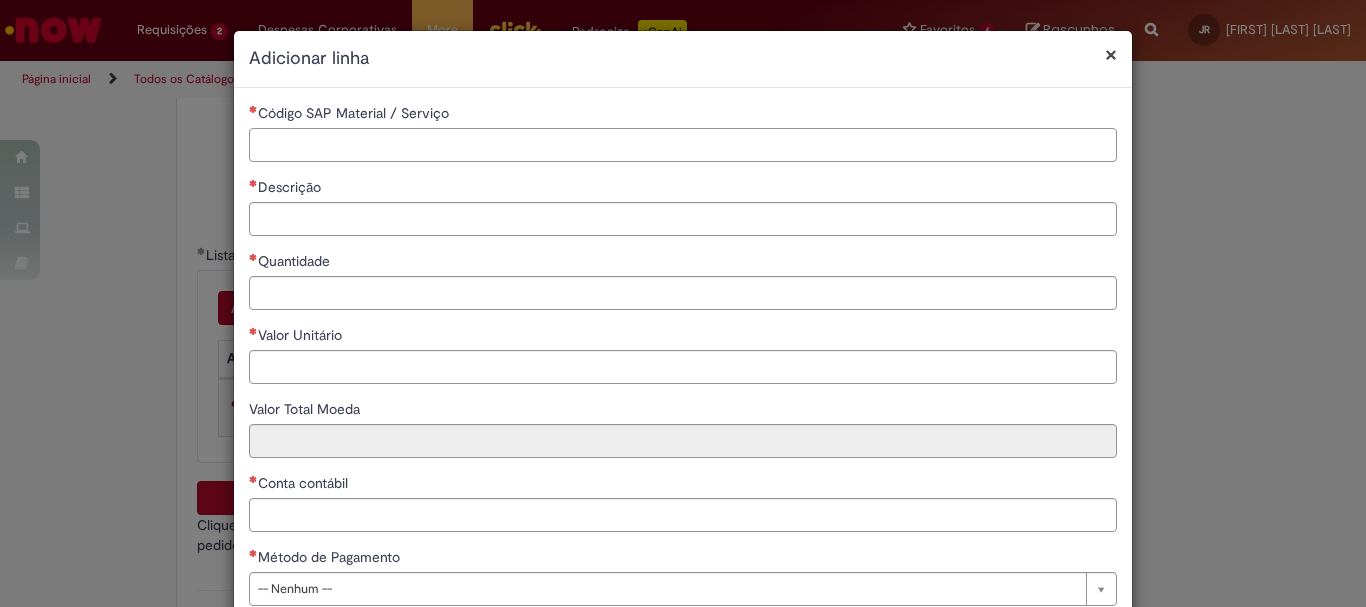 paste on "********" 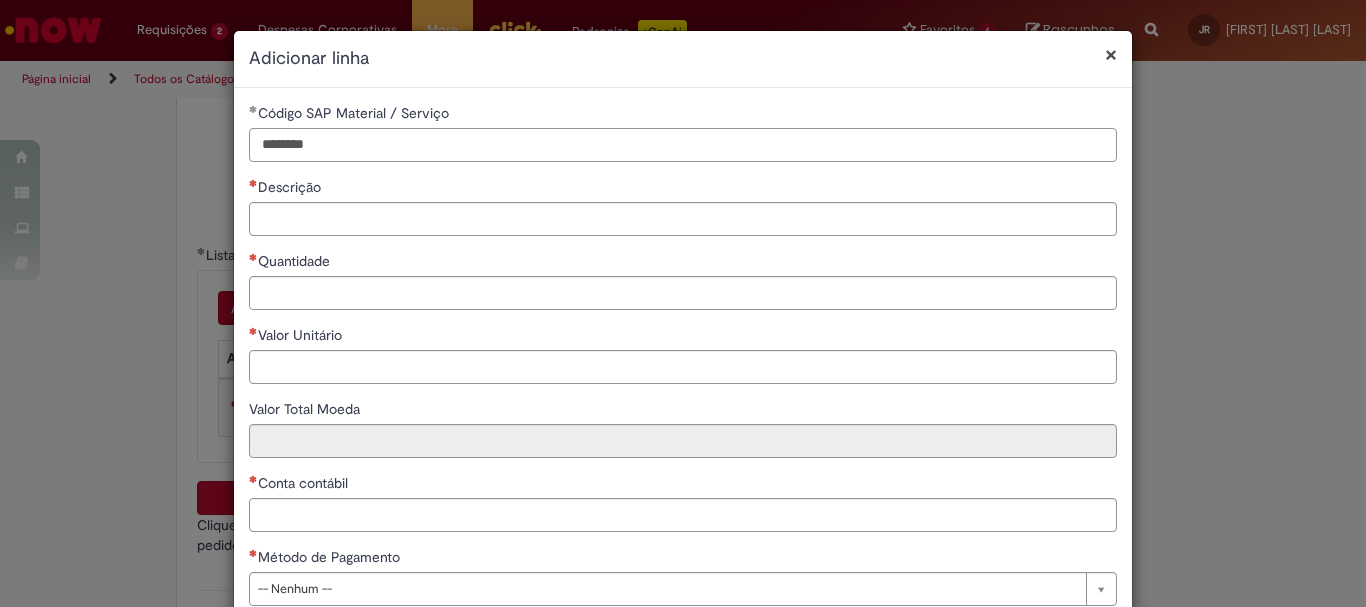 type on "********" 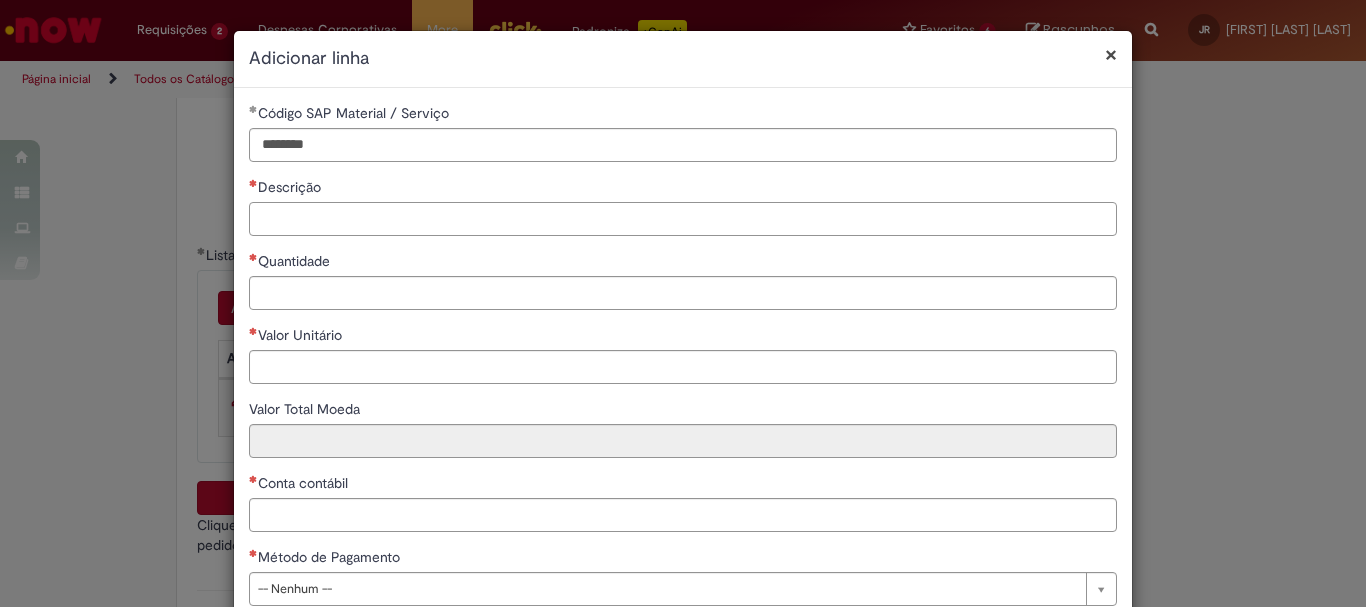 click on "Descrição" at bounding box center [683, 219] 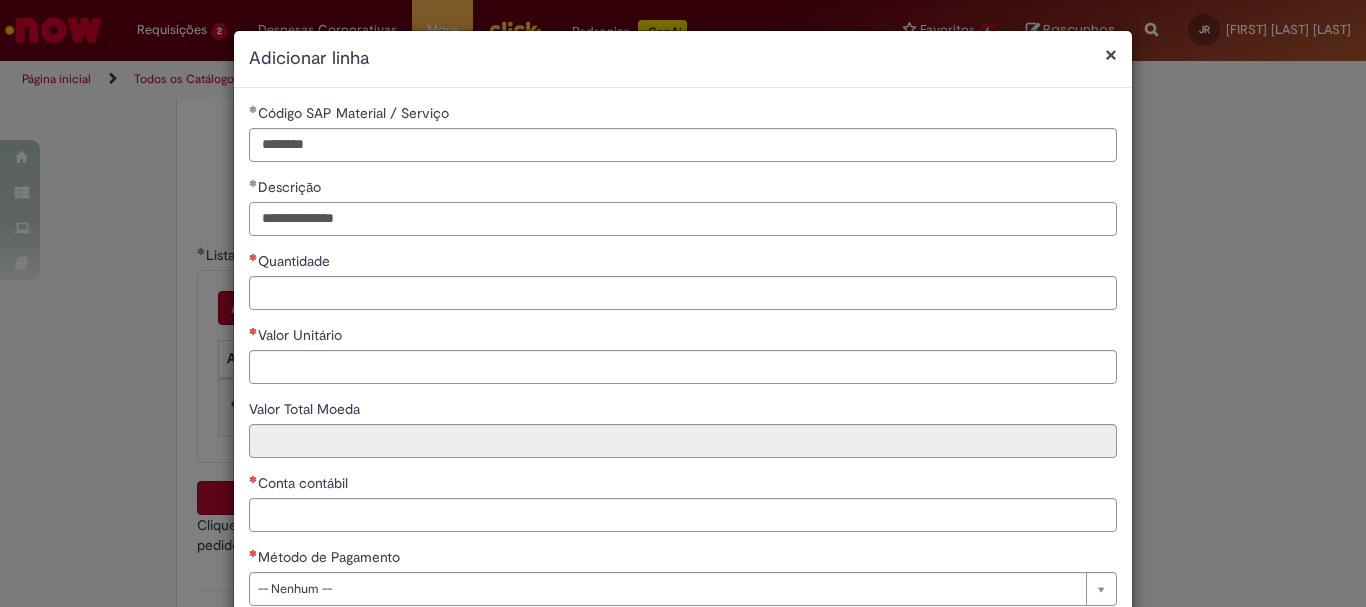type on "**********" 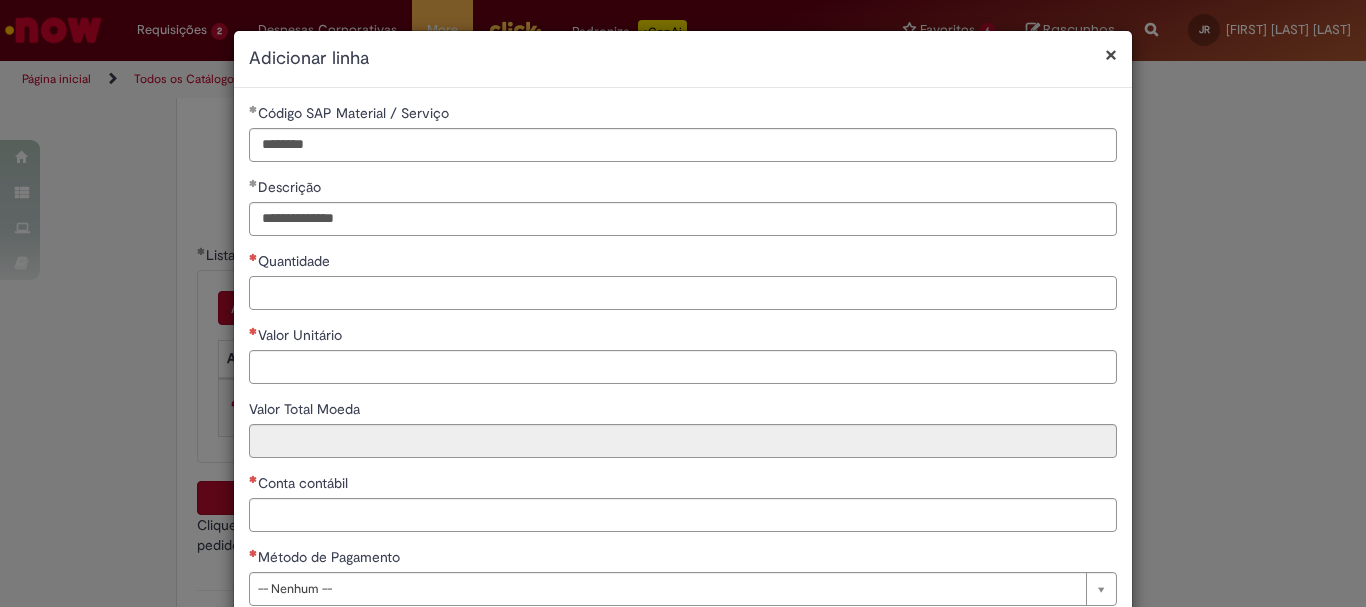 click on "Quantidade" at bounding box center (683, 293) 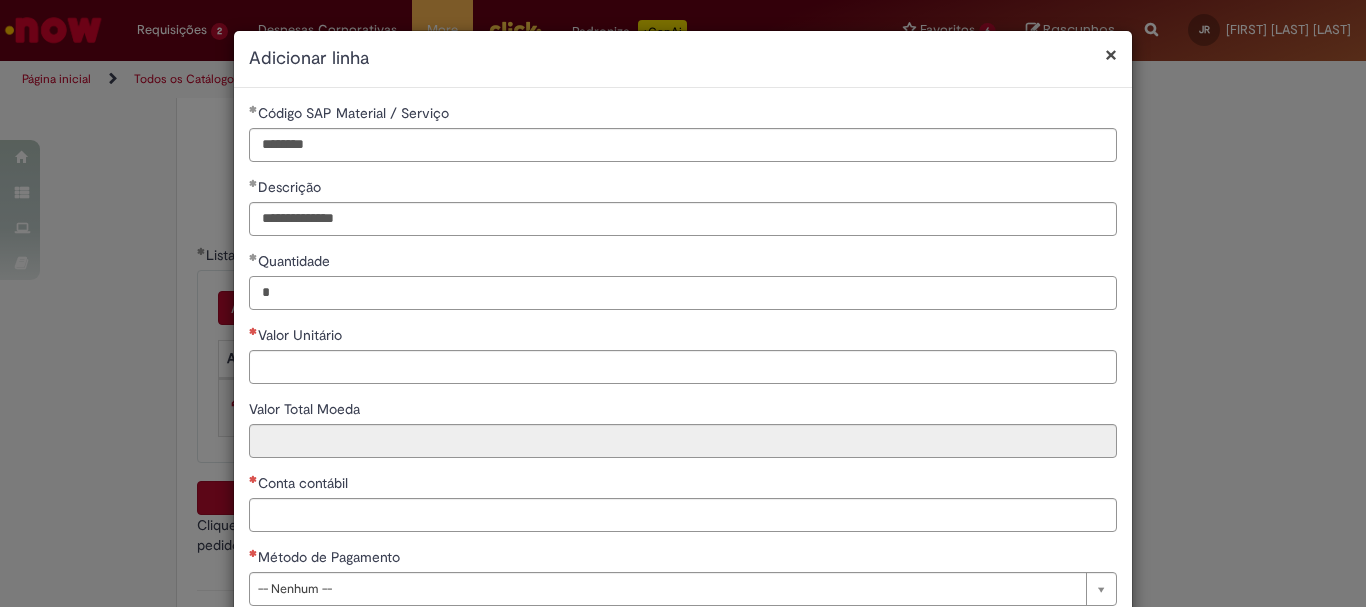type on "*" 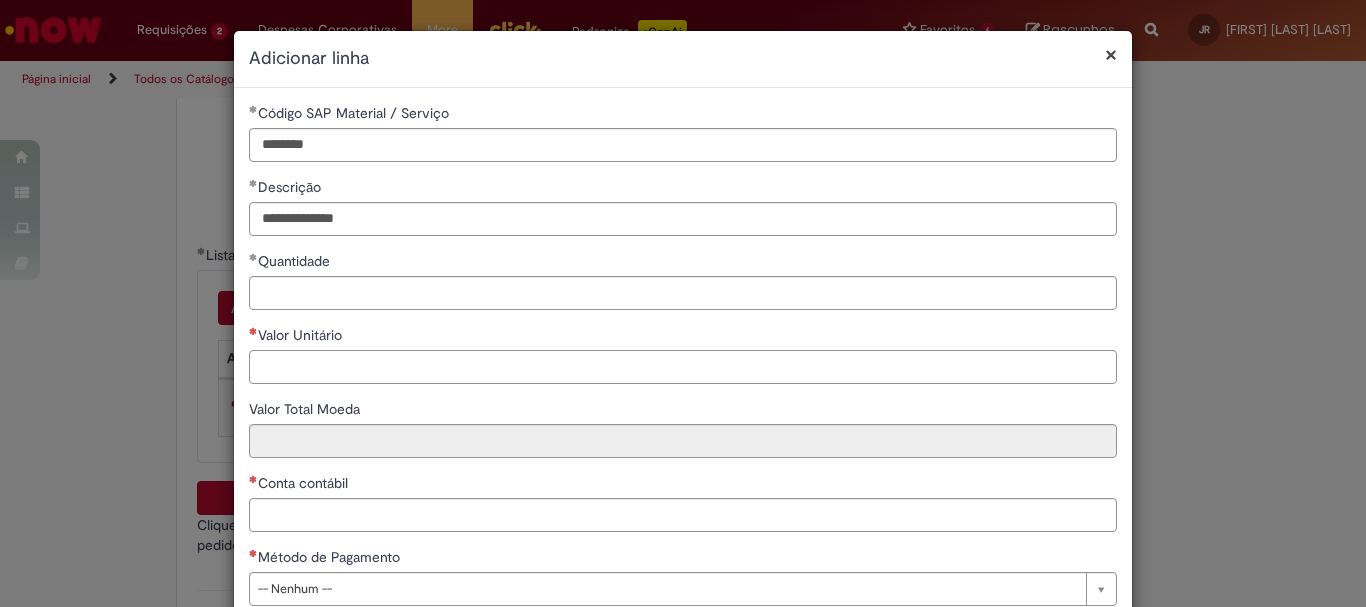 click on "Valor Unitário" at bounding box center (683, 367) 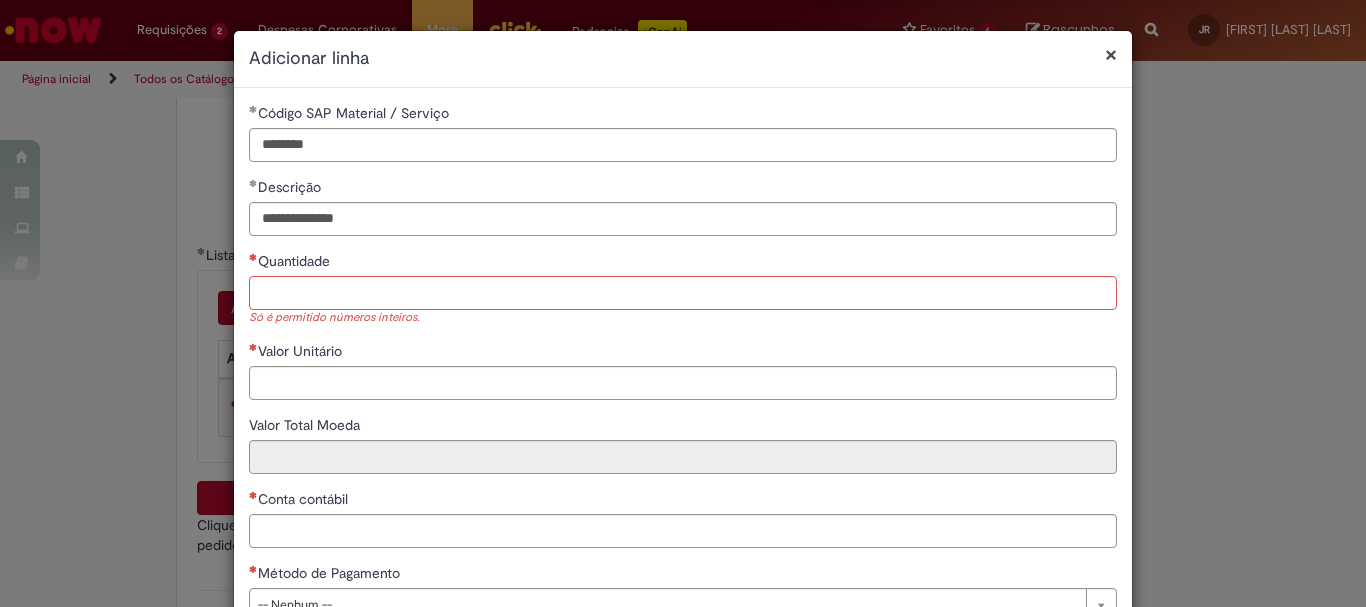 click on "Quantidade" at bounding box center [683, 293] 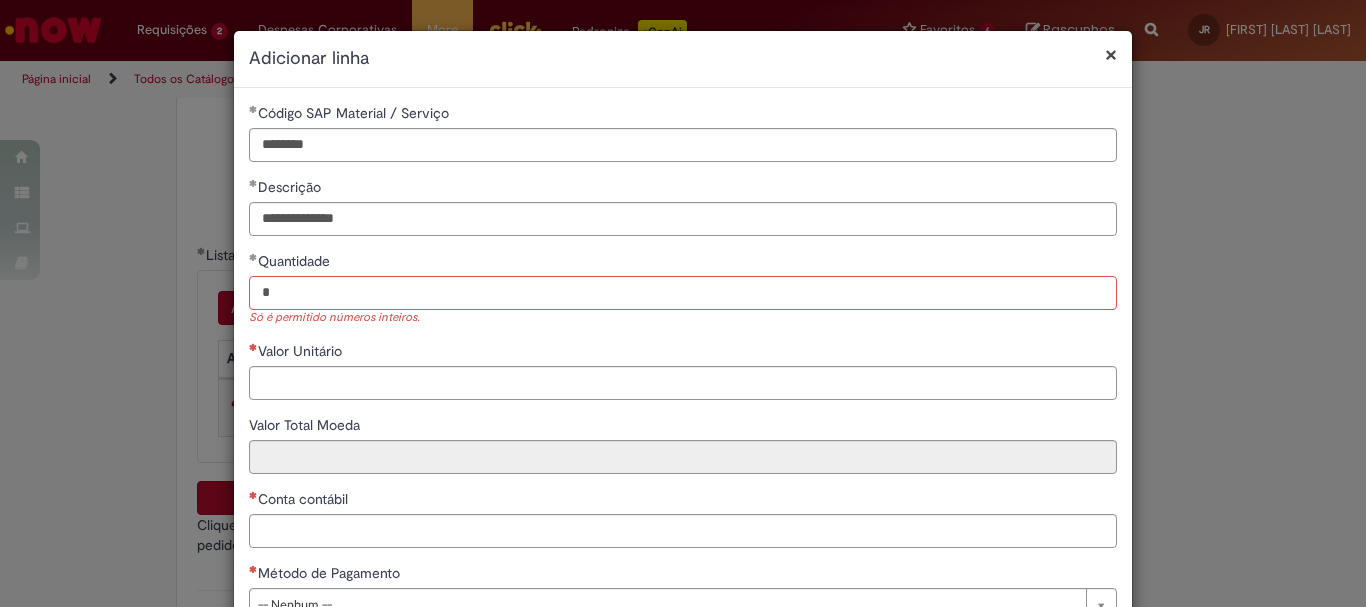 type on "*" 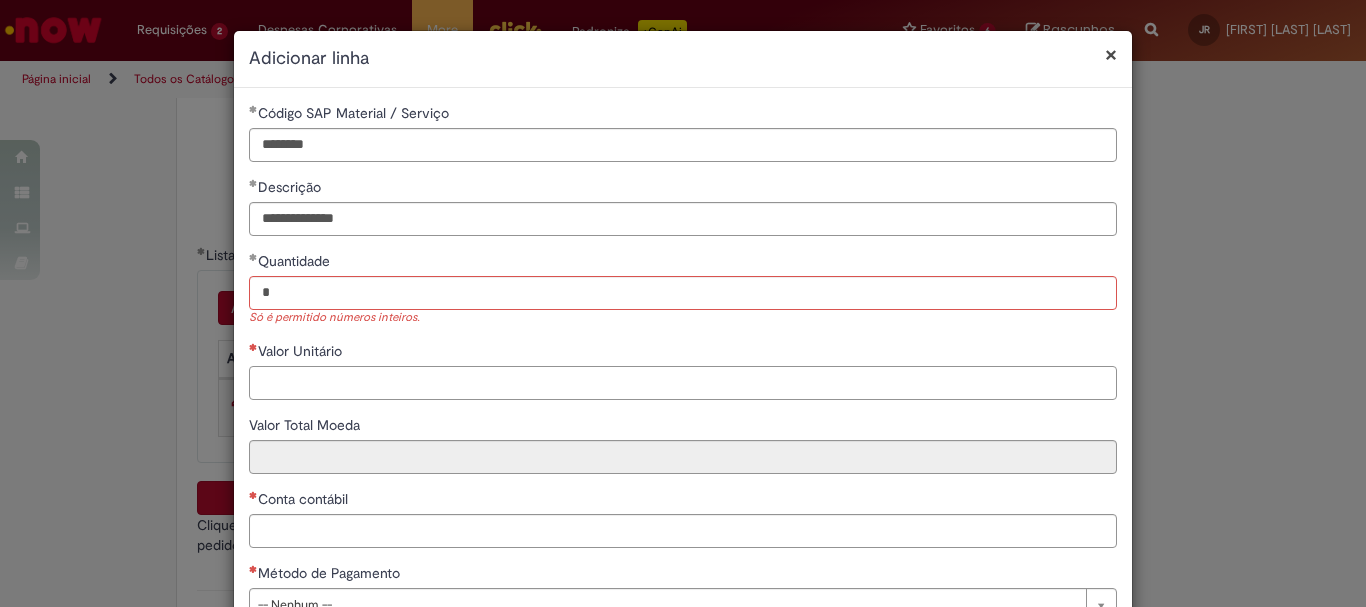 click on "Valor Unitário" at bounding box center (683, 383) 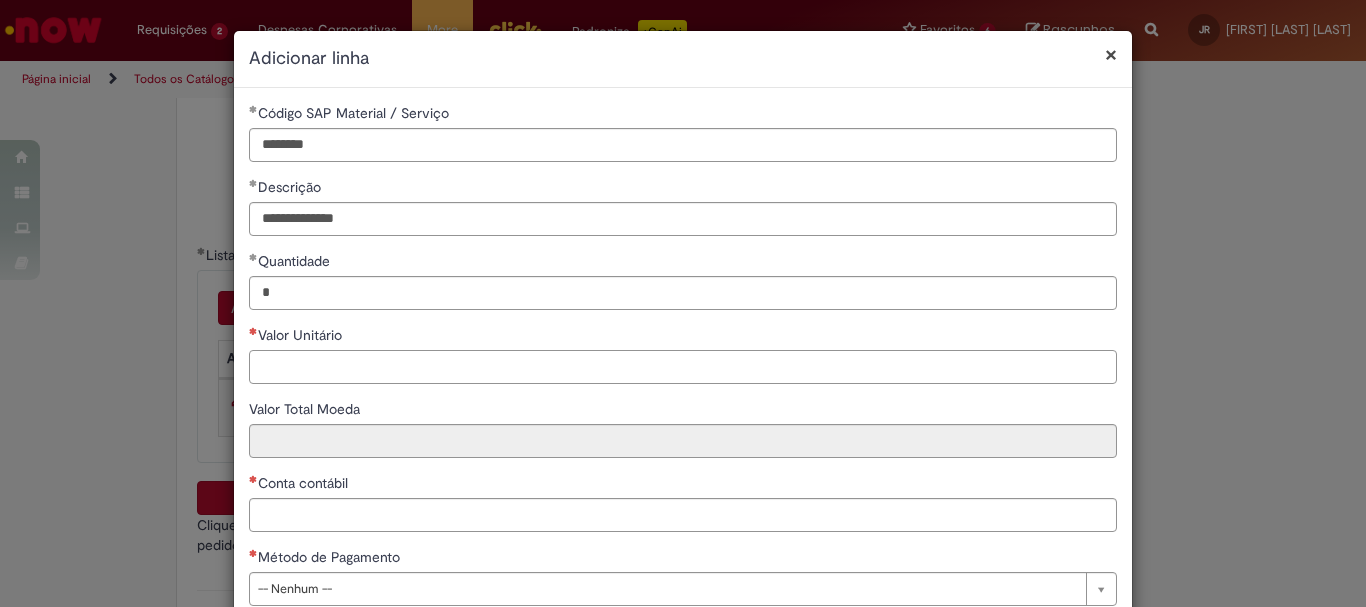 paste on "******" 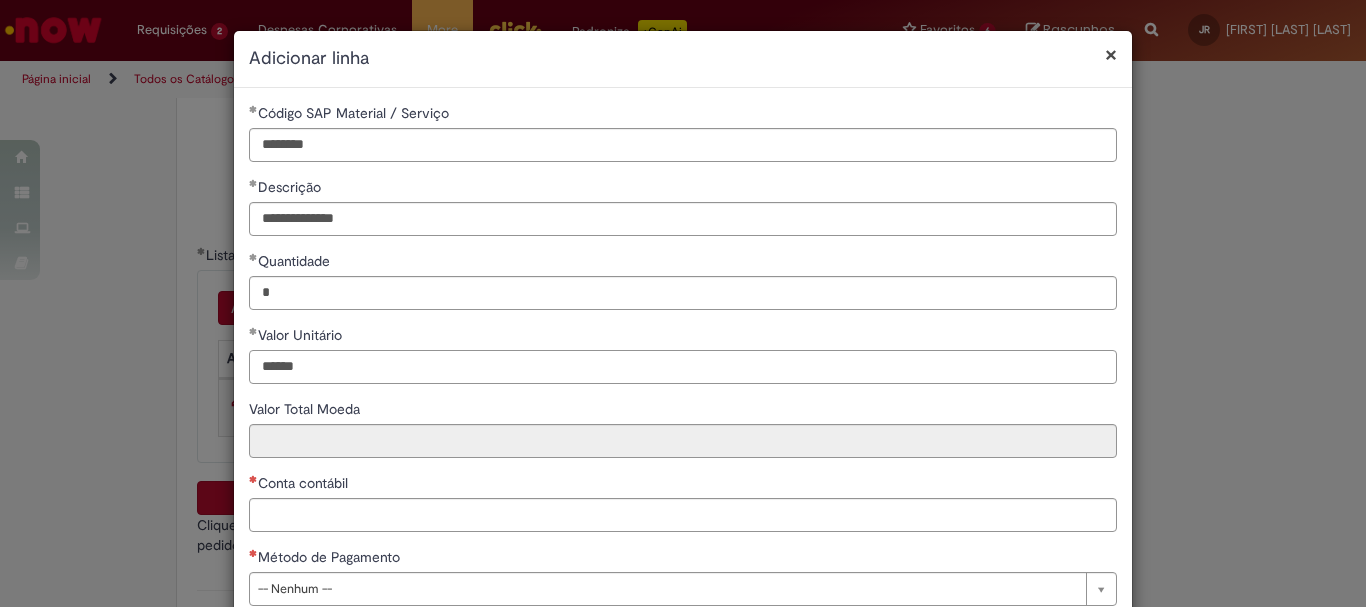 scroll, scrollTop: 100, scrollLeft: 0, axis: vertical 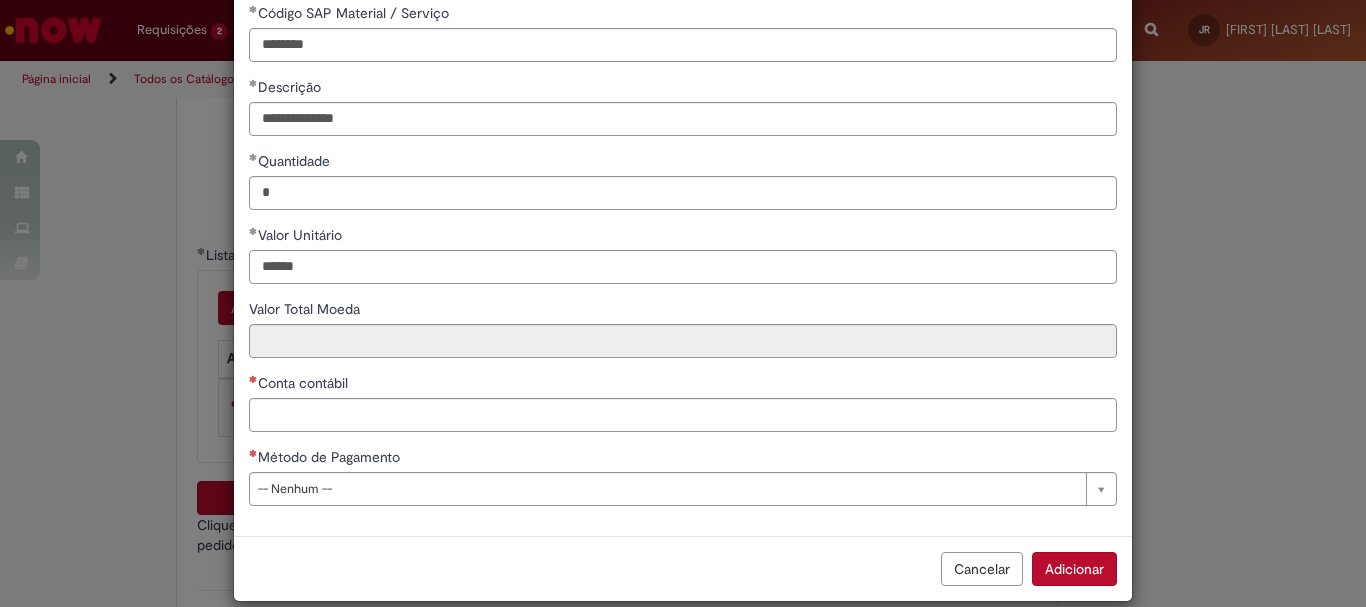 type on "******" 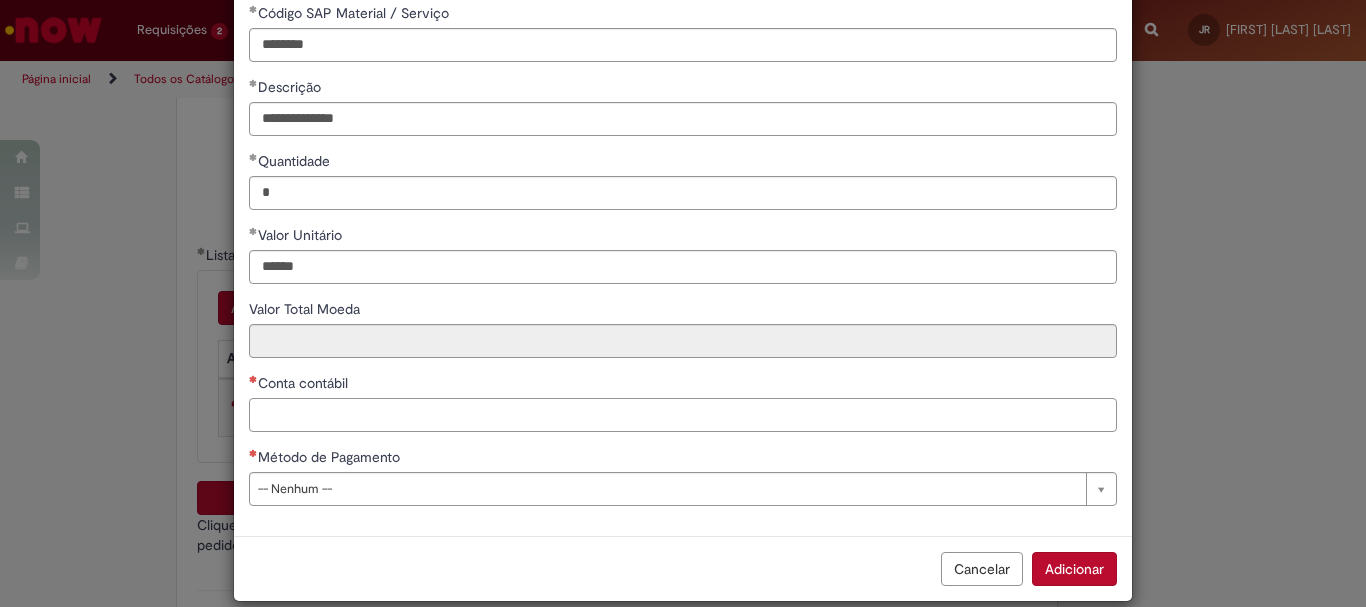 type on "******" 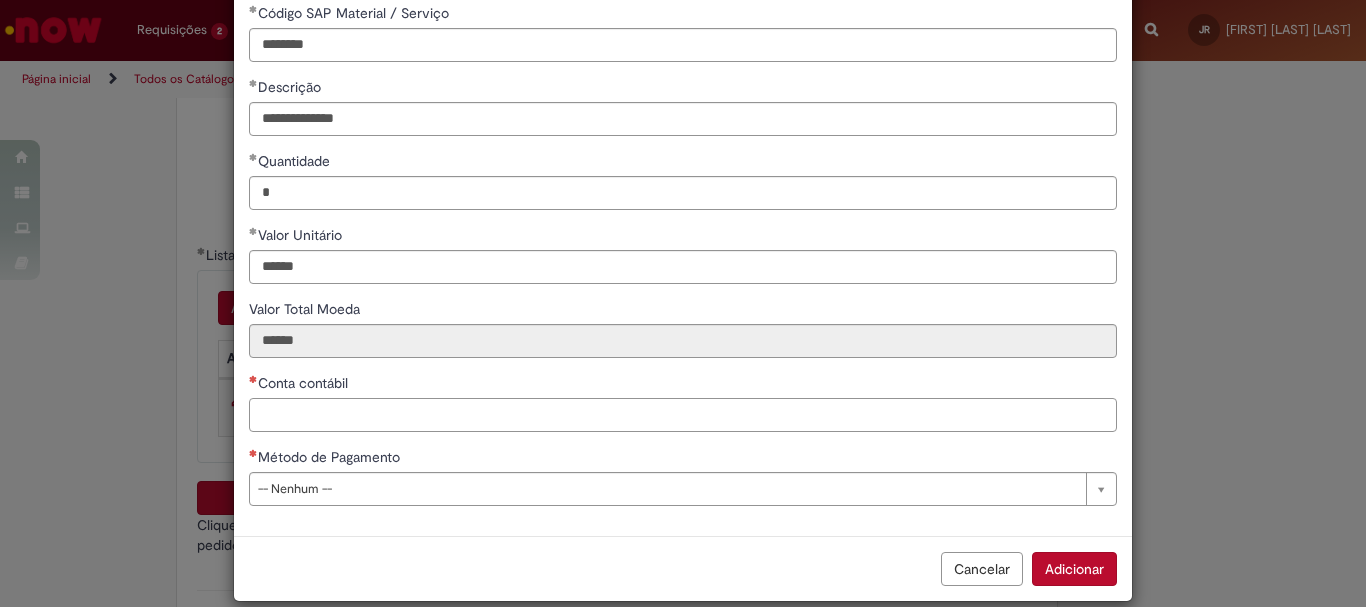 click on "Conta contábil" at bounding box center (683, 415) 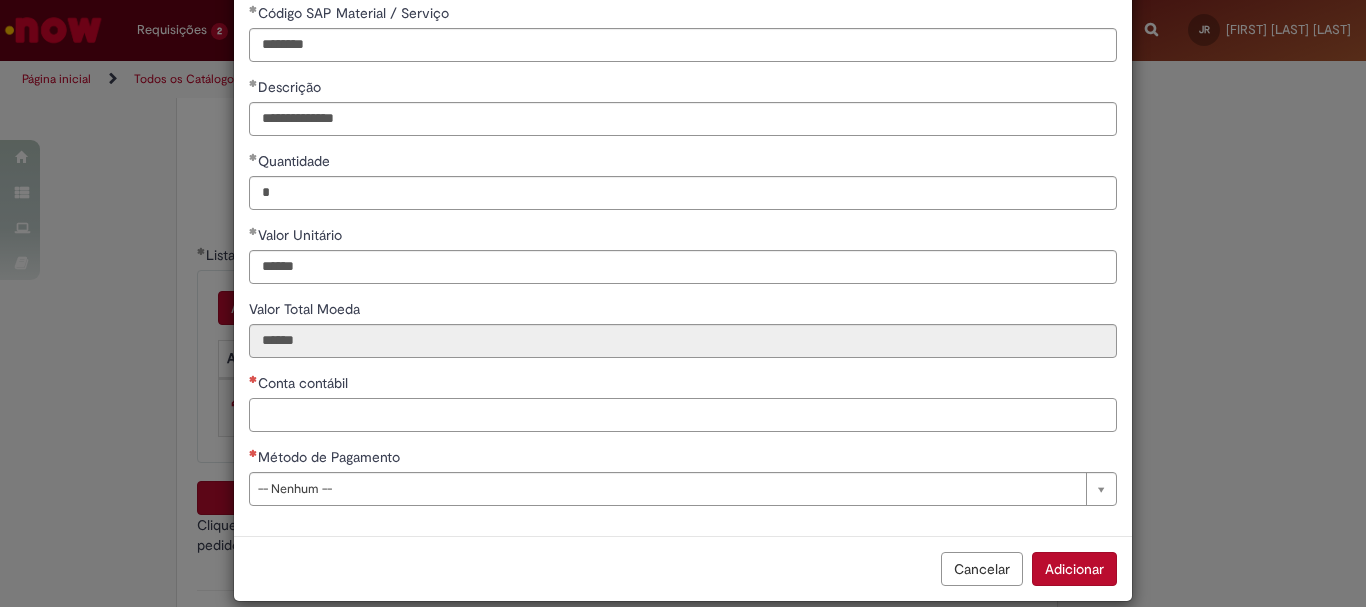 paste on "********" 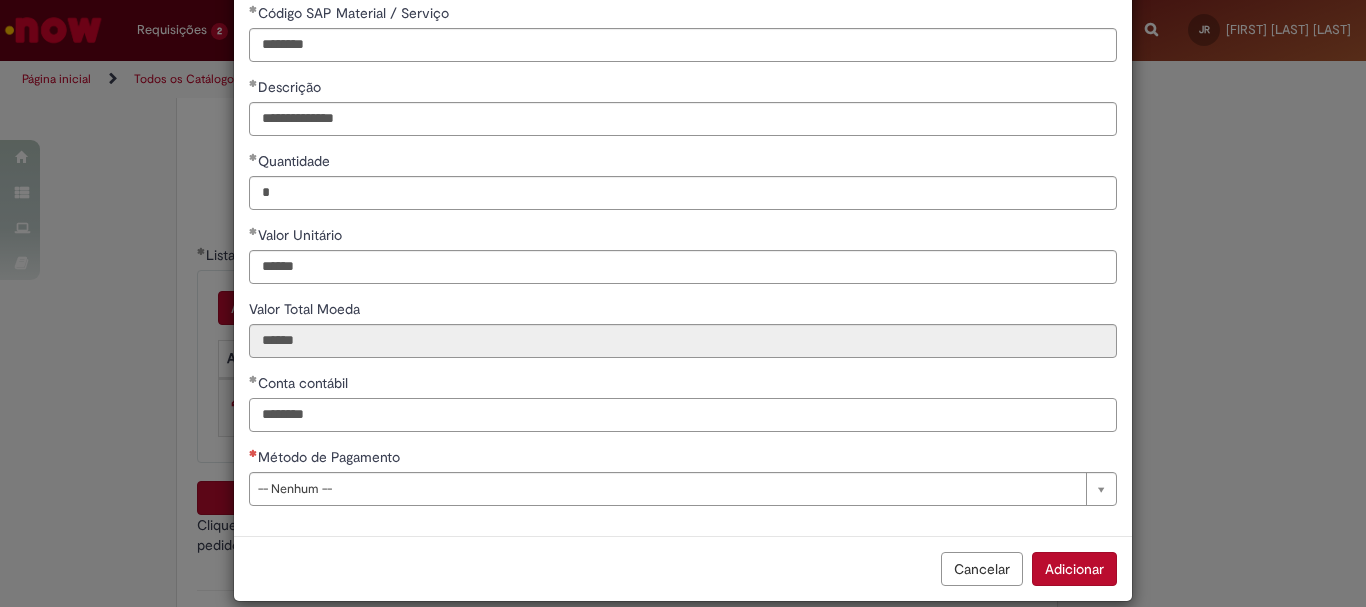 scroll, scrollTop: 125, scrollLeft: 0, axis: vertical 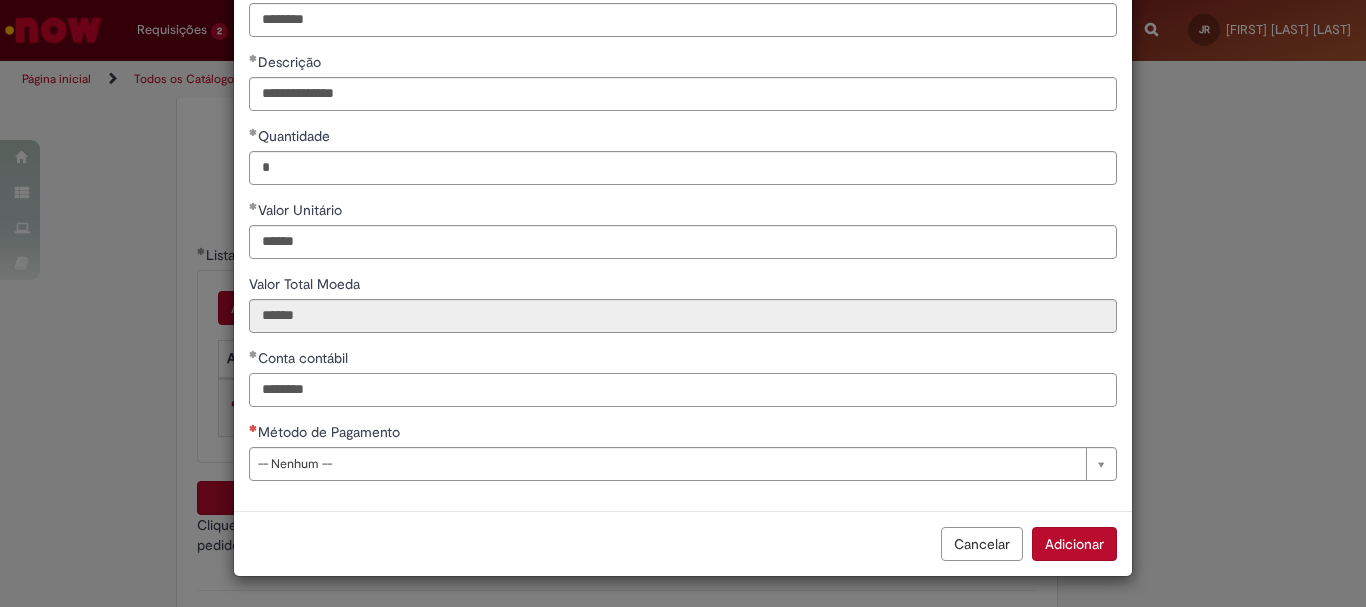 type on "********" 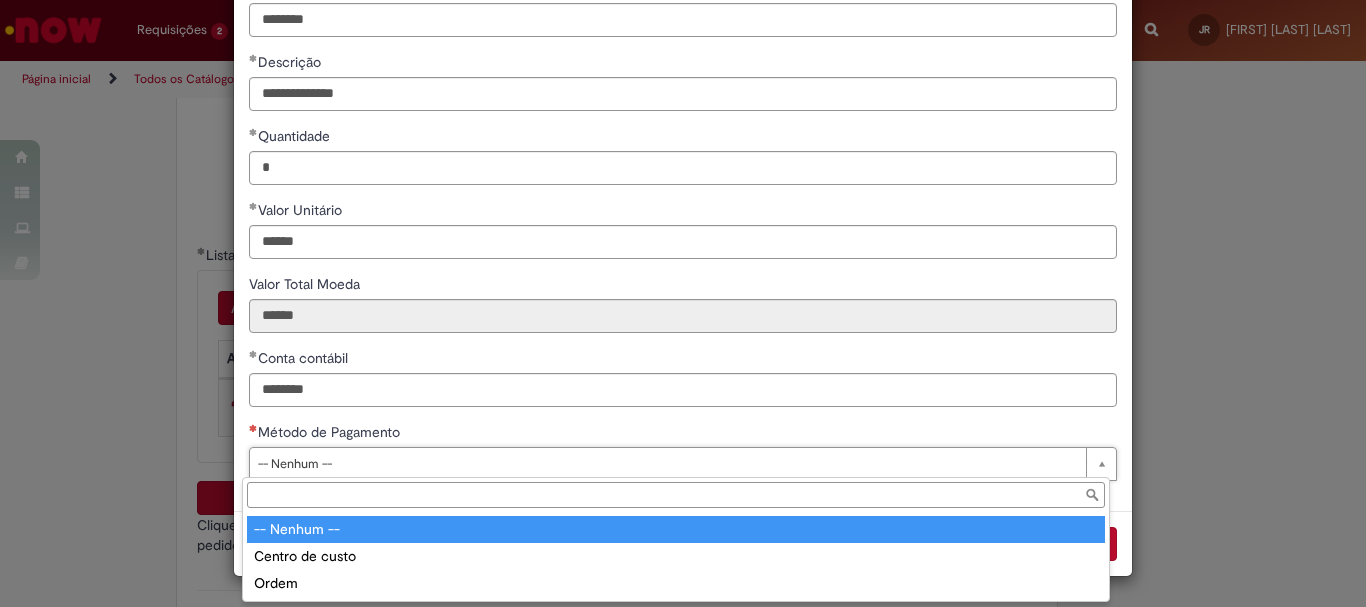 type on "**********" 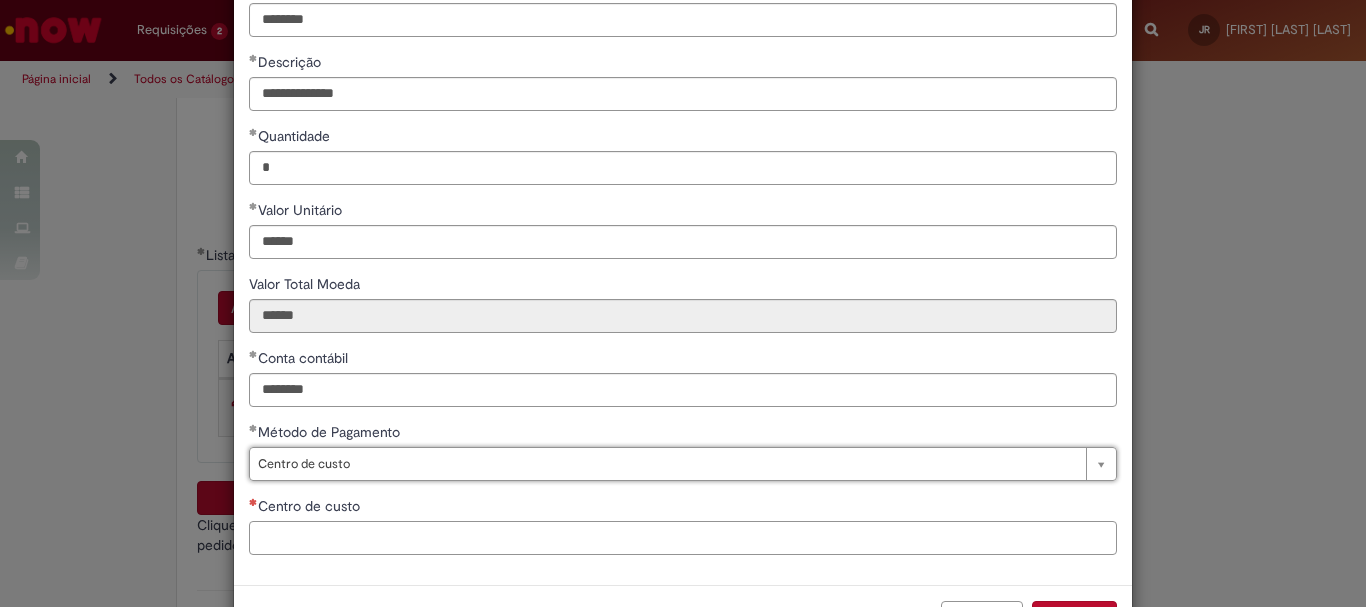 click on "Centro de custo" at bounding box center [683, 538] 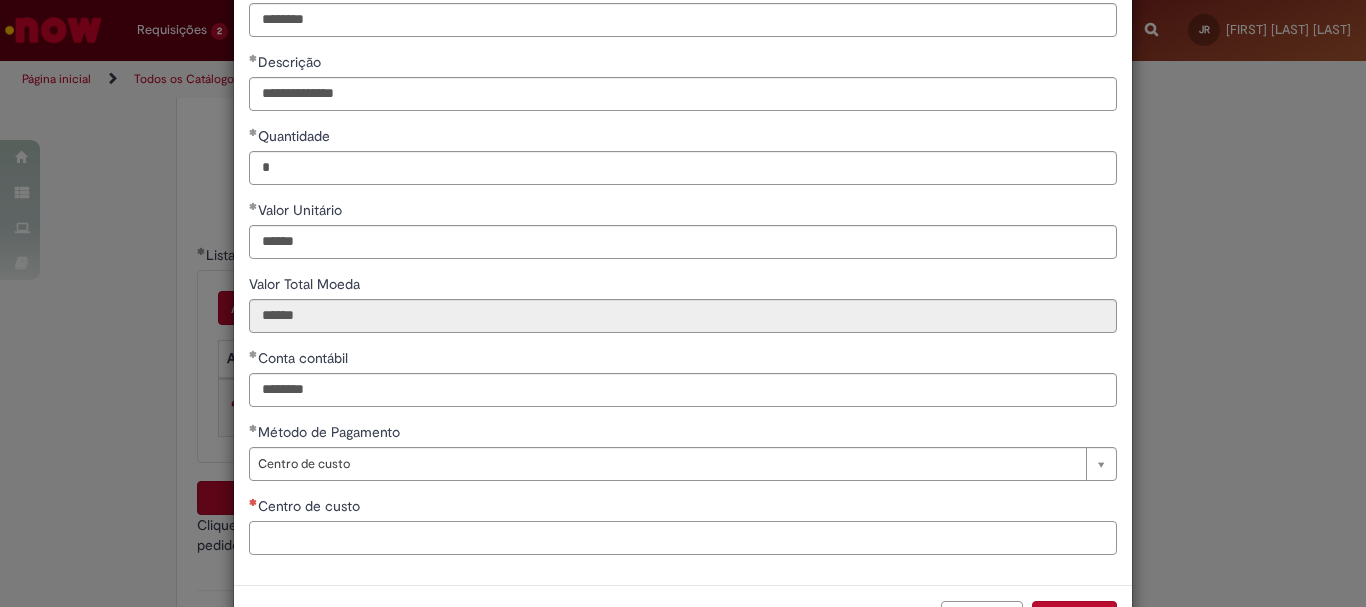 paste on "**********" 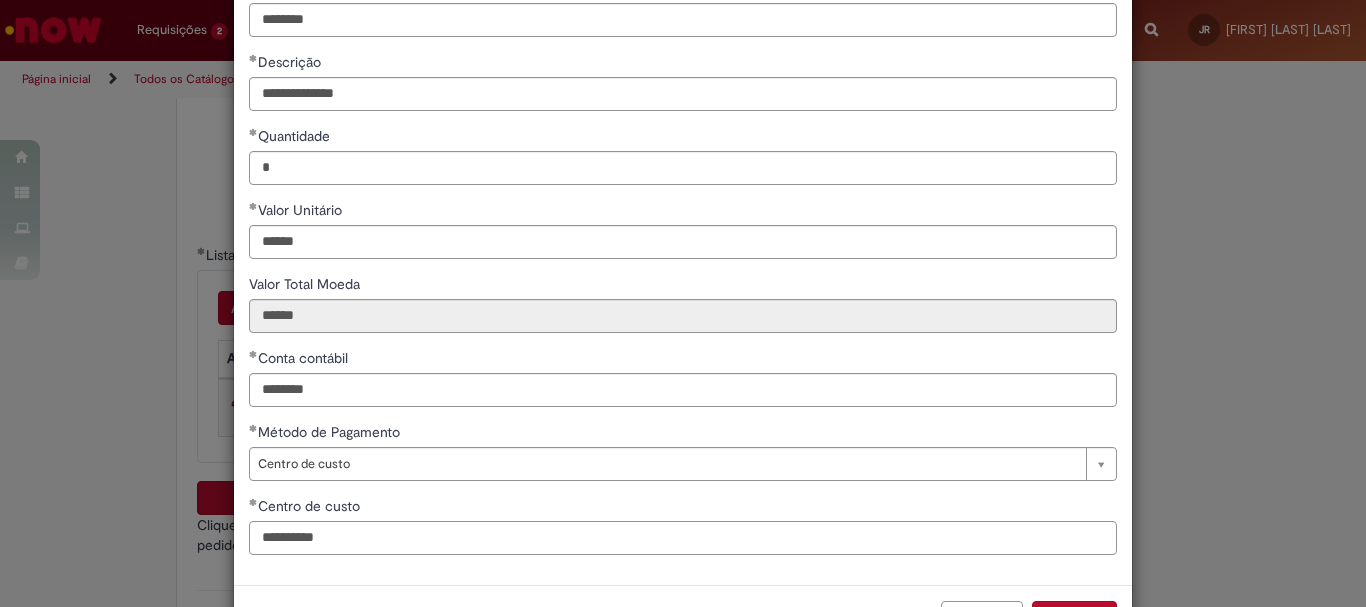 scroll, scrollTop: 199, scrollLeft: 0, axis: vertical 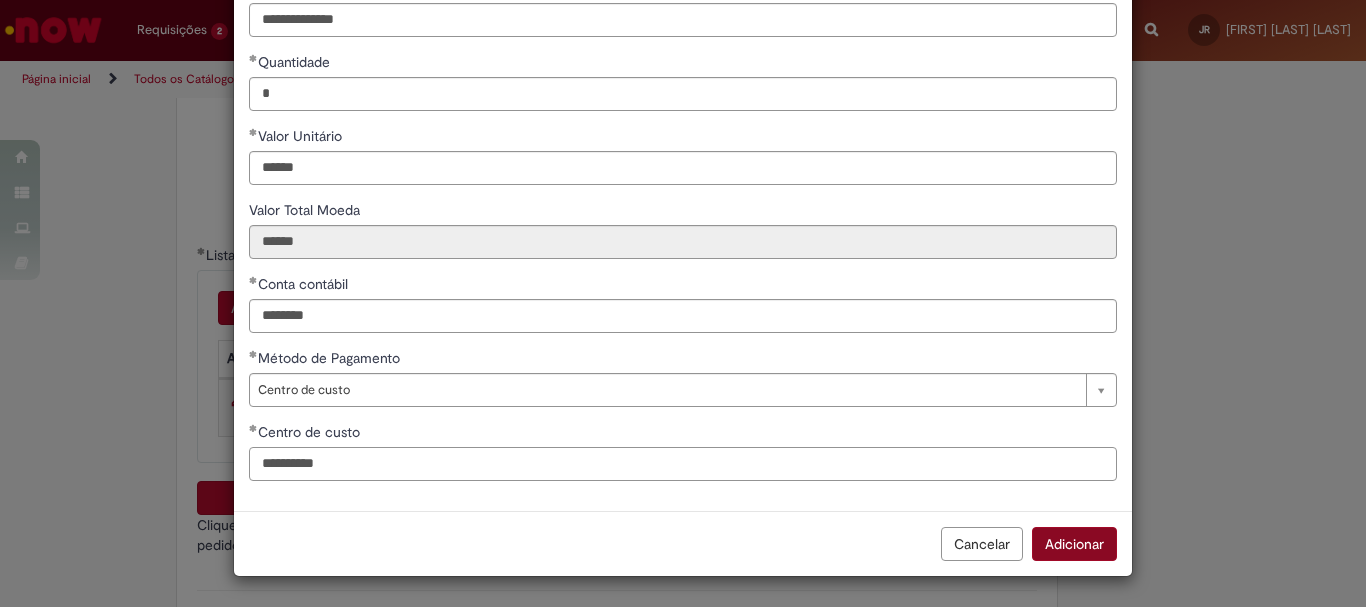 type on "**********" 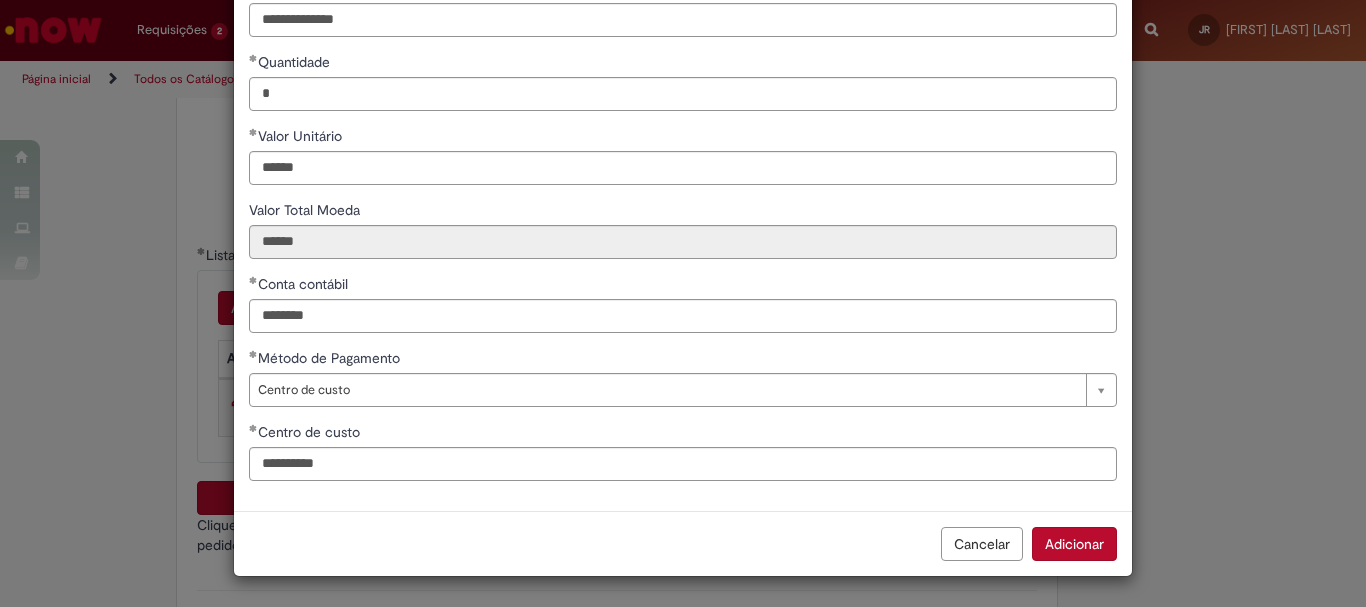 click on "Adicionar" at bounding box center [1074, 544] 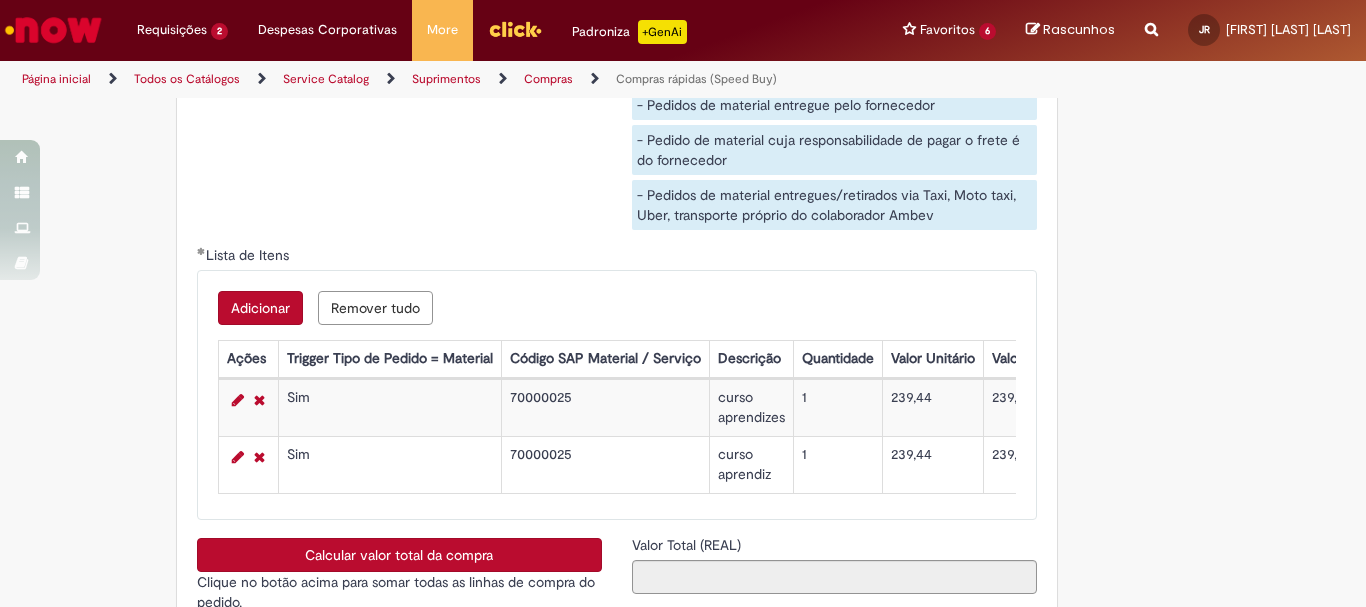 scroll, scrollTop: 3400, scrollLeft: 0, axis: vertical 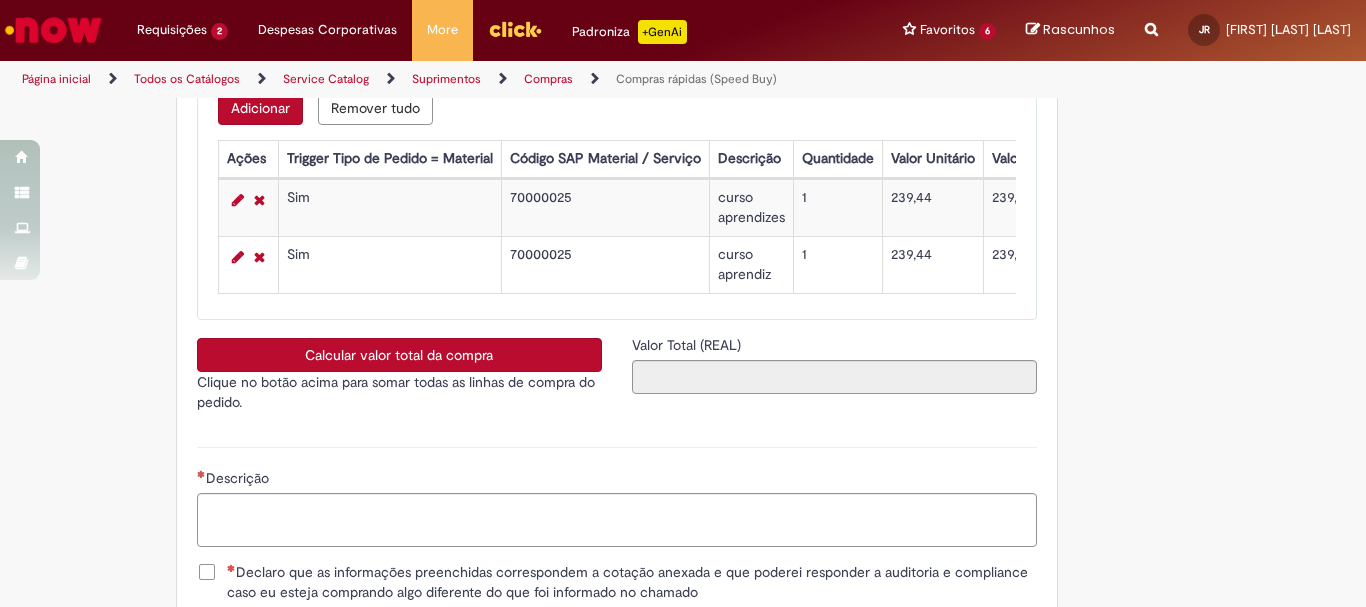 click on "Calcular valor total da compra" at bounding box center (399, 355) 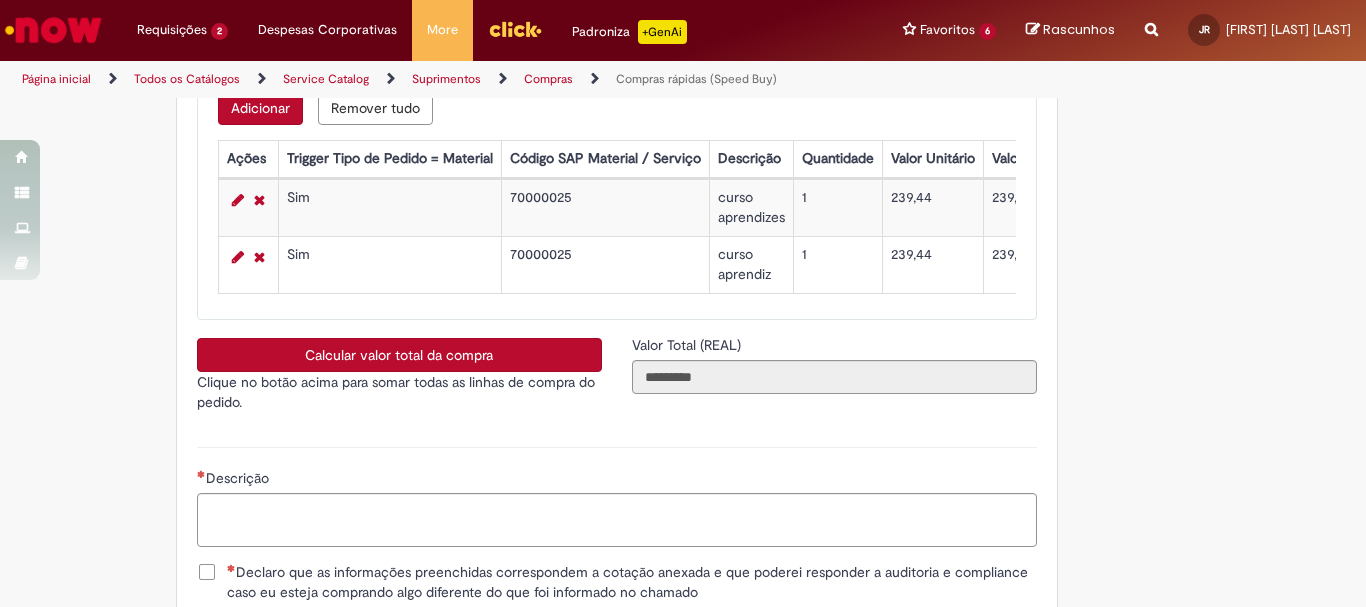 click on "Obrigatório um anexo.
Adicionar a Favoritos
Compras rápidas (Speed Buy)
Chamado destinado para a geração de pedido de compra de indiretos.
O Speed buy é a ferramenta oficial para a geração de pedidos de compra que atenda aos seguintes requisitos:
Compras de material e serviço indiretos
Compras inferiores a R$13.000 *
Compras com fornecedores nacionais
Compras de material sem contrato ativo no SAP para o centro solicitado
* Essa cota é referente ao tipo de solicitação padrão de Speed buy. Os chamados com cotas especiais podem possuir valores divergentes.
Regras de Utilização
No campo “Tipo de Solicitação” selecionar a opção correspondente a sua unidade de negócio.
Solicitação Padrão de Speed buy:
Fábricas, centros de Excelência e de Distribuição:  habilitado para todos usuários ambev
Cotas especiais de Speed buy:" at bounding box center (585, -1216) 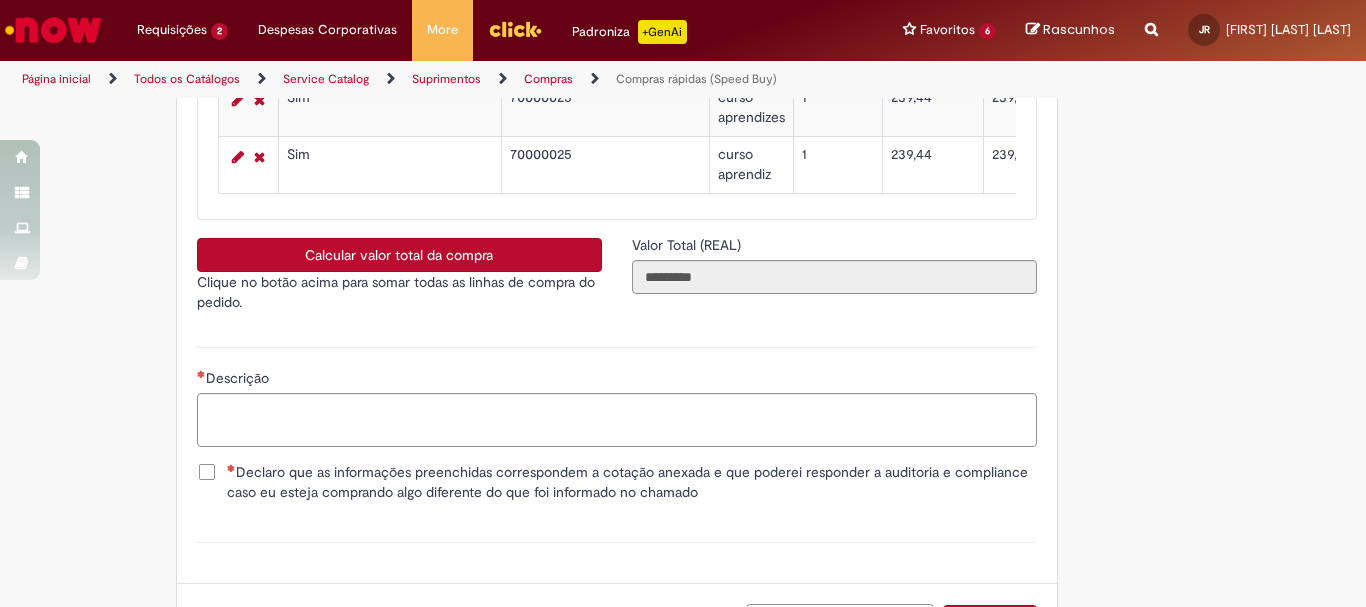 click on "Declaro que as informações preenchidas correspondem a cotação anexada e que poderei responder a auditoria e compliance caso eu esteja comprando algo diferente do que foi informado no chamado" at bounding box center (617, 482) 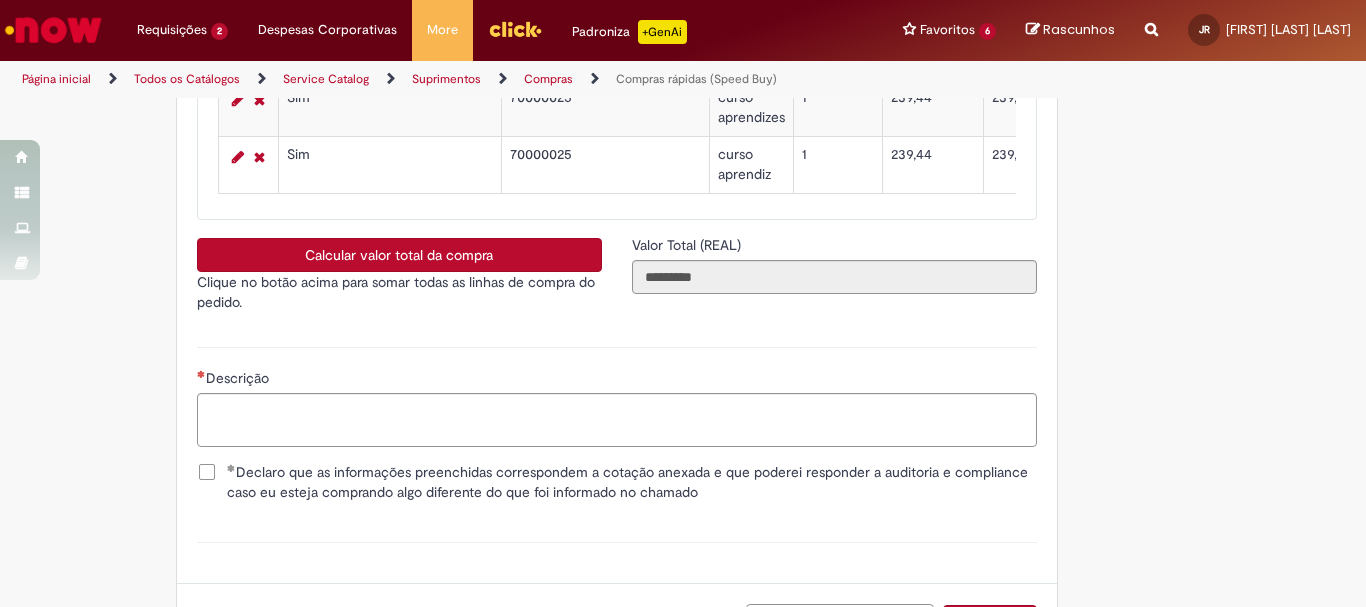 click on "Declaro que as informações preenchidas correspondem a cotação anexada e que poderei responder a auditoria e compliance caso eu esteja comprando algo diferente do que foi informado no chamado" at bounding box center [632, 482] 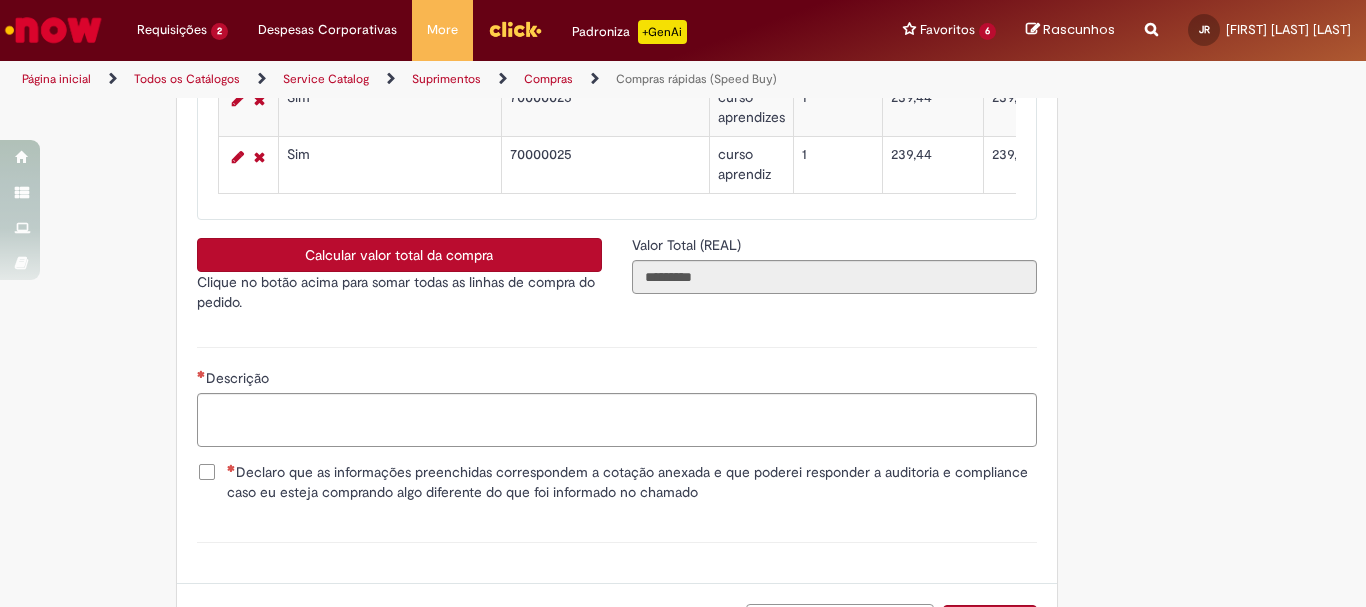 click on "Declaro que as informações preenchidas correspondem a cotação anexada e que poderei responder a auditoria e compliance caso eu esteja comprando algo diferente do que foi informado no chamado" at bounding box center (632, 482) 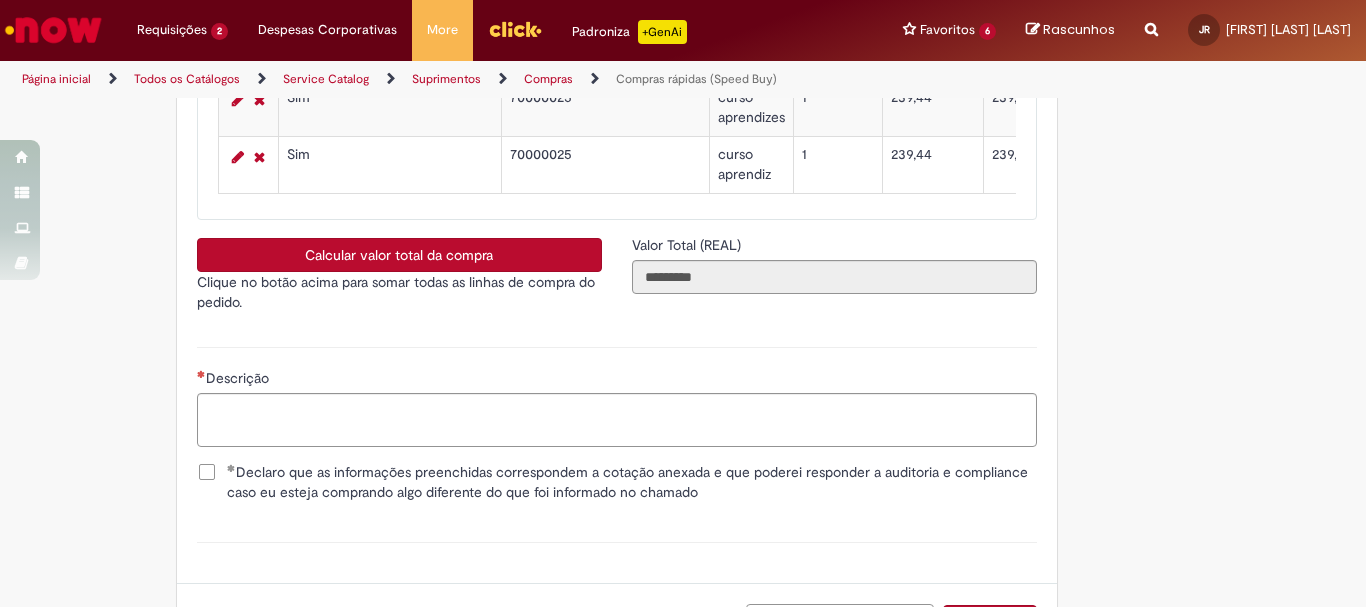 scroll, scrollTop: 3678, scrollLeft: 0, axis: vertical 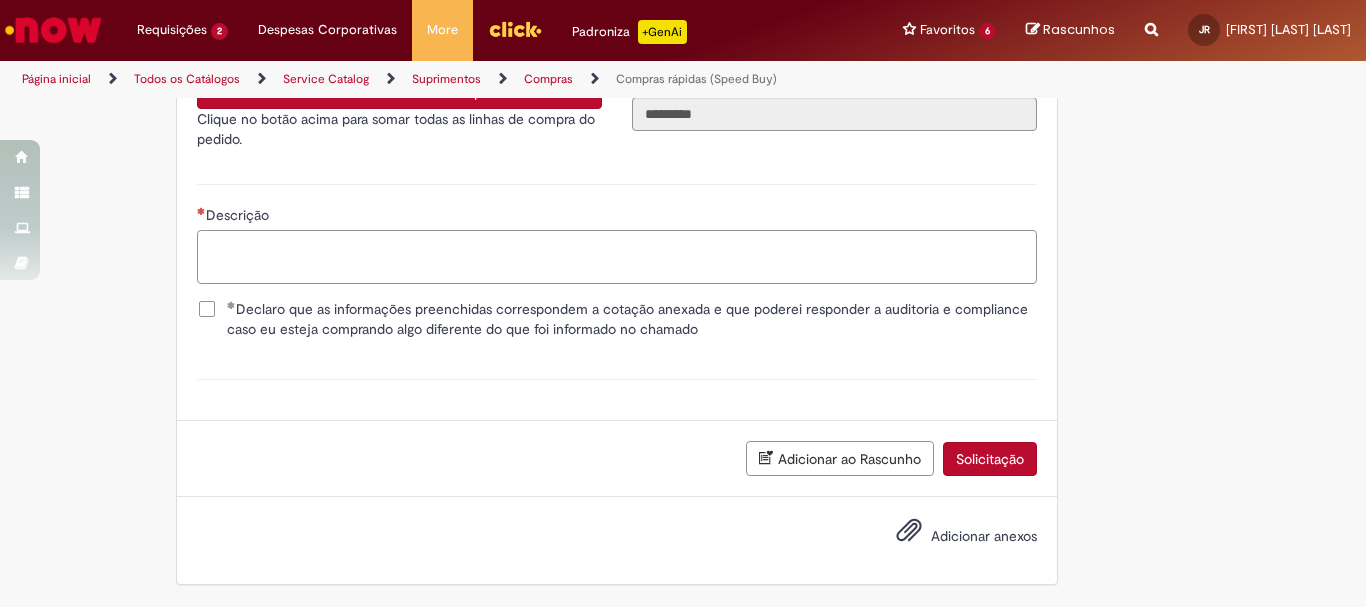click on "Descrição" at bounding box center (617, 257) 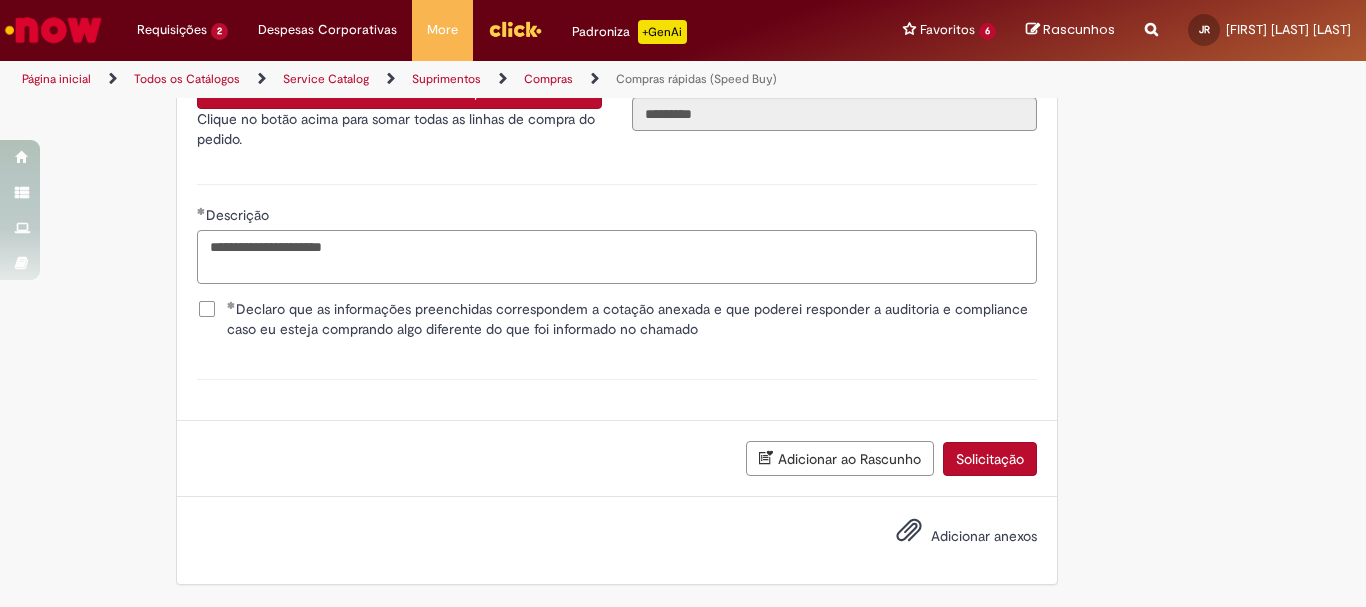 type on "**********" 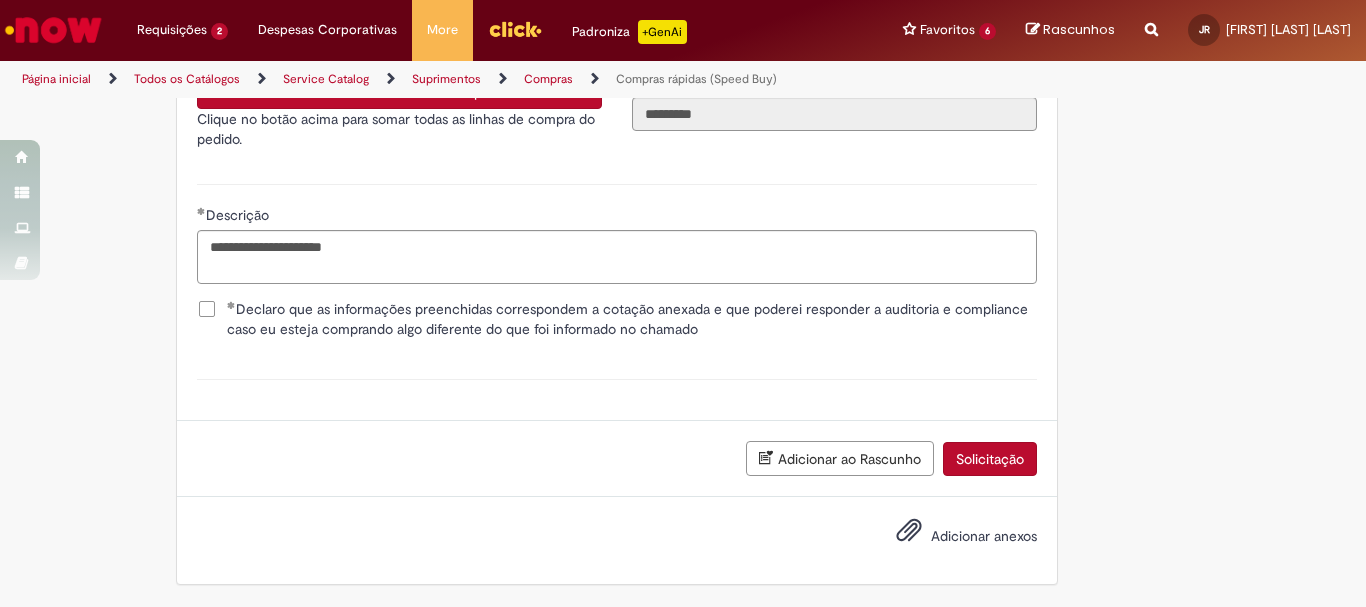 click on "Adicionar anexos" at bounding box center [984, 536] 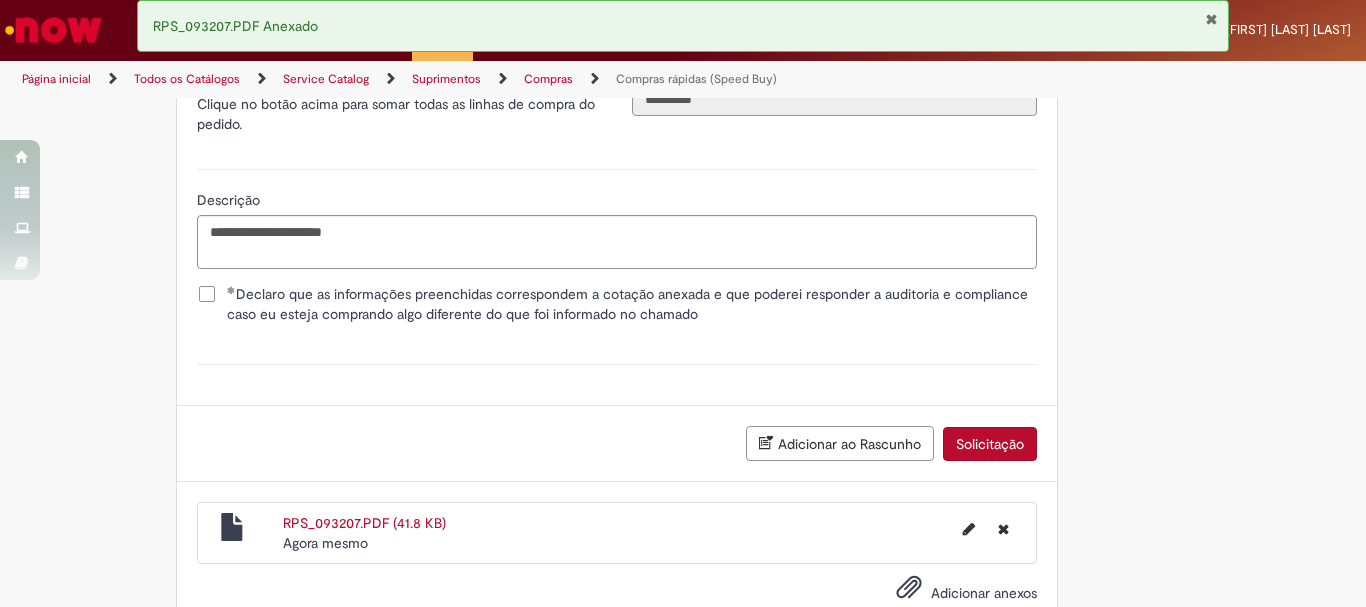click on "Solicitação" at bounding box center (990, 444) 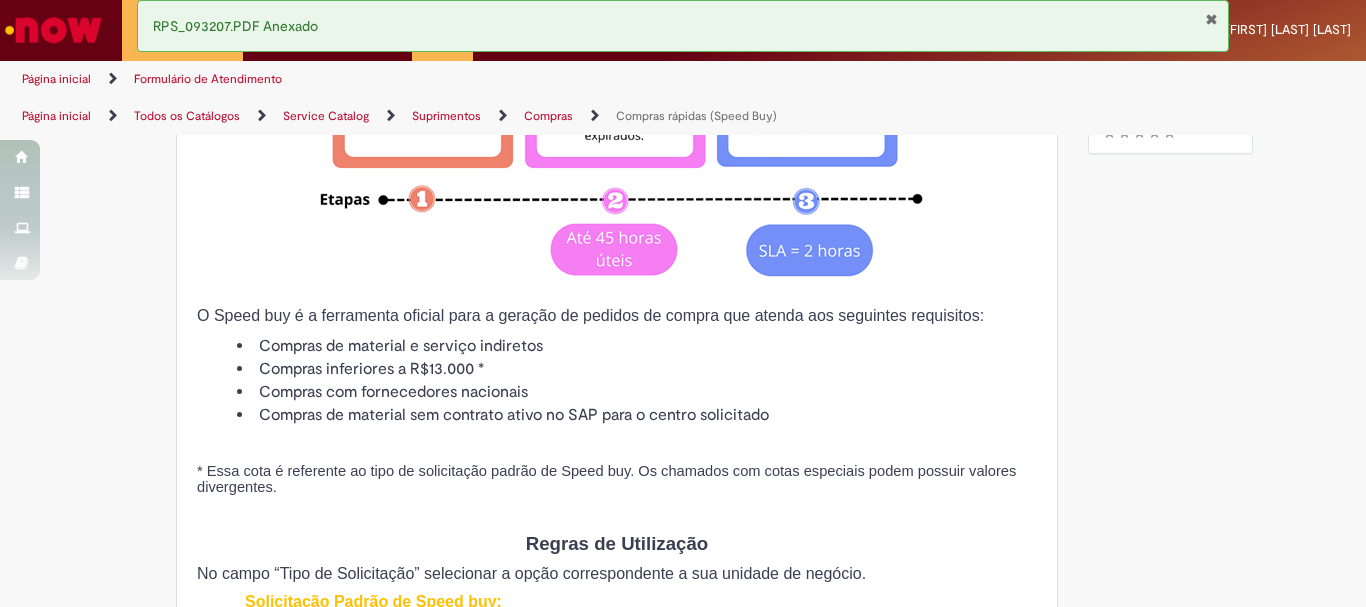 scroll, scrollTop: 0, scrollLeft: 0, axis: both 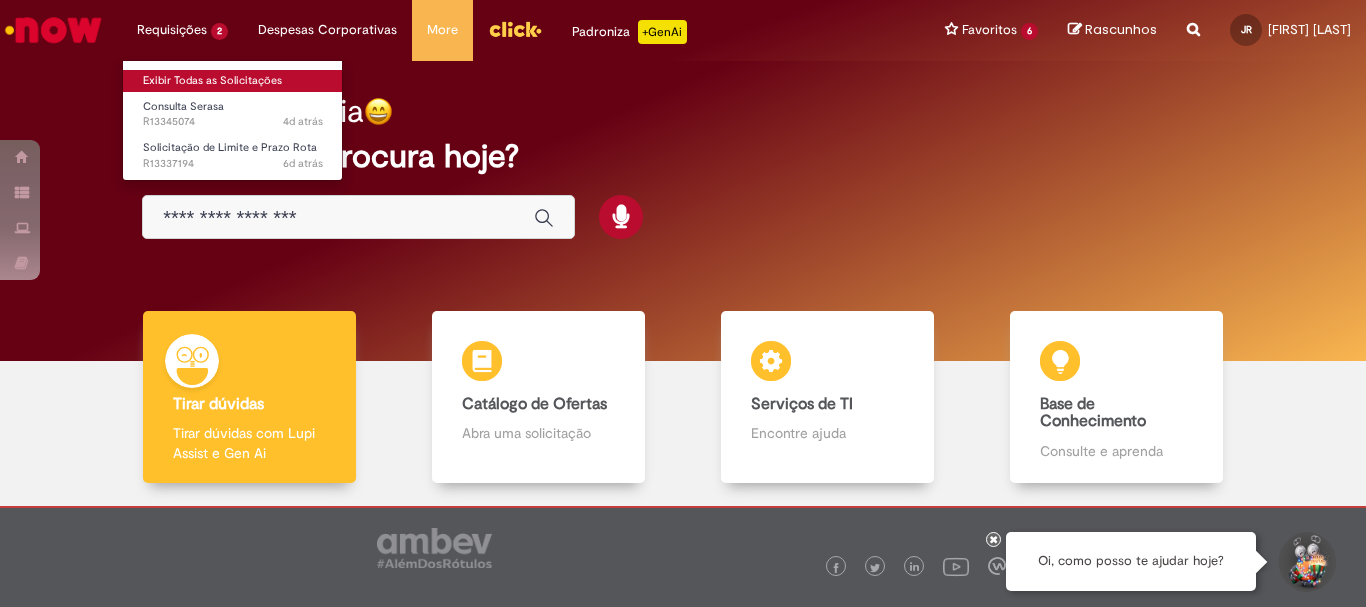 click on "Exibir Todas as Solicitações" at bounding box center [233, 81] 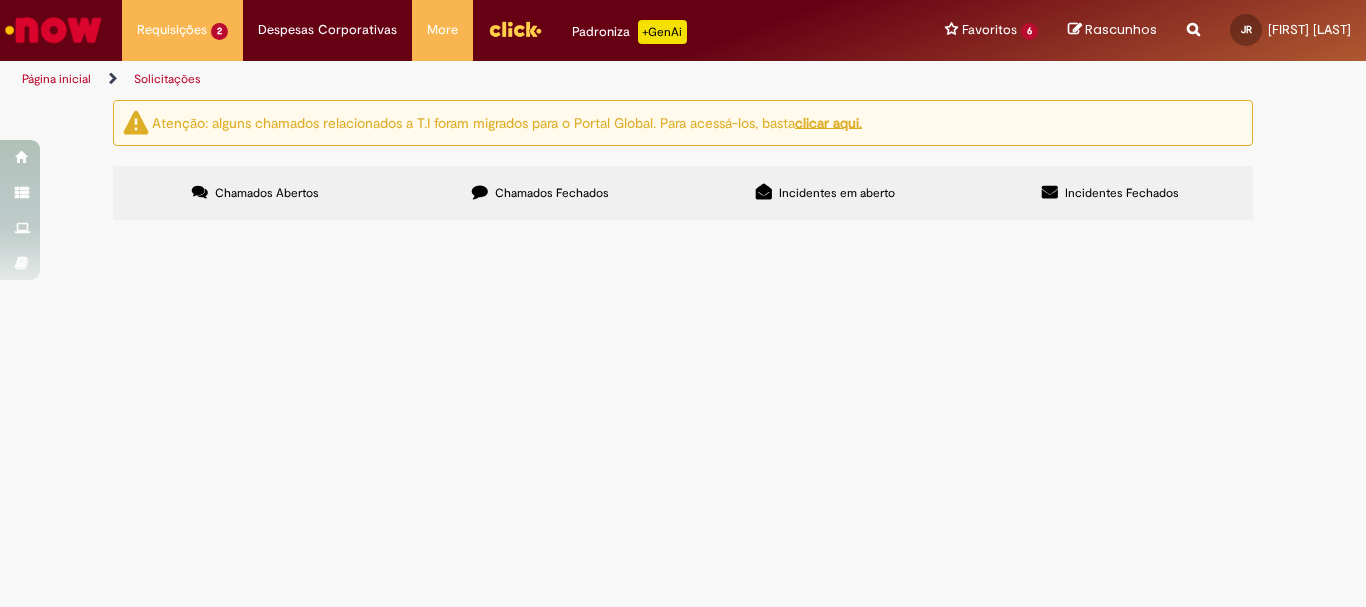 click on "Chamados Fechados" at bounding box center (540, 193) 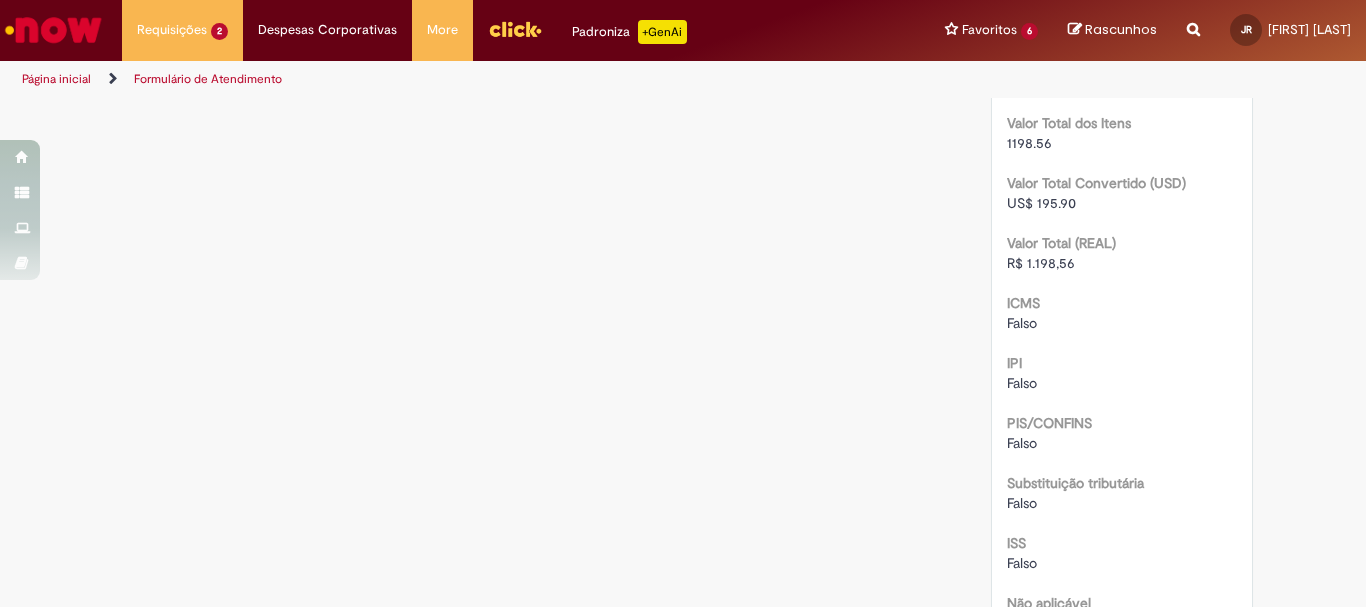 scroll, scrollTop: 1715, scrollLeft: 0, axis: vertical 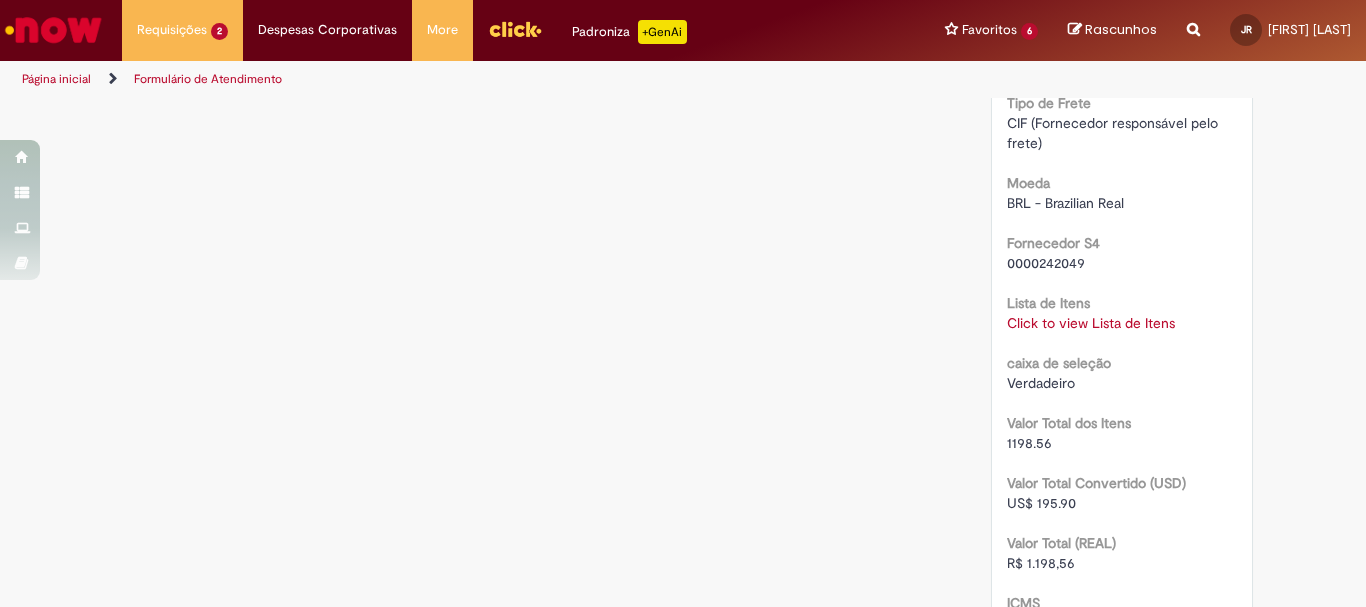 click on "Click to view Lista de Itens" at bounding box center [1091, 323] 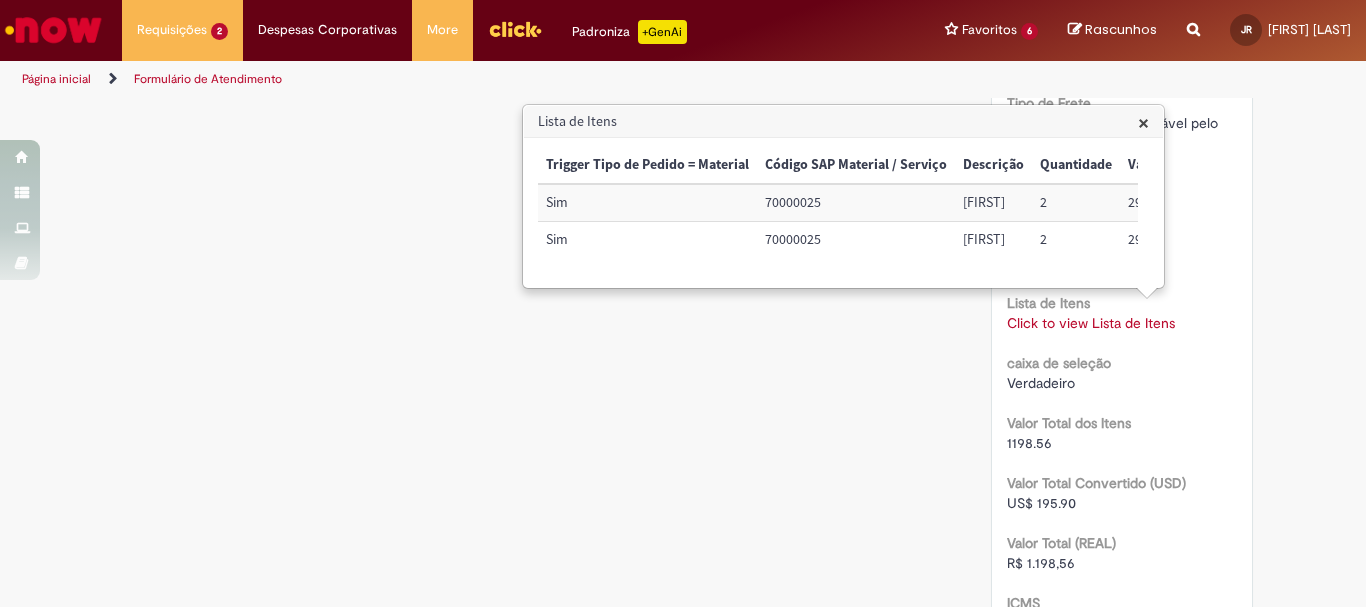 click on "70000025" at bounding box center [856, 202] 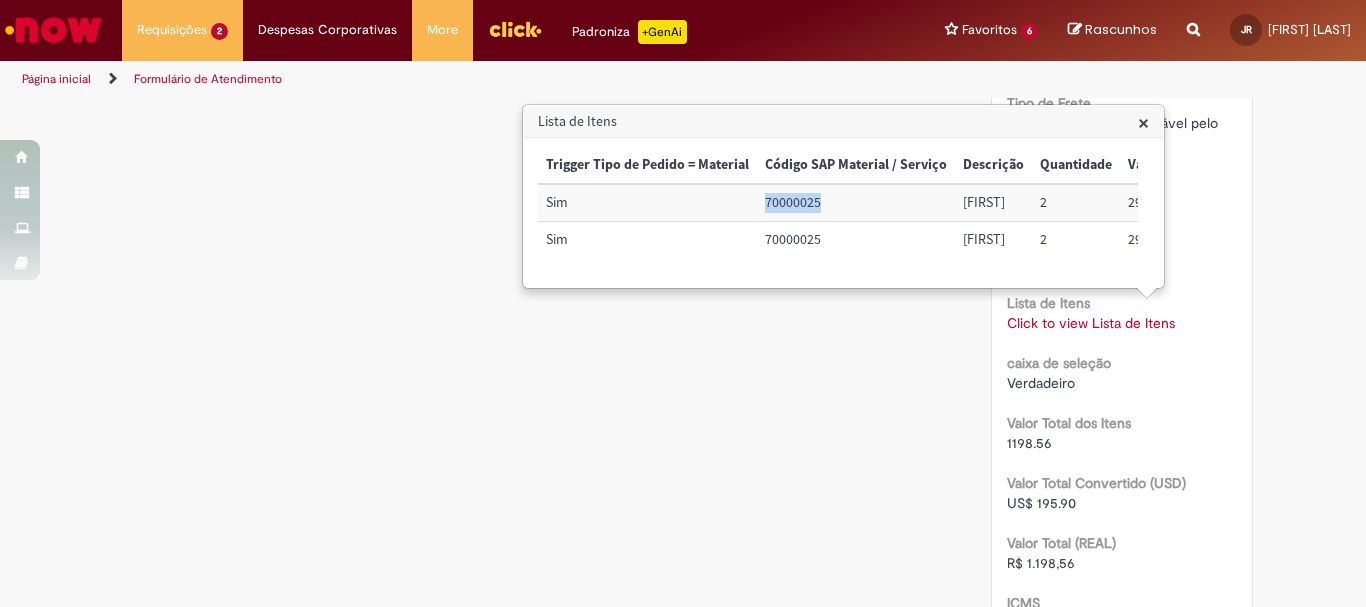 click on "70000025" at bounding box center (856, 202) 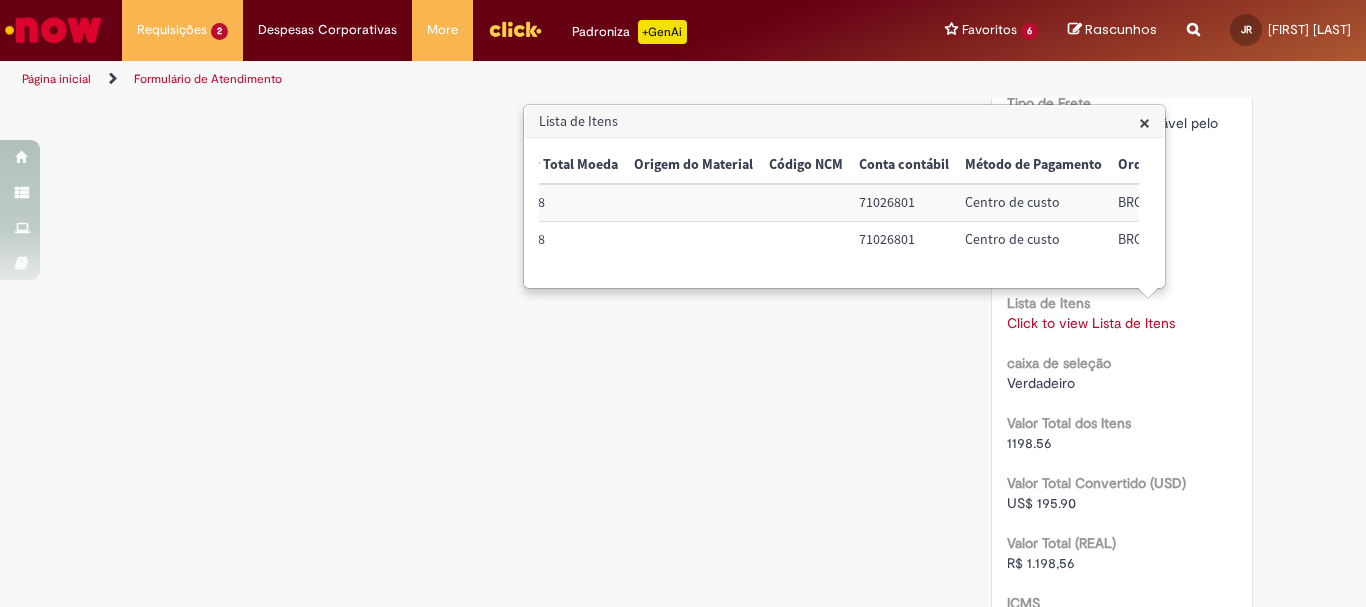 scroll, scrollTop: 0, scrollLeft: 730, axis: horizontal 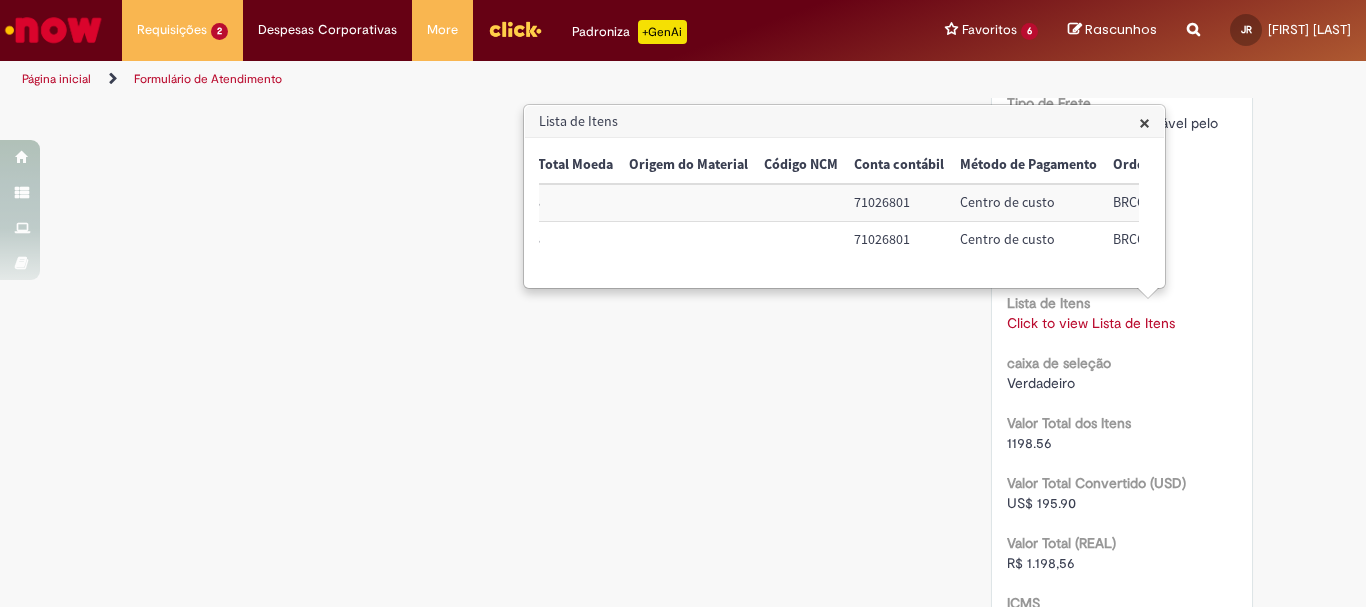 drag, startPoint x: 1000, startPoint y: 293, endPoint x: 1073, endPoint y: 283, distance: 73.68175 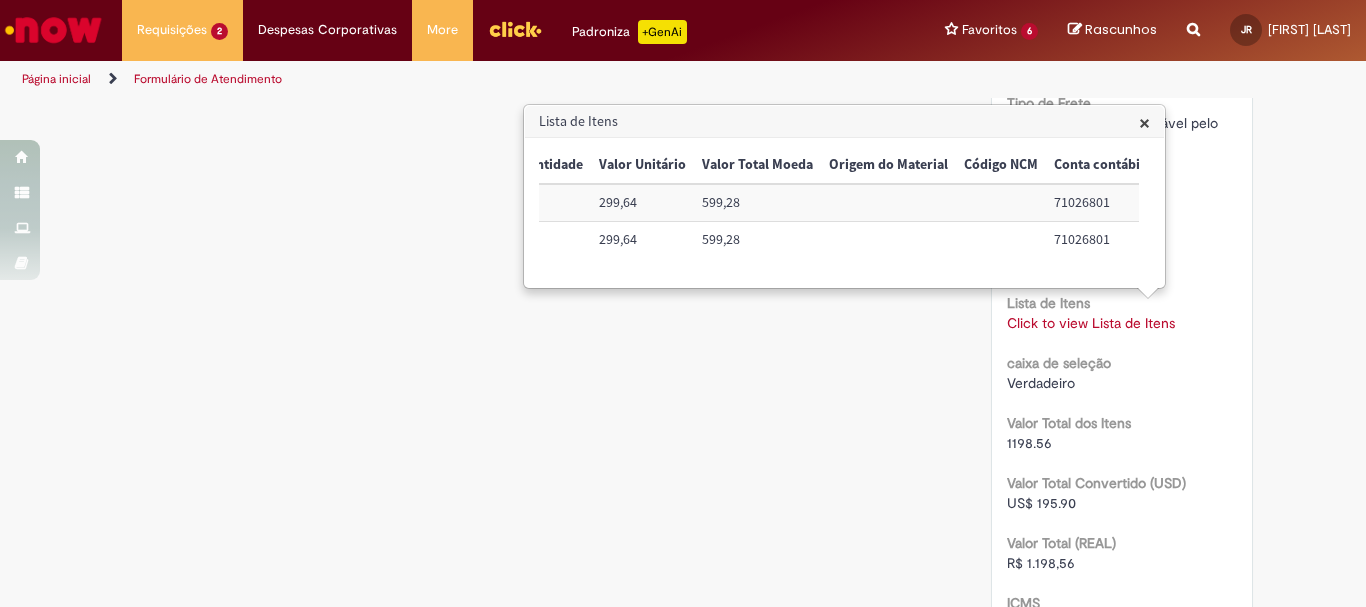 scroll, scrollTop: 0, scrollLeft: 480, axis: horizontal 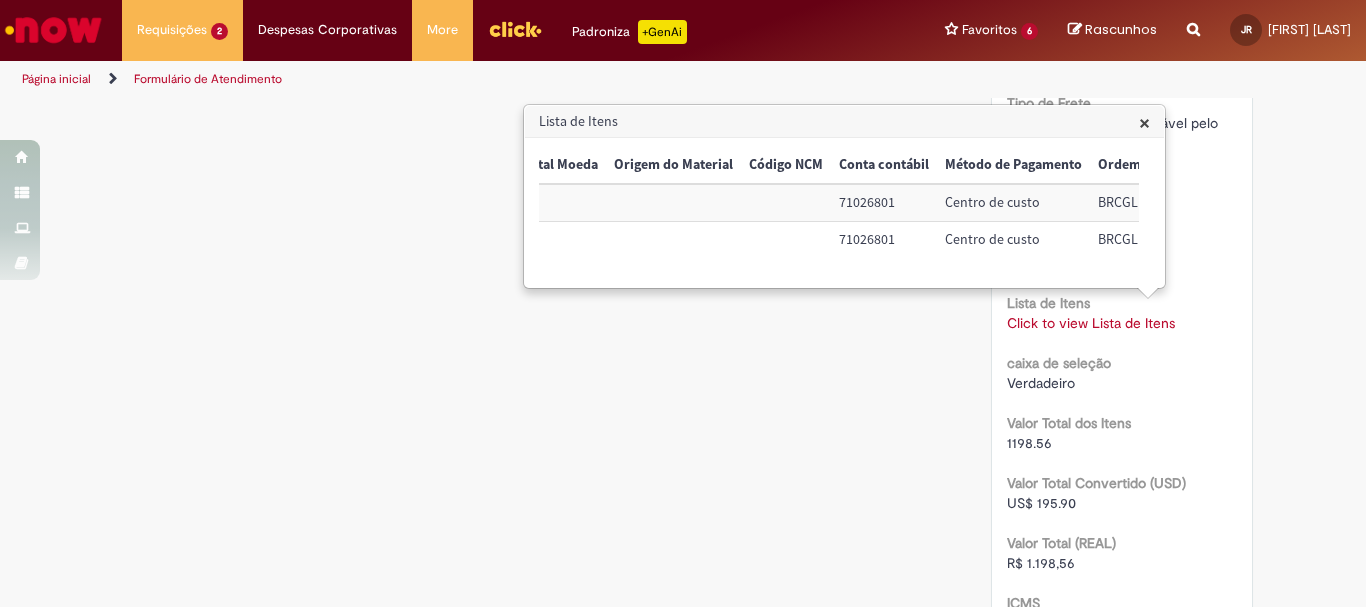 click on "RPA Moeda
BRL - Brazilian Real
taxa de conversão
6.1182
Saldo
11801.44
Country Code
BR
SAP Interim
s4
Declaro que li e aceito as regras listadas na descrição da oferta e que poderei responder a auditoria e compliance caso alguma regra não for devidamente cumprida
Verdadeiro
Tipo de solicitação
Fábricas, Centros de Excelência e Distribuição
Declaro que sou usuário do ZEC ou do CENG&PMO devidamente autorizado a fazer compras nessa categoria.
Falso
Declaro que eu sou usuário de TechOPs devidamente autorizado para efetuar compras de equipamentos de TI para a companhia.
Falso
Falso
Falso
Planta" at bounding box center (1122, -90) 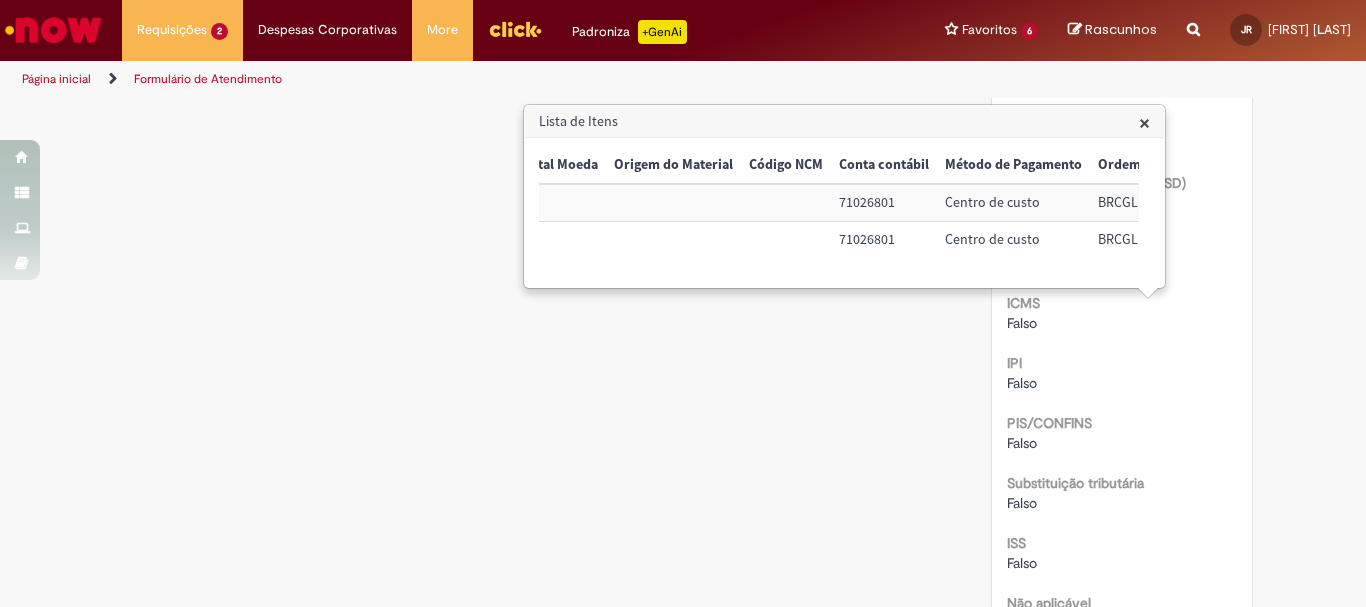 scroll, scrollTop: 2115, scrollLeft: 0, axis: vertical 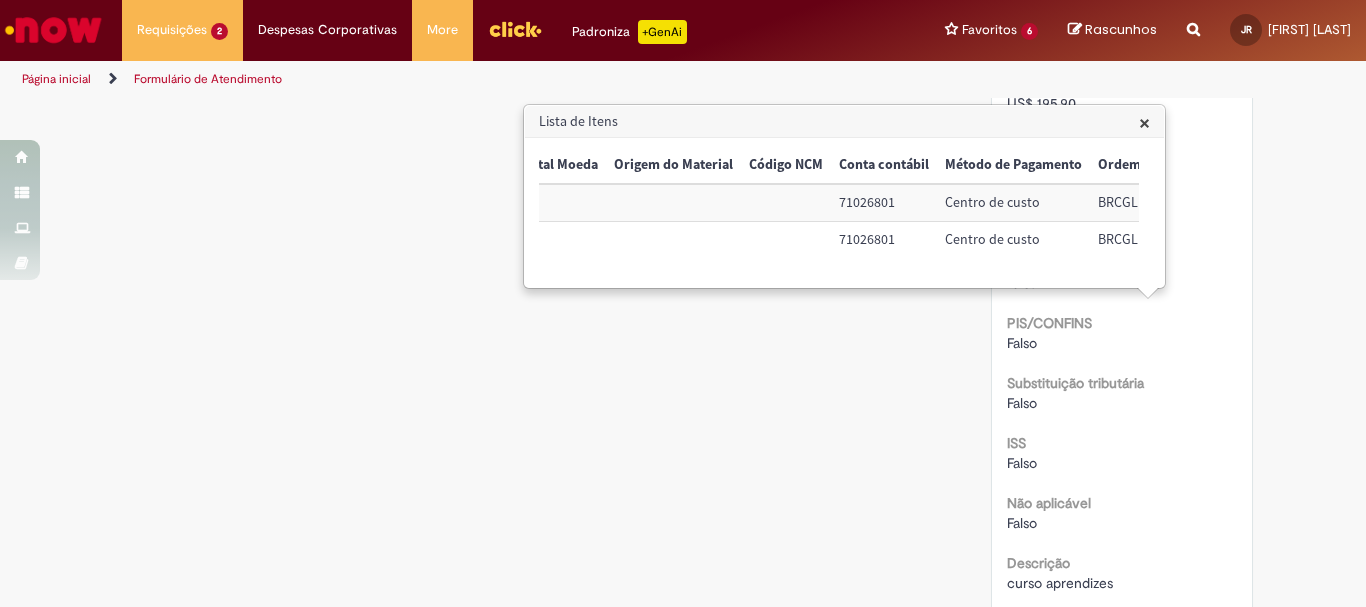 click on "Falso" at bounding box center [1122, 463] 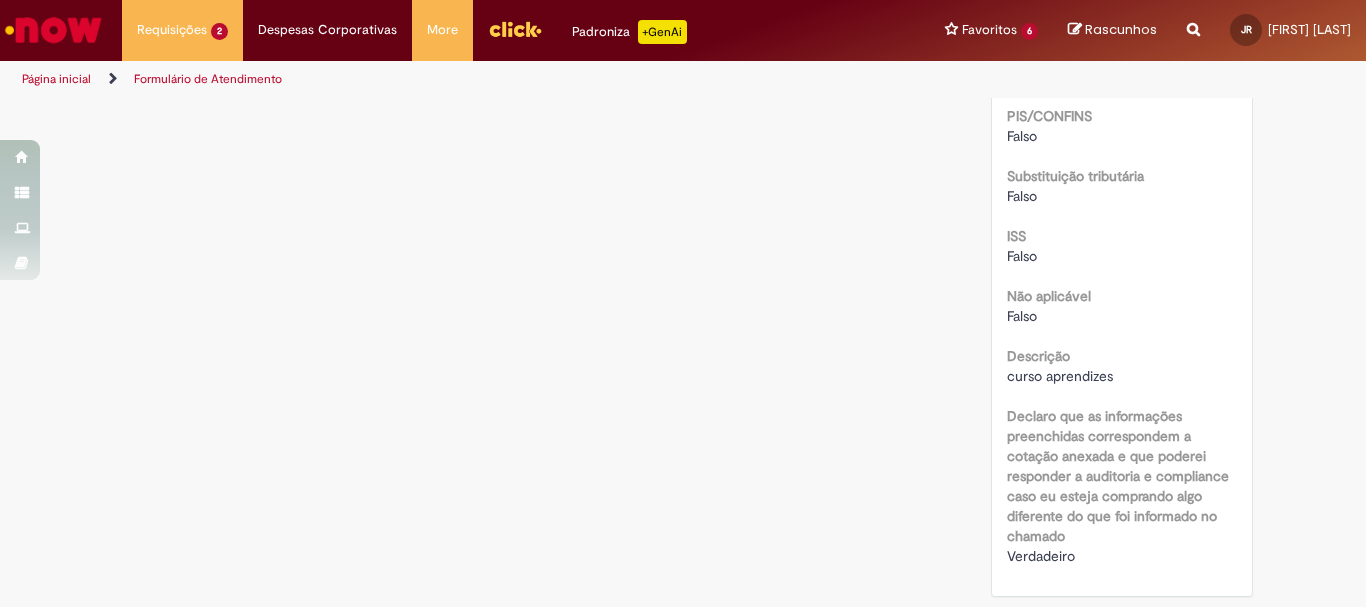 scroll, scrollTop: 1922, scrollLeft: 0, axis: vertical 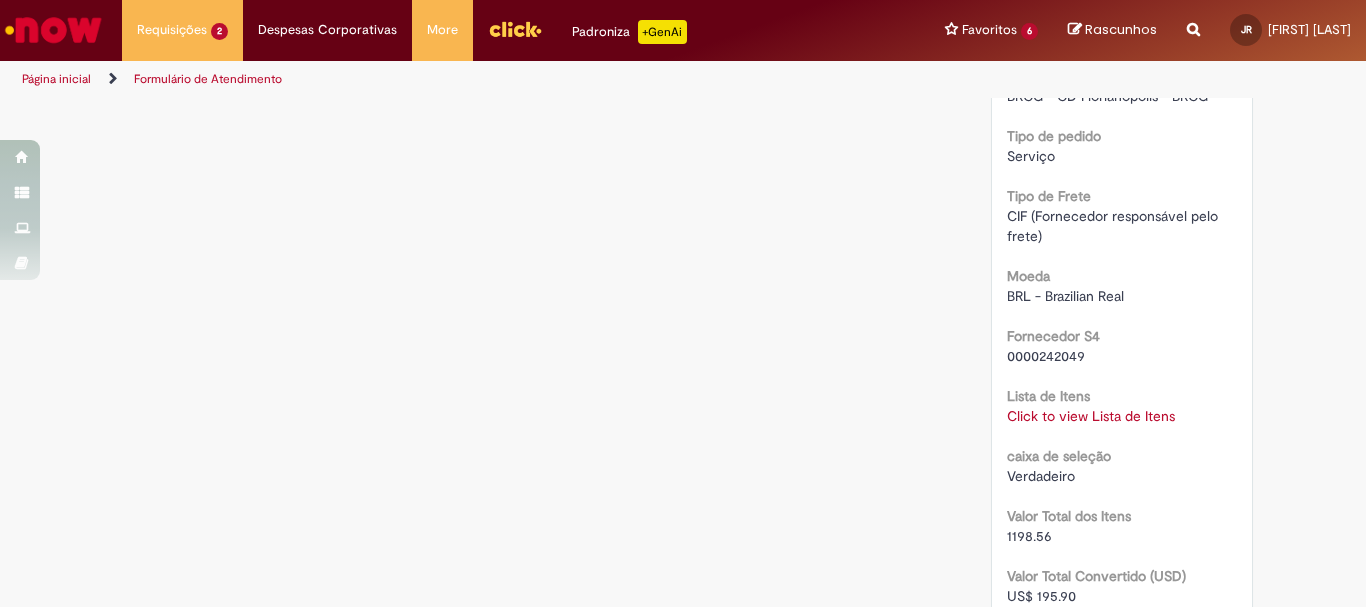 click on "Lista de Itens" at bounding box center [1048, 396] 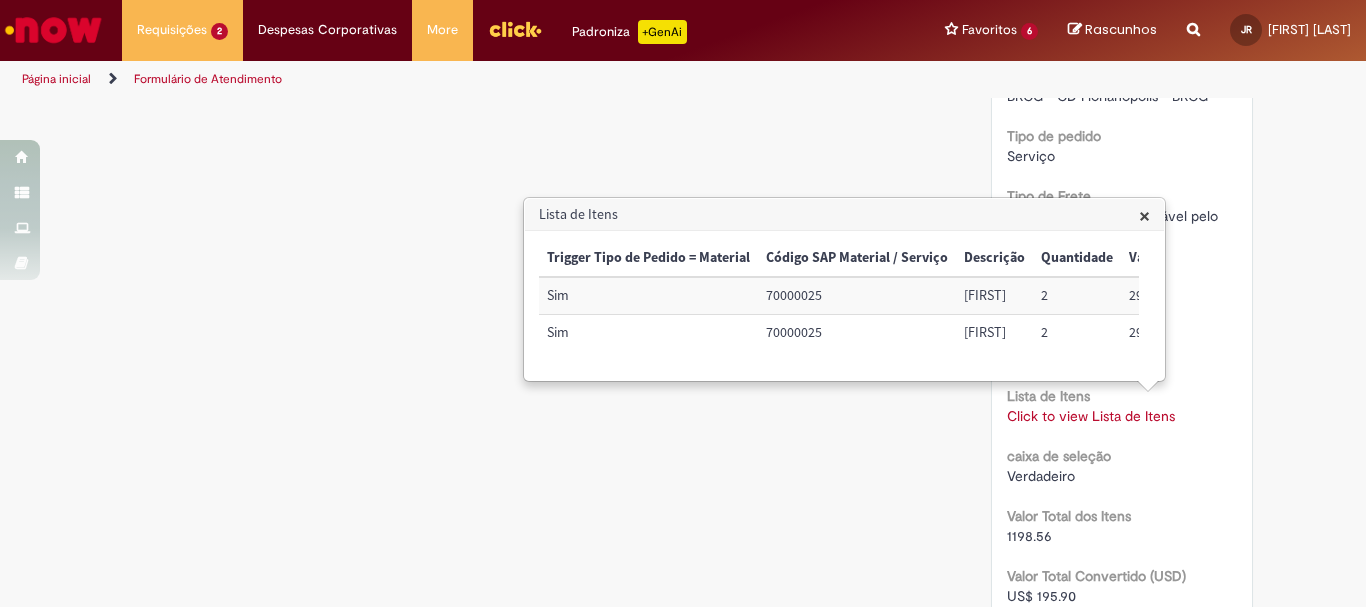 drag, startPoint x: 723, startPoint y: 387, endPoint x: 815, endPoint y: 378, distance: 92.43917 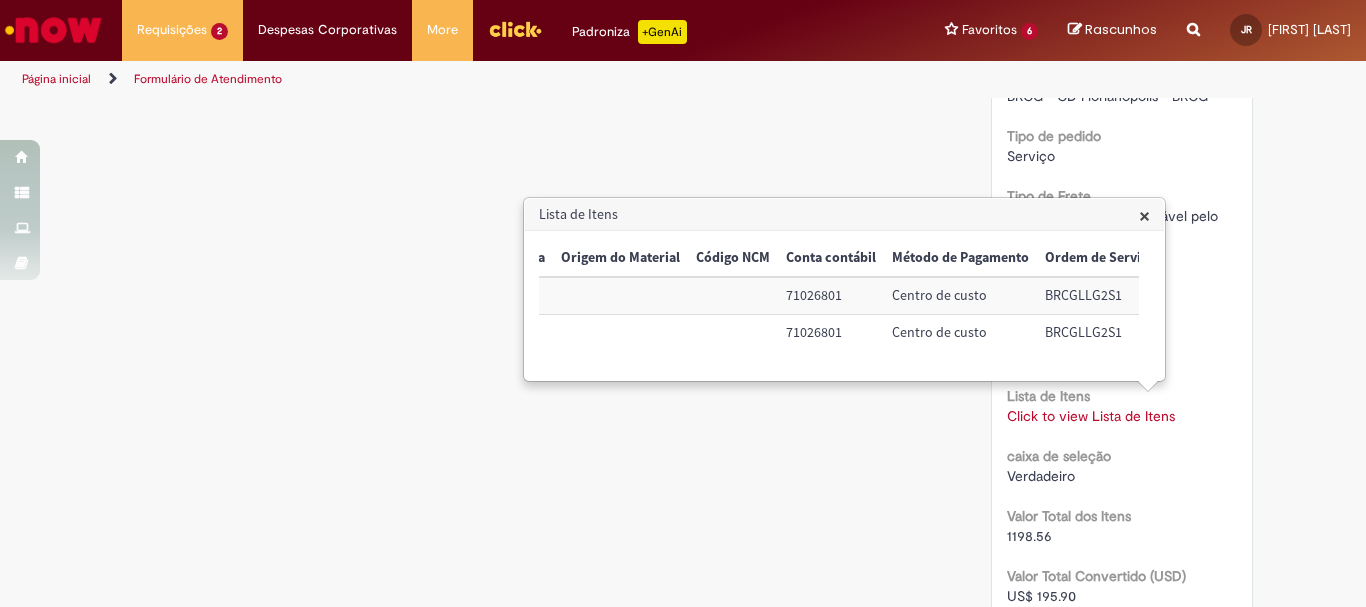 scroll, scrollTop: 0, scrollLeft: 813, axis: horizontal 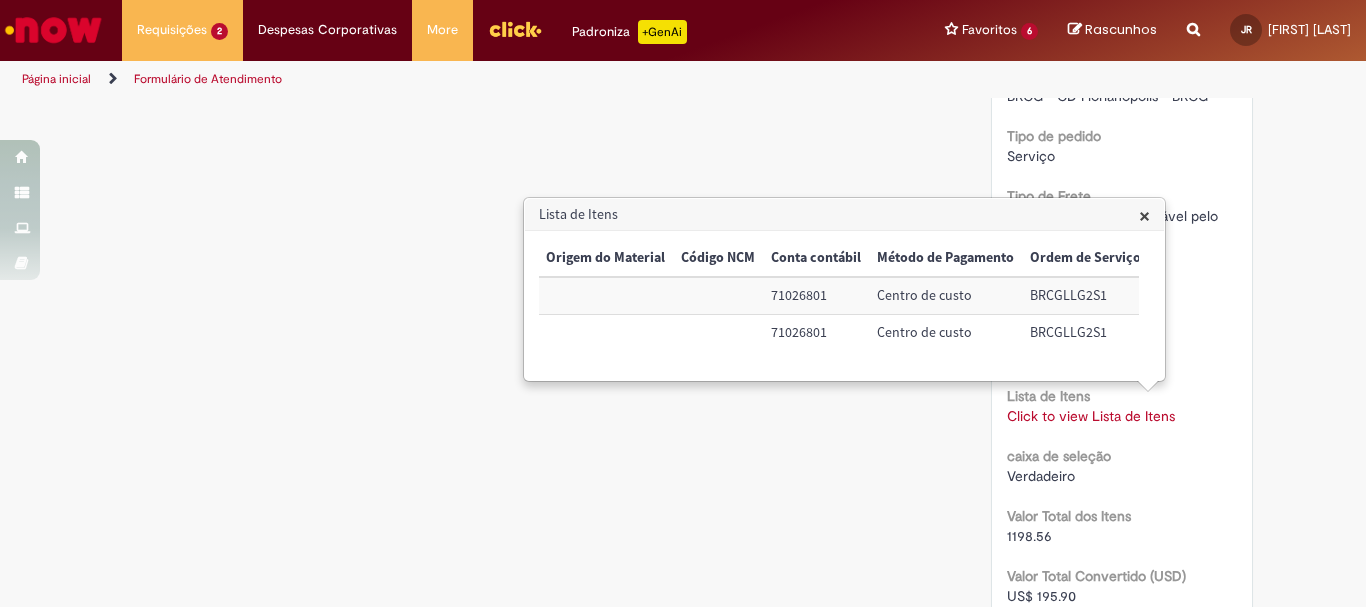 click on "Verificar Código de Barras
Aguardando Aprovação
Aguardando atendimento
Em andamento
Validação
Concluído
Compras rápidas (Speed Buy)
Enviar
JR
Julia Santos Rodrigues
27d atrás 27 dias atrás     Comentários adicionais
Pesquisa de Satisfação respondida!
JR" at bounding box center (683, -108) 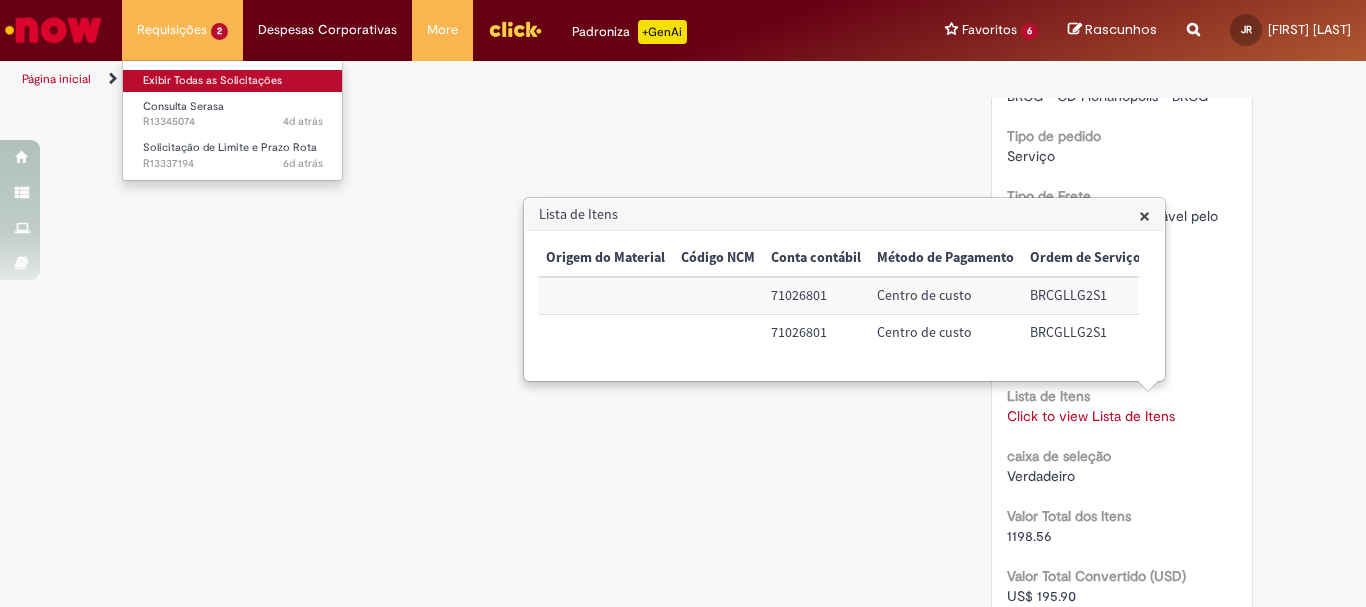 click on "Exibir Todas as Solicitações" at bounding box center (233, 81) 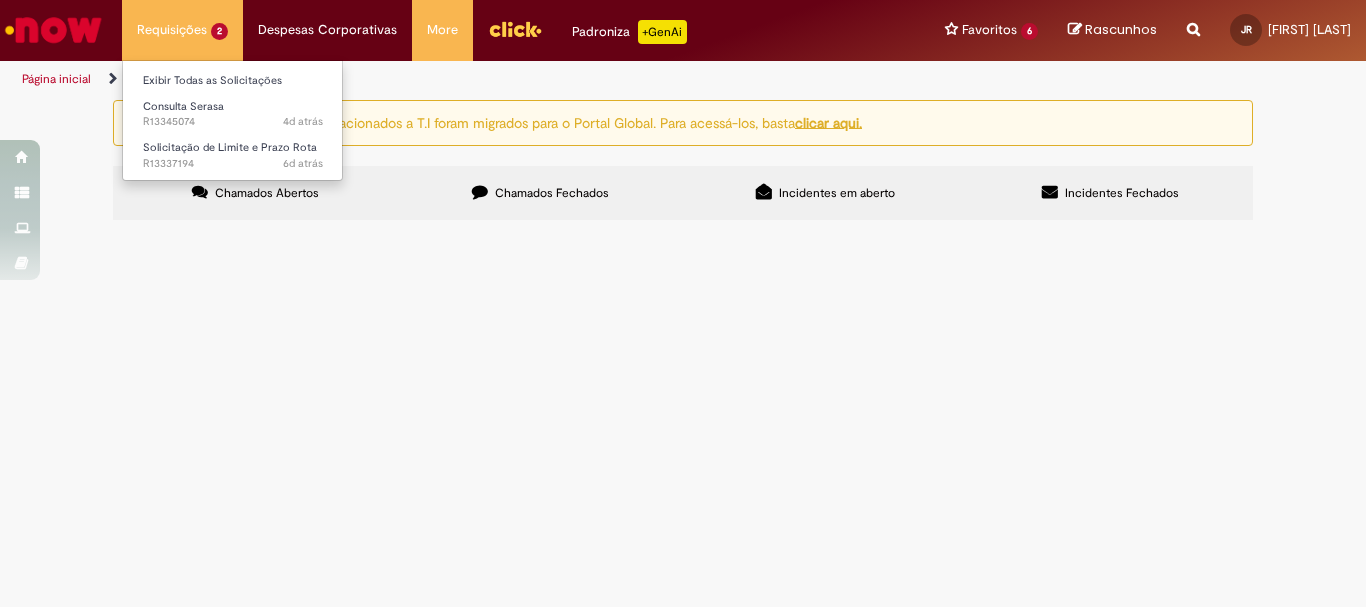 scroll, scrollTop: 0, scrollLeft: 0, axis: both 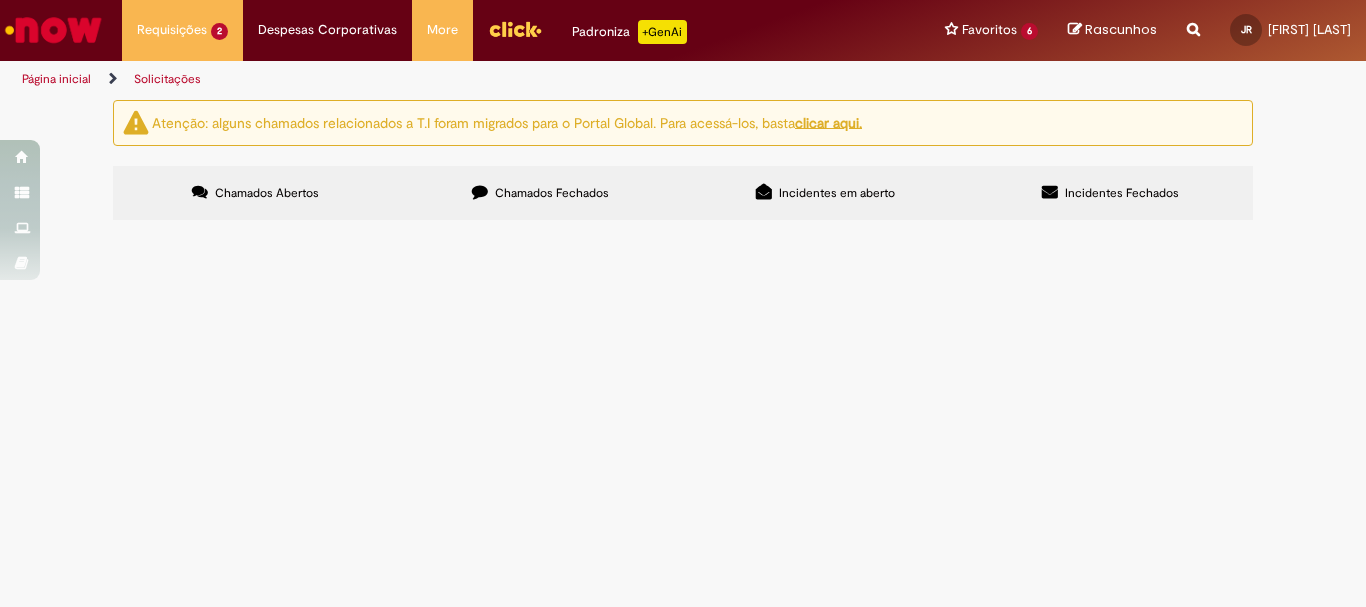 click on "Chamados Fechados" at bounding box center (552, 193) 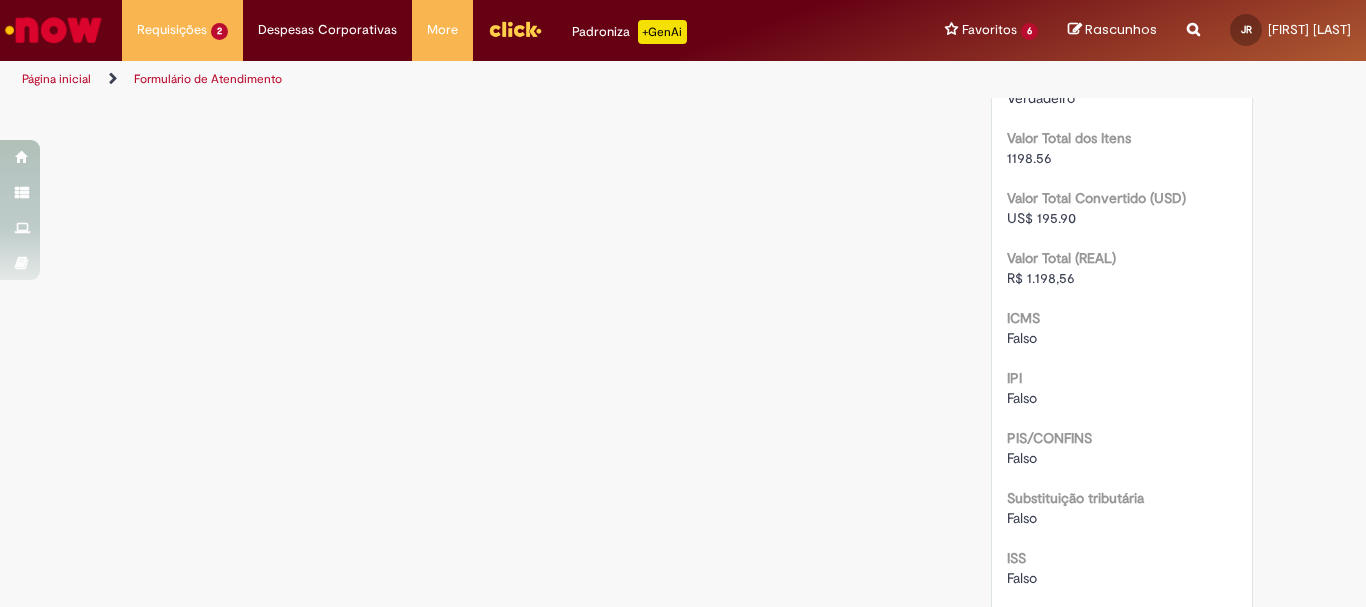 scroll, scrollTop: 1600, scrollLeft: 0, axis: vertical 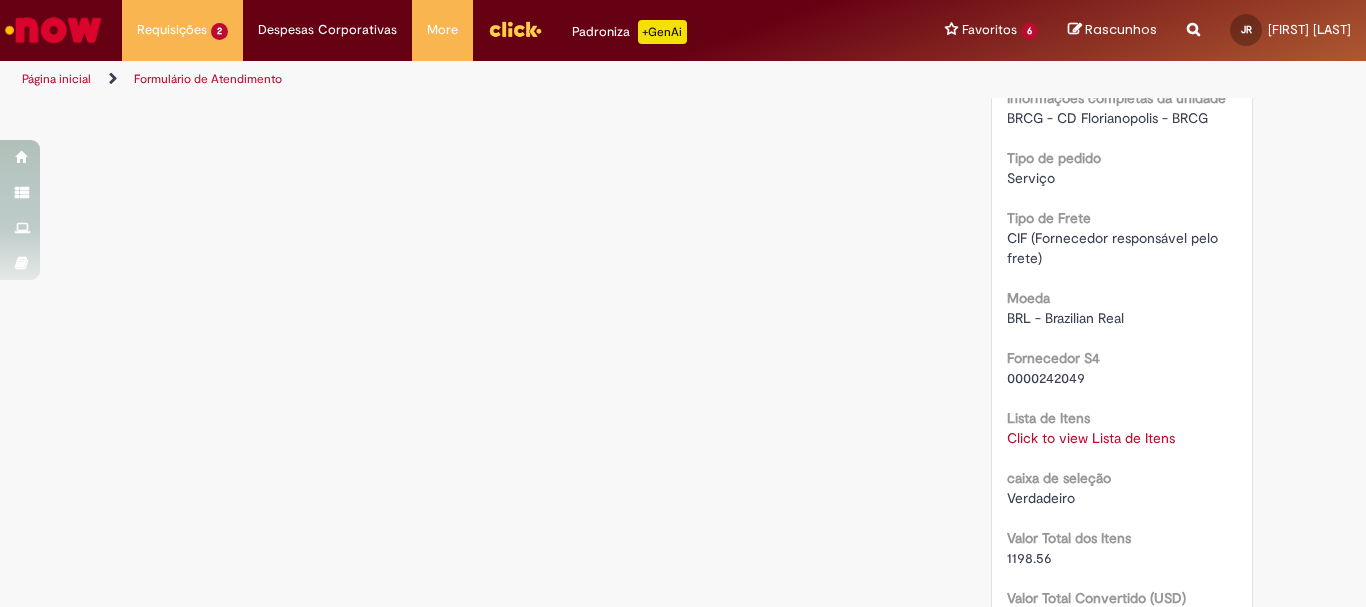 click on "Click to view Lista de Itens" at bounding box center [1091, 438] 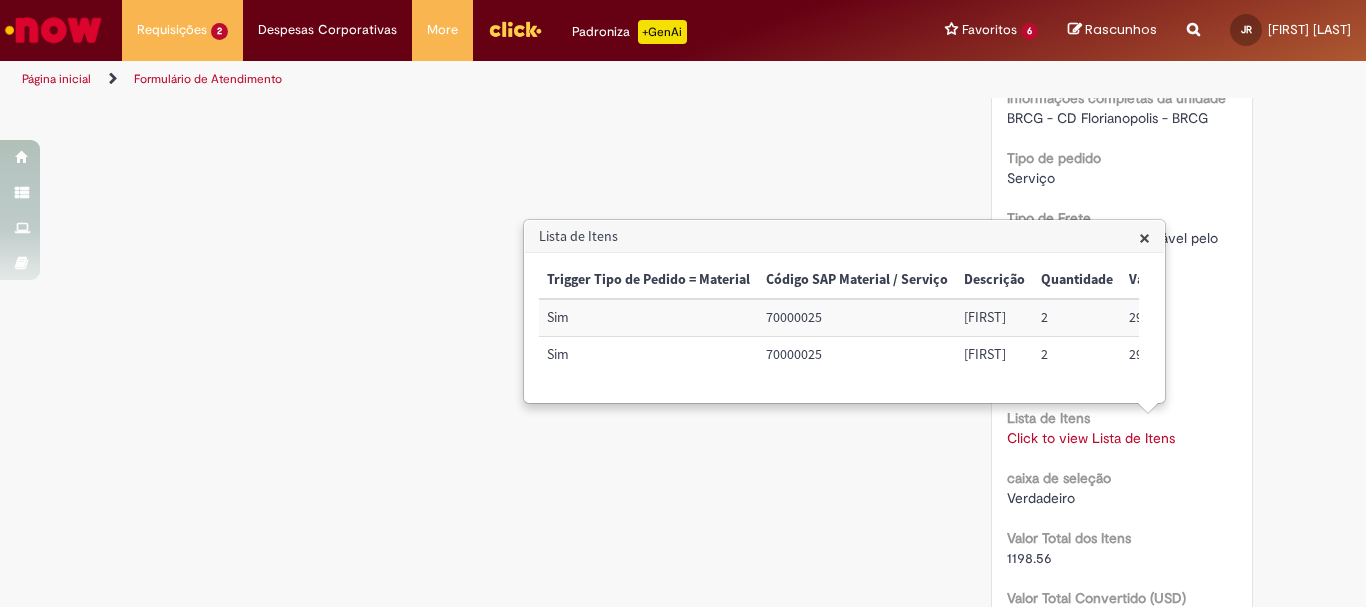 click on "70000025" at bounding box center [857, 317] 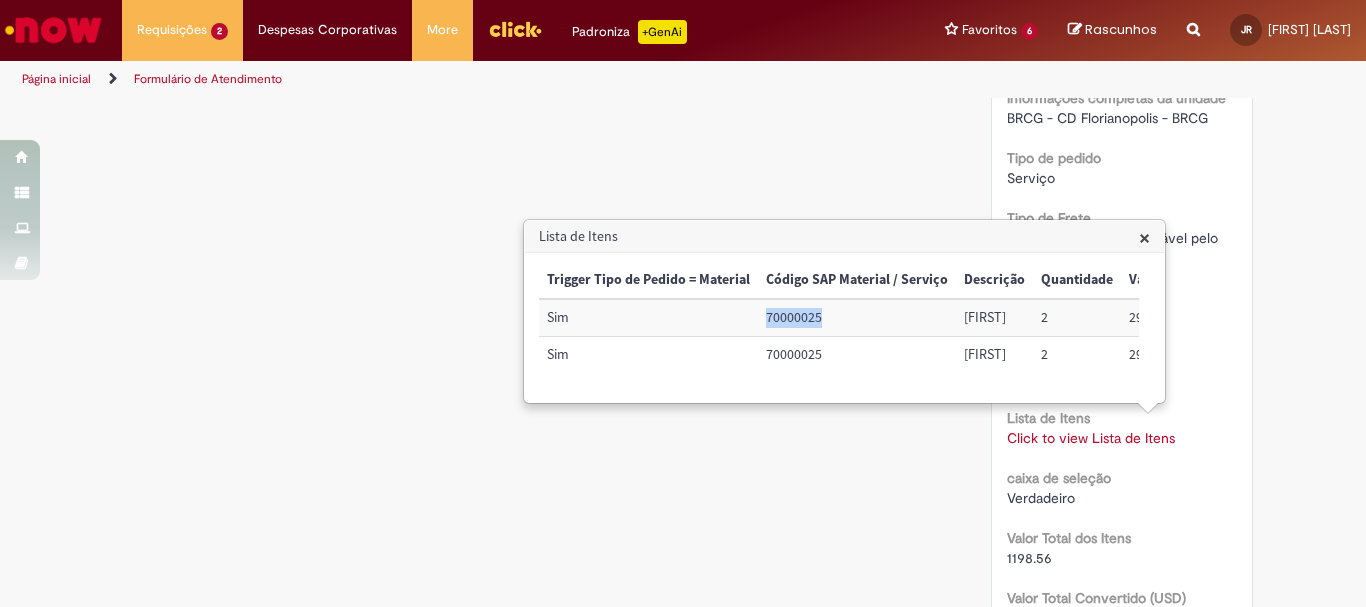 click on "70000025" at bounding box center [857, 317] 